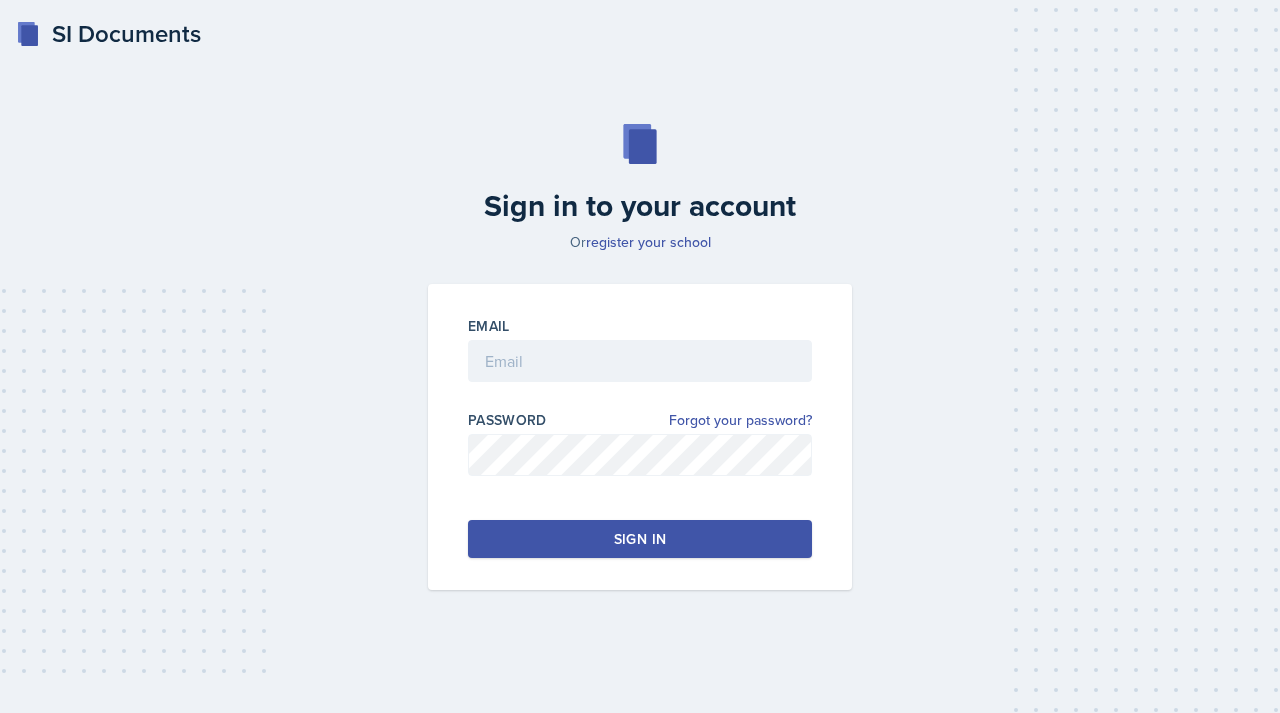 scroll, scrollTop: 0, scrollLeft: 0, axis: both 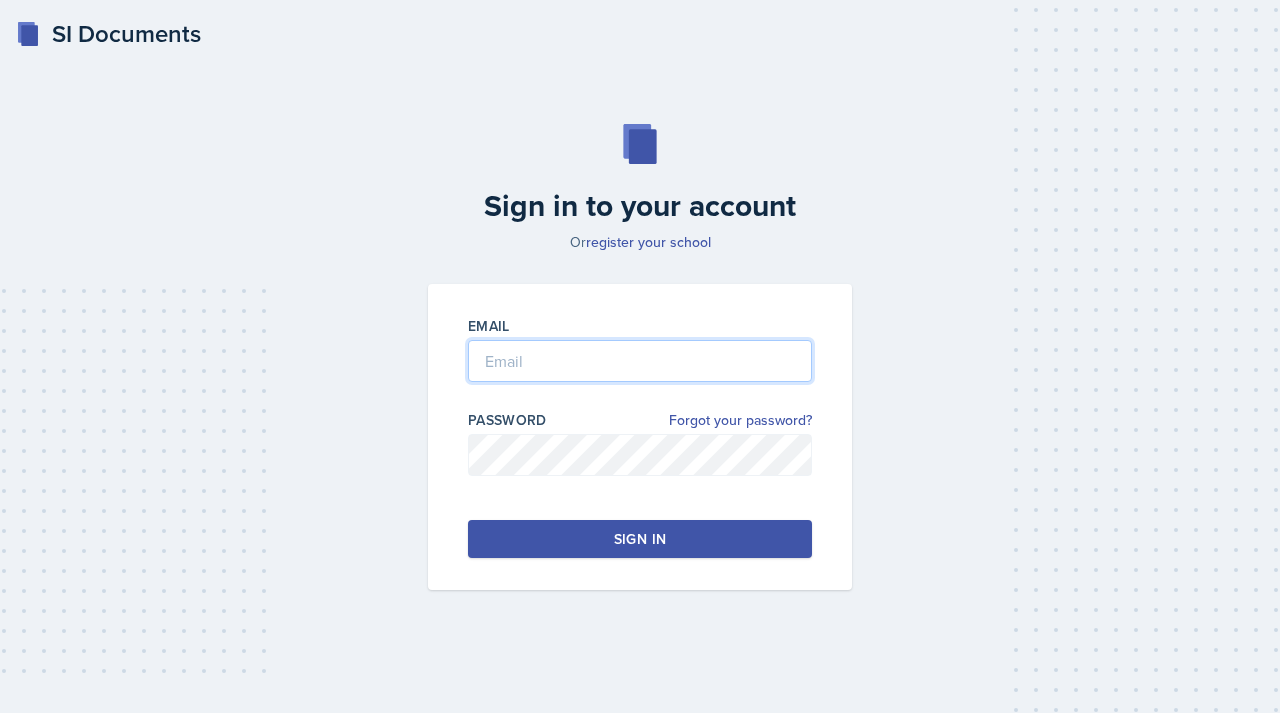 click at bounding box center [640, 361] 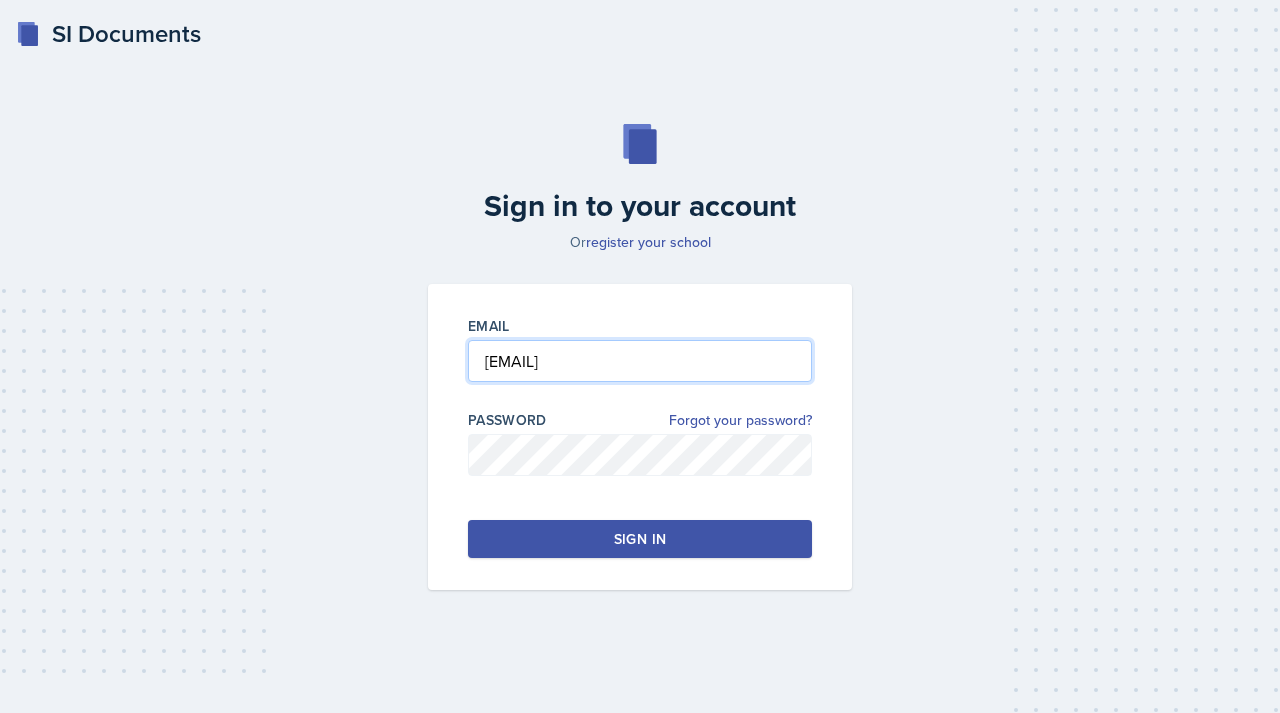 type on "[EMAIL]" 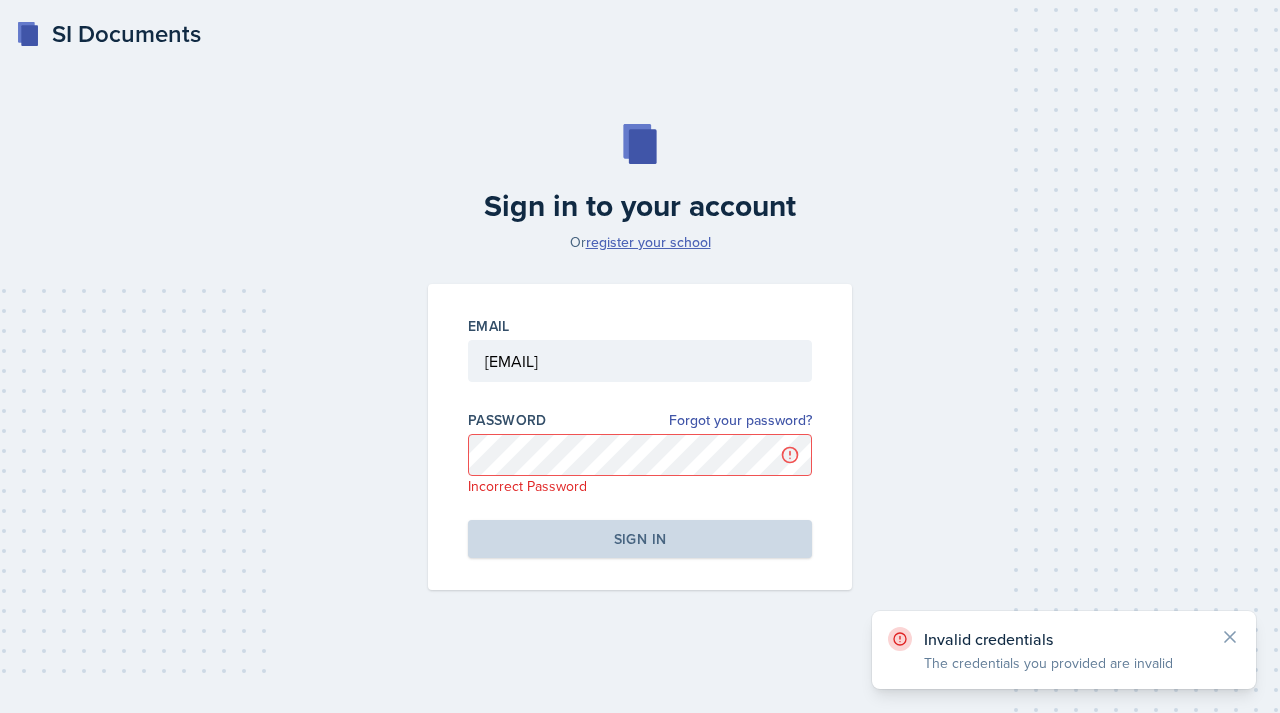 click on "register your school" at bounding box center (648, 242) 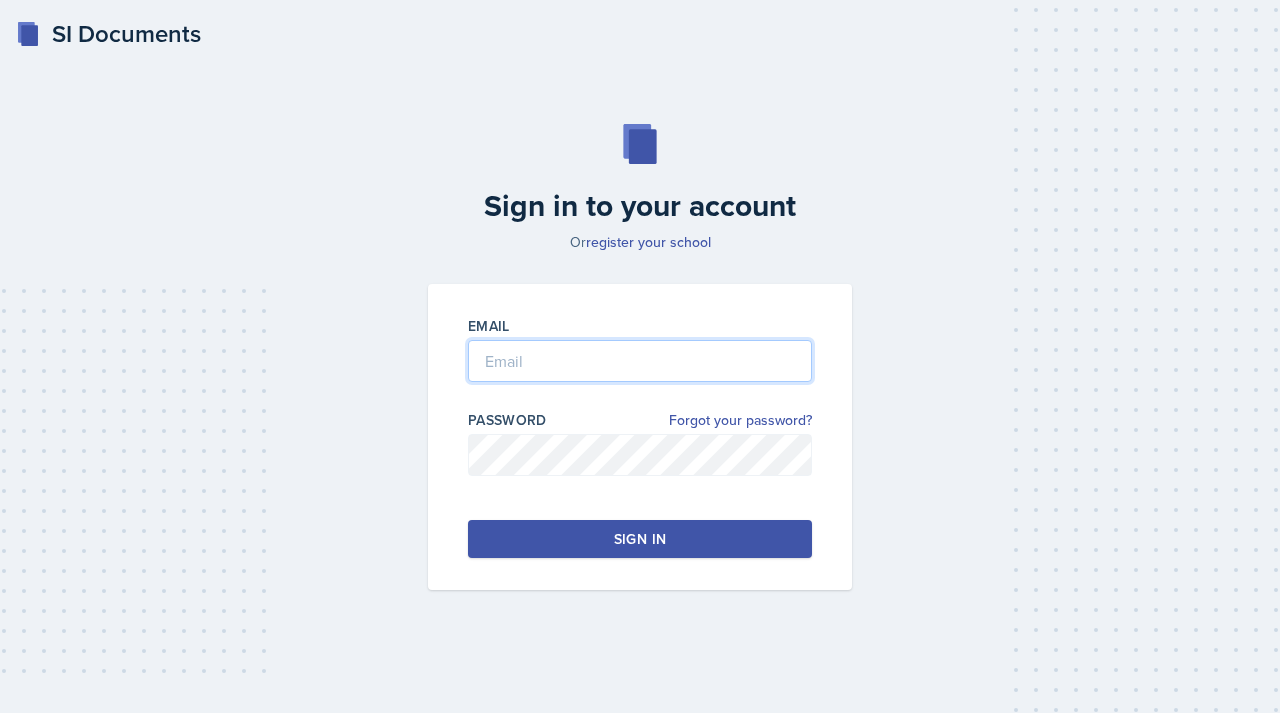 click at bounding box center (640, 361) 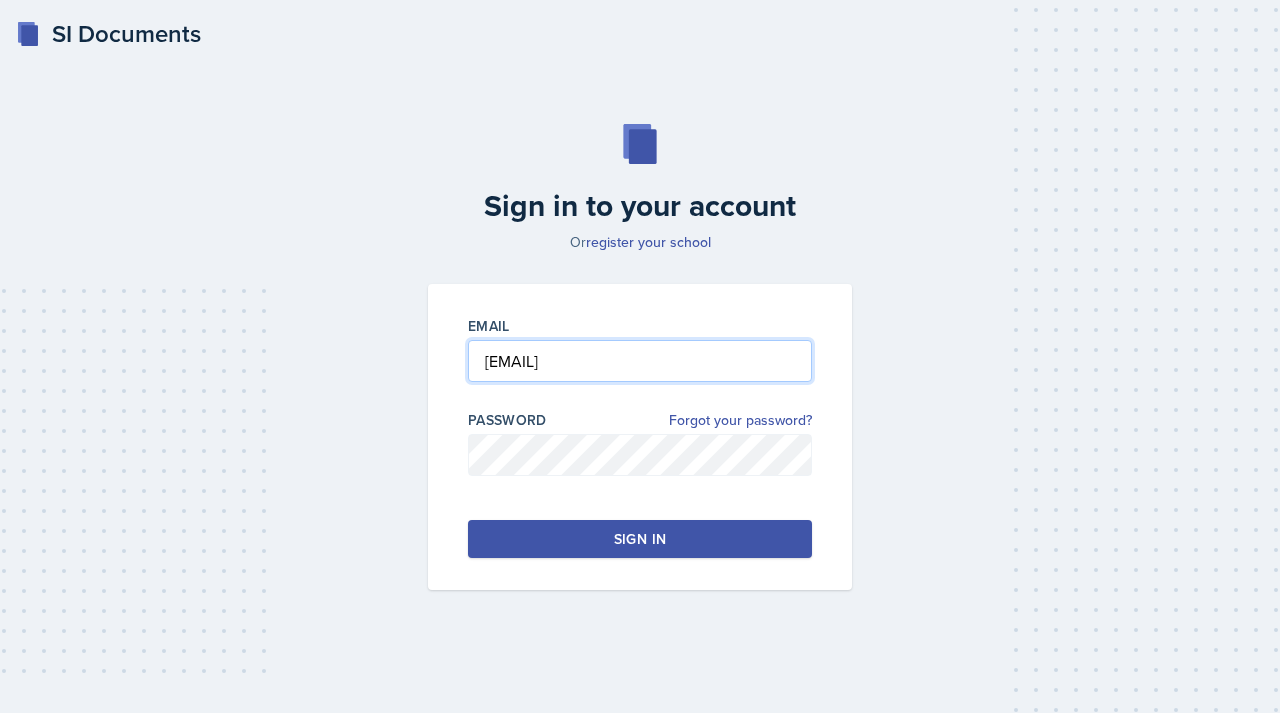 type on "[EMAIL]" 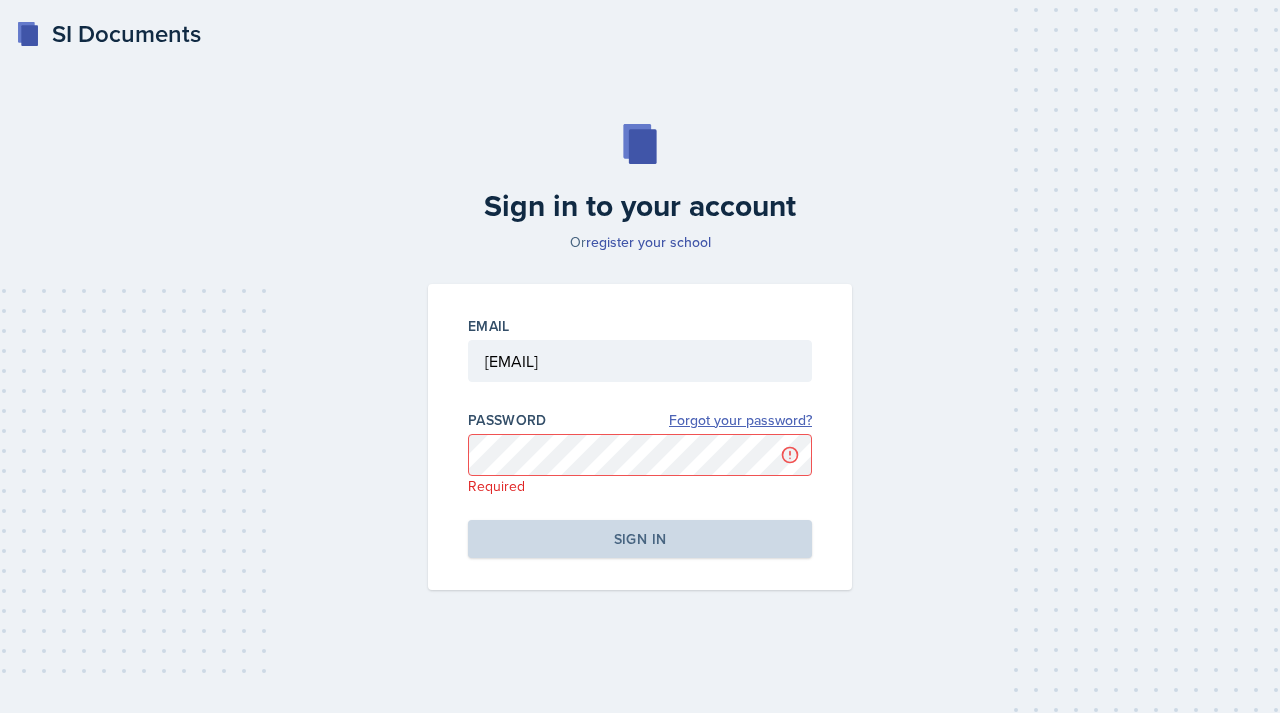 click on "Forgot your password?" at bounding box center [740, 420] 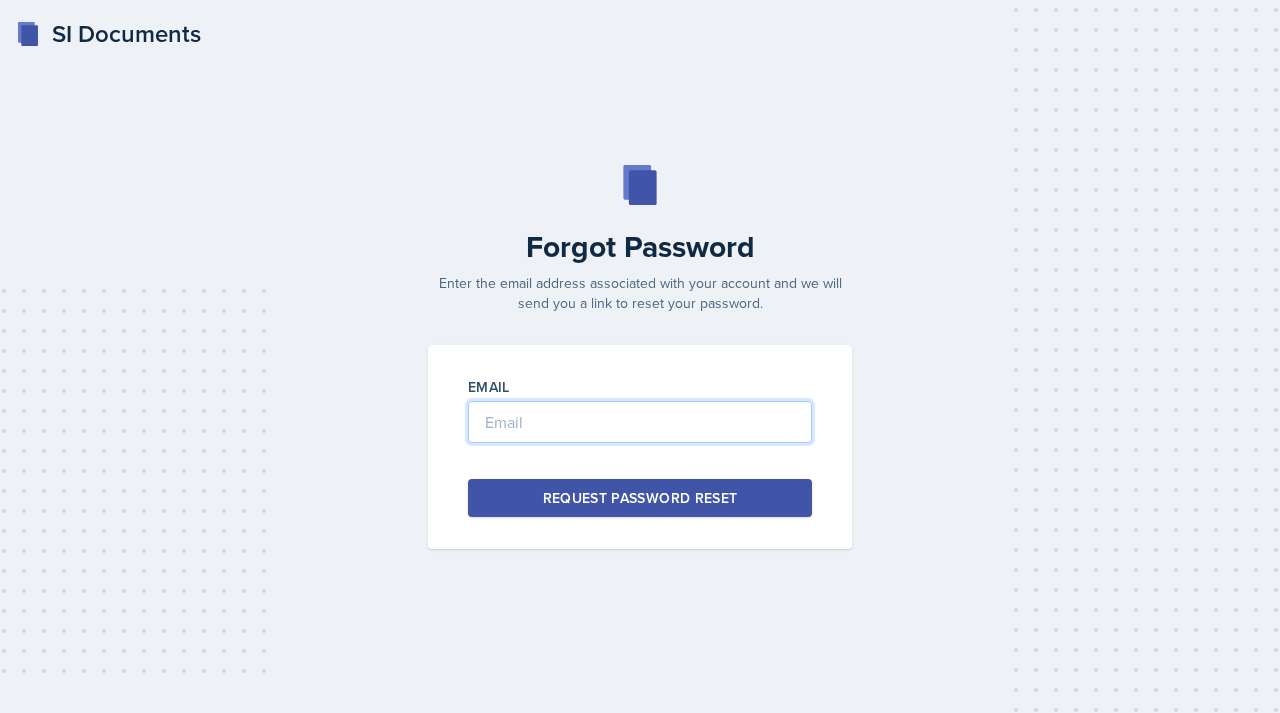click at bounding box center [640, 422] 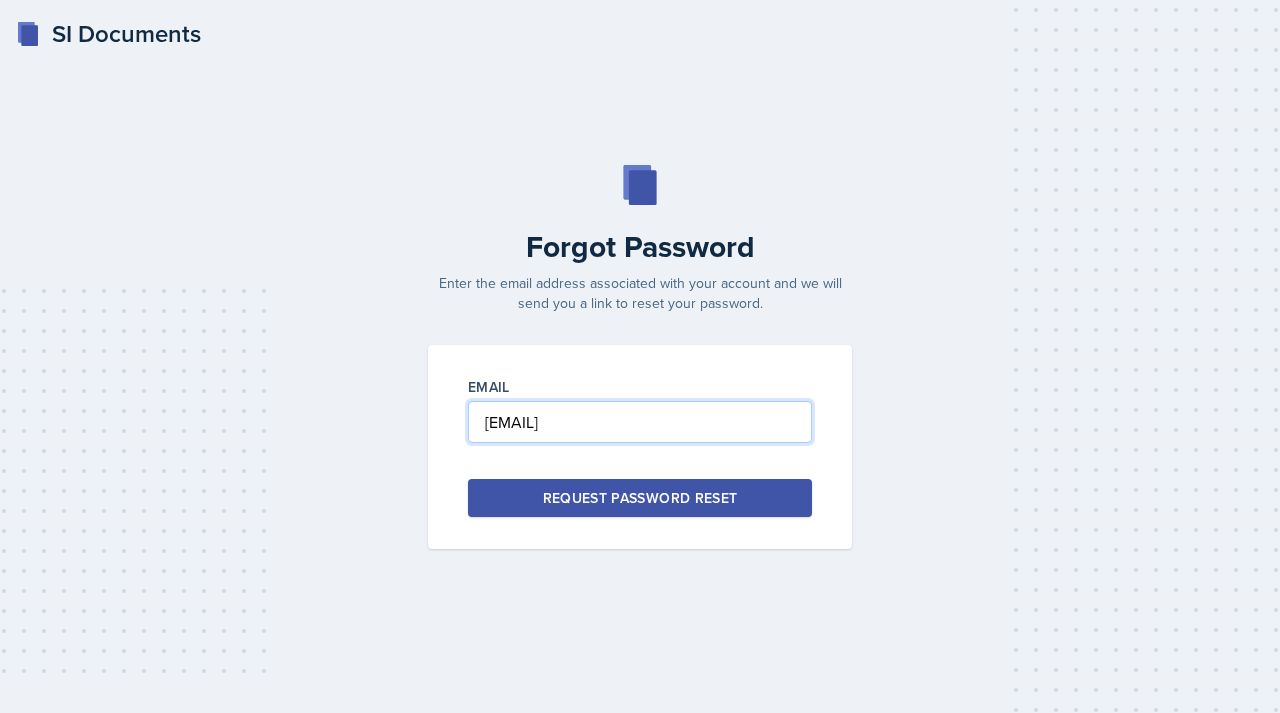 type on "[EMAIL]" 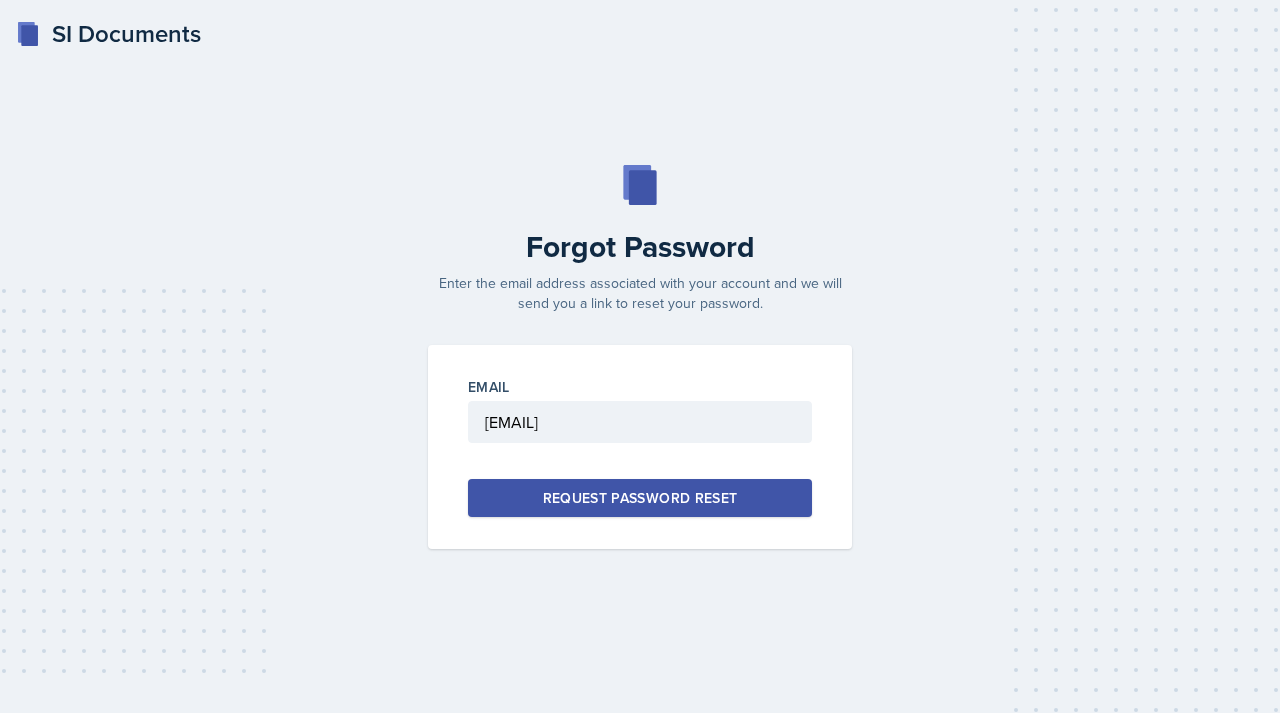 click on "Request Password Reset" at bounding box center (640, 498) 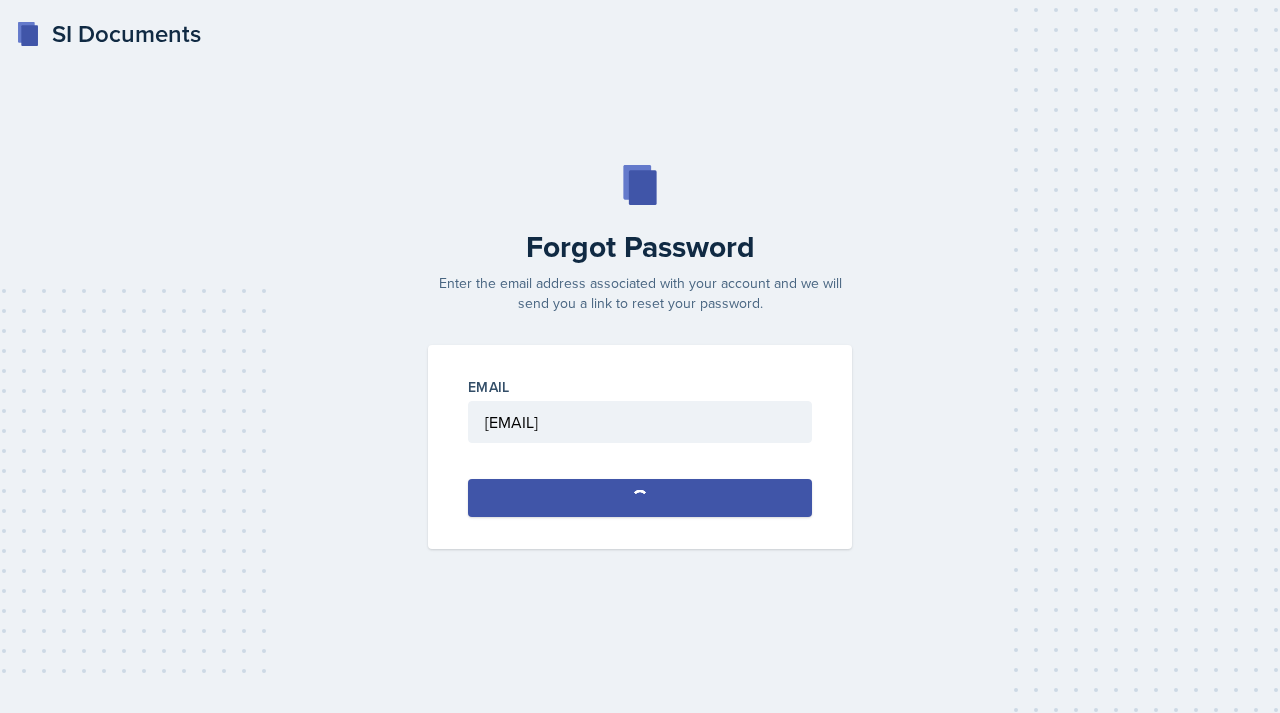 type 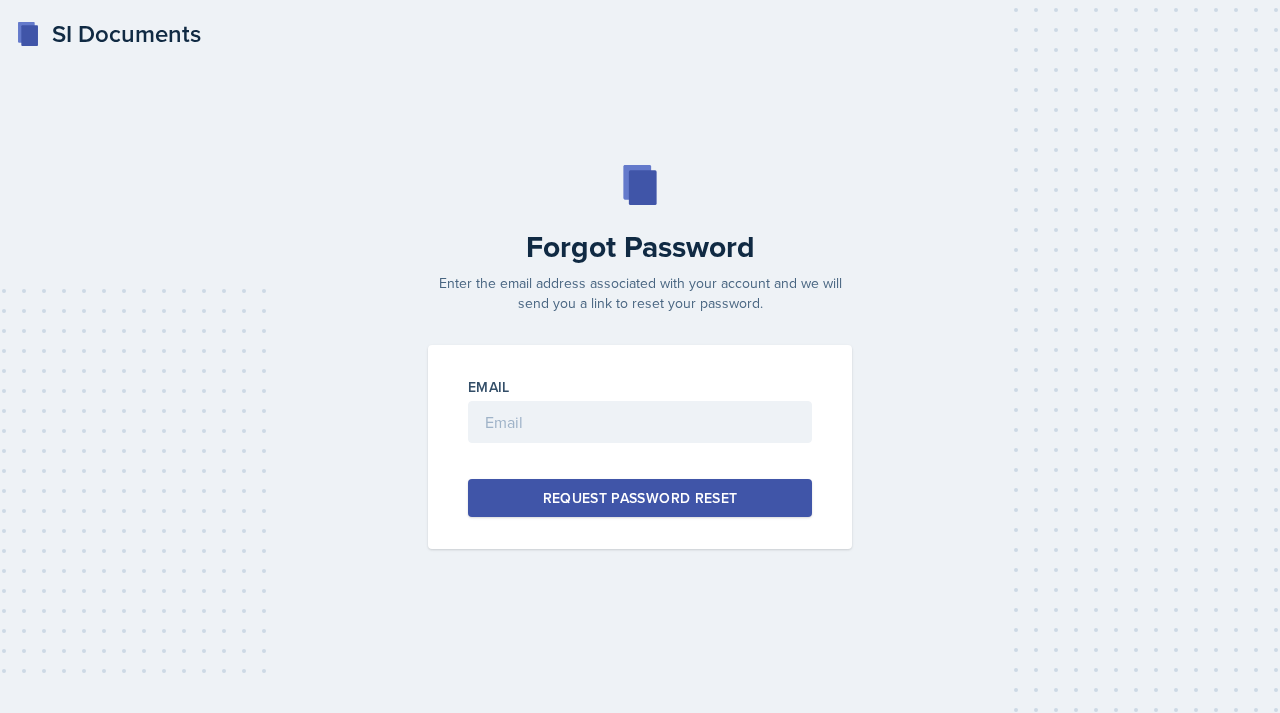 scroll, scrollTop: 0, scrollLeft: 0, axis: both 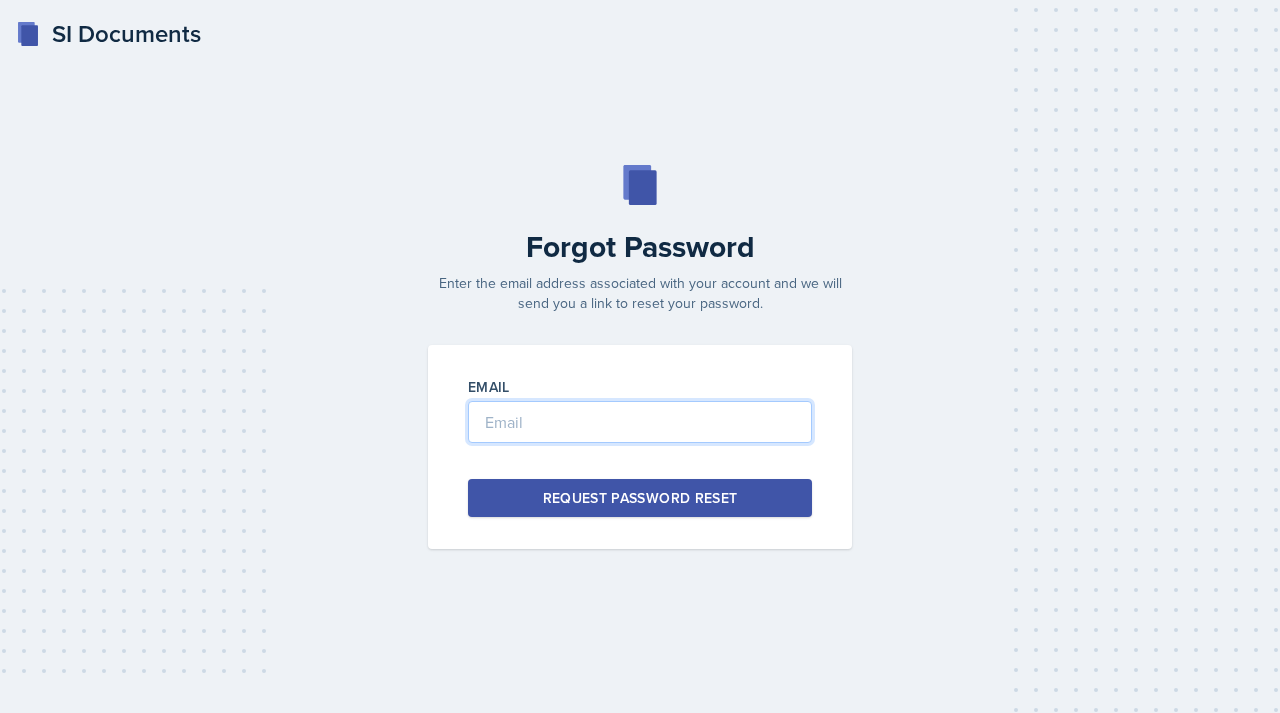 click at bounding box center (640, 422) 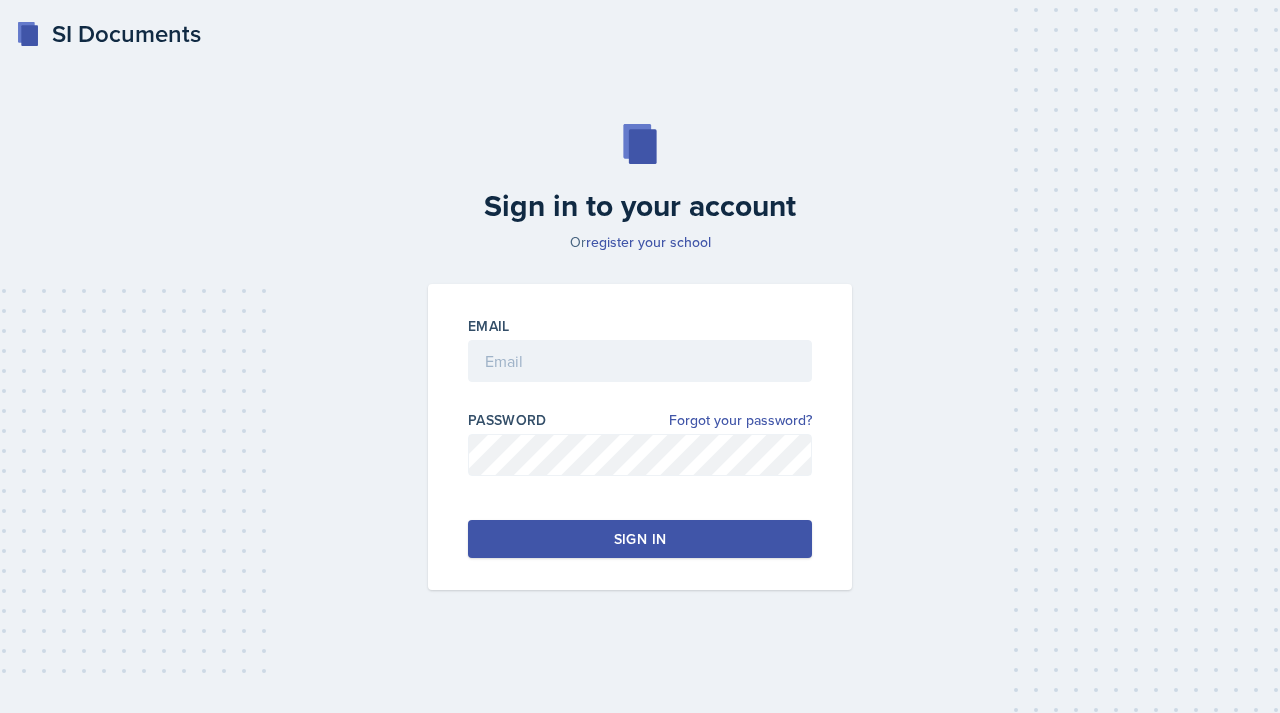 scroll, scrollTop: 0, scrollLeft: 0, axis: both 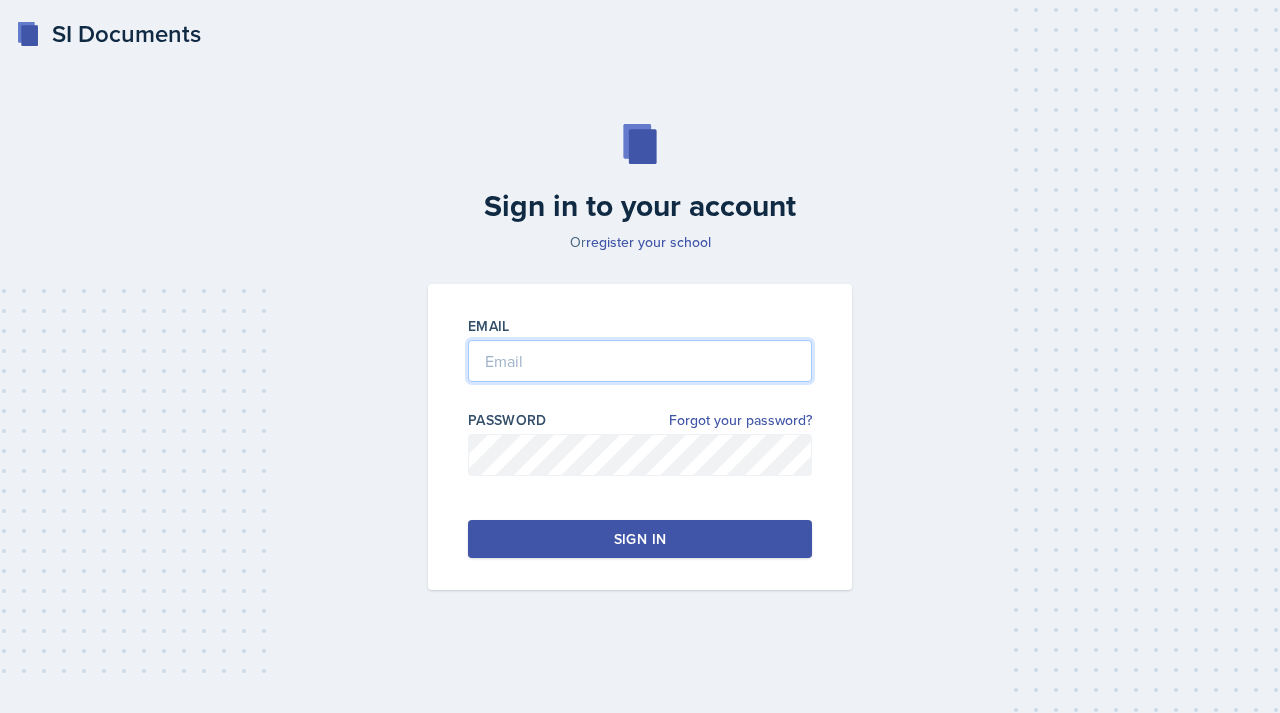 click at bounding box center (640, 361) 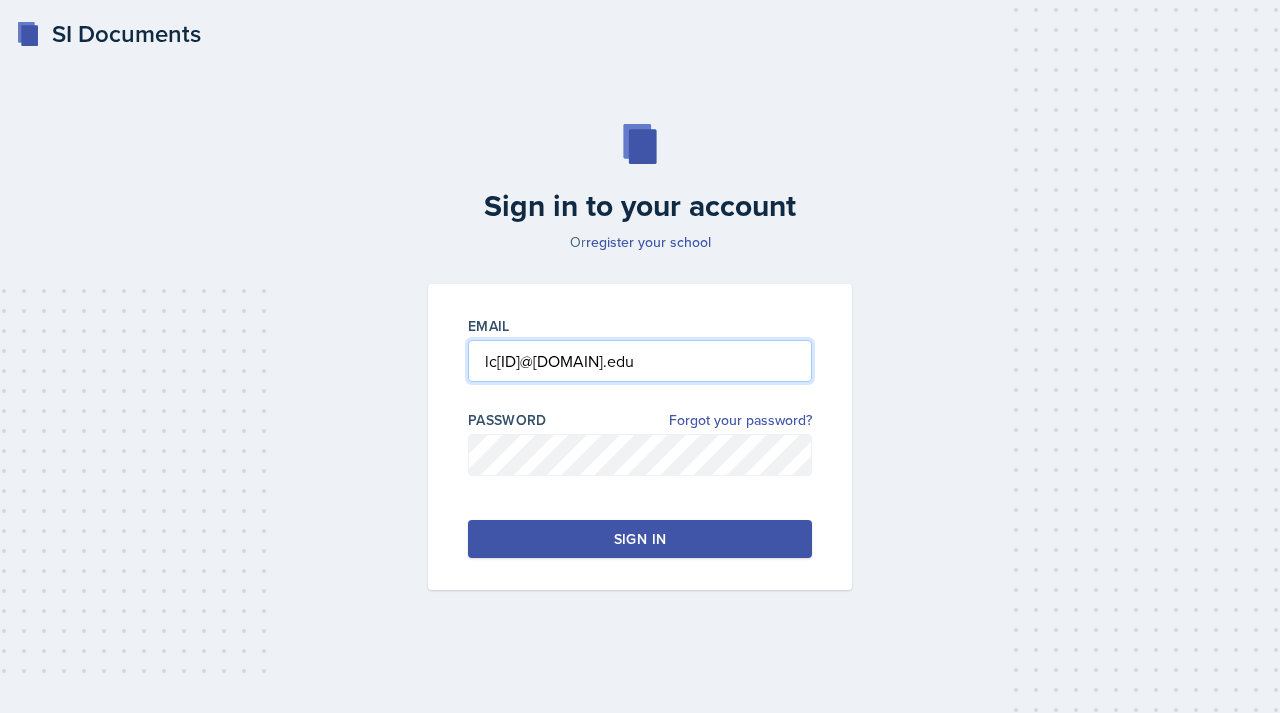 type on "lc[ID]@[DOMAIN].edu" 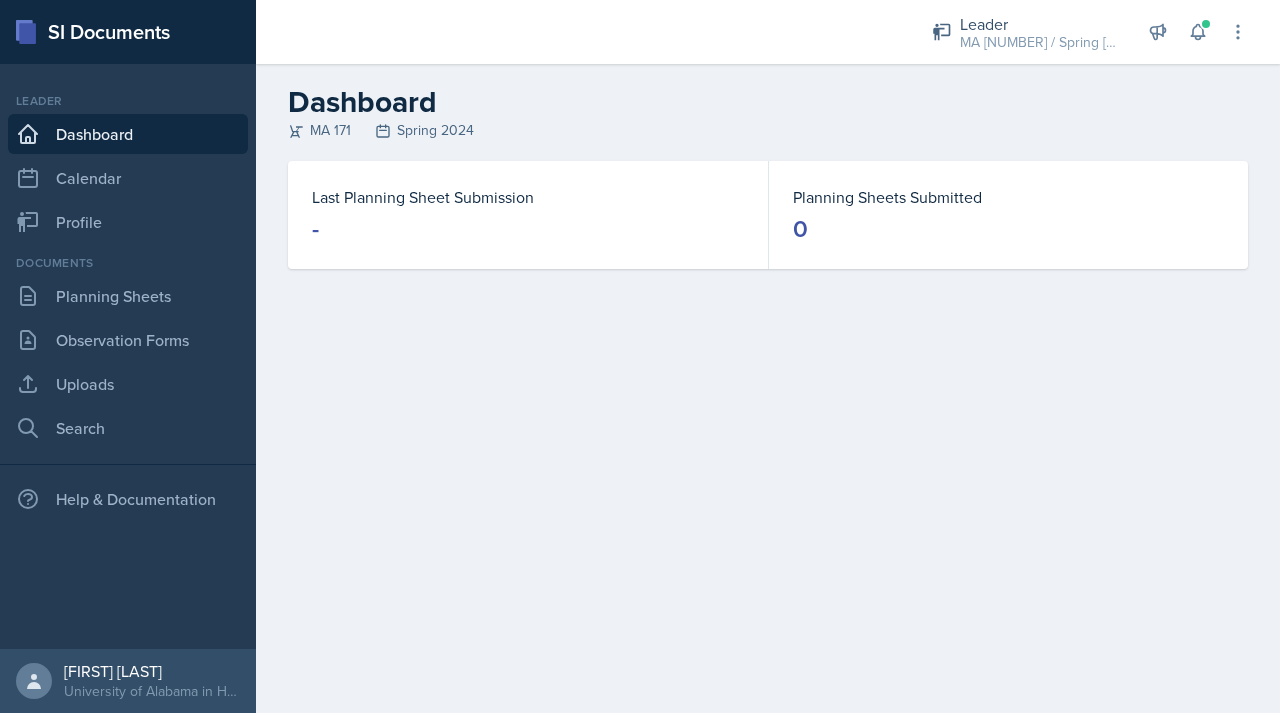 click on "Last Planning Sheet Submission" at bounding box center [528, 197] 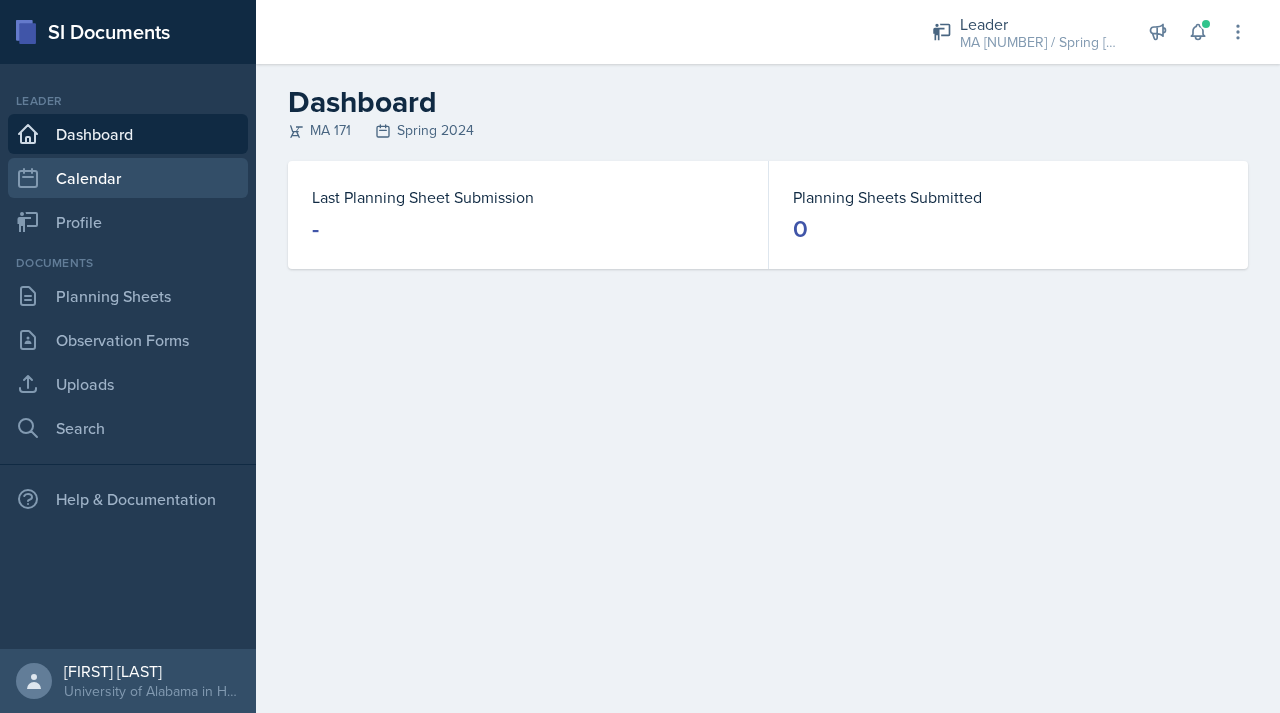 click on "Calendar" at bounding box center [128, 178] 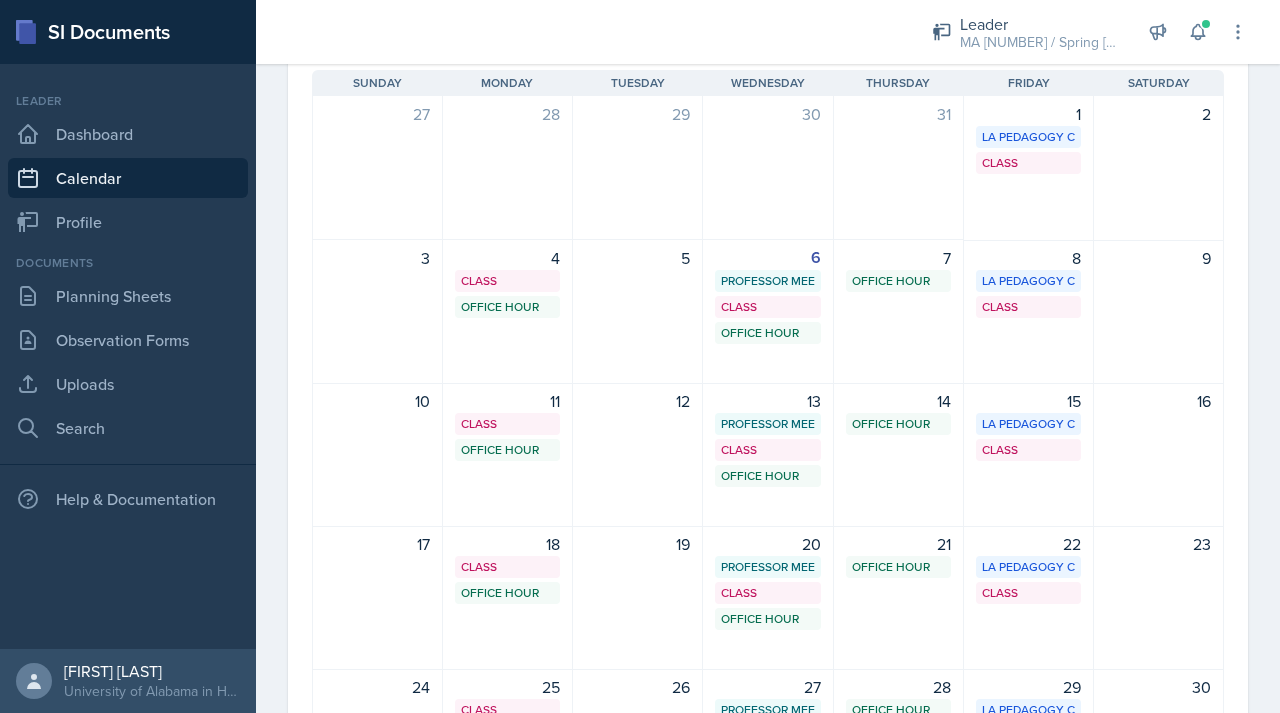 scroll, scrollTop: 168, scrollLeft: 0, axis: vertical 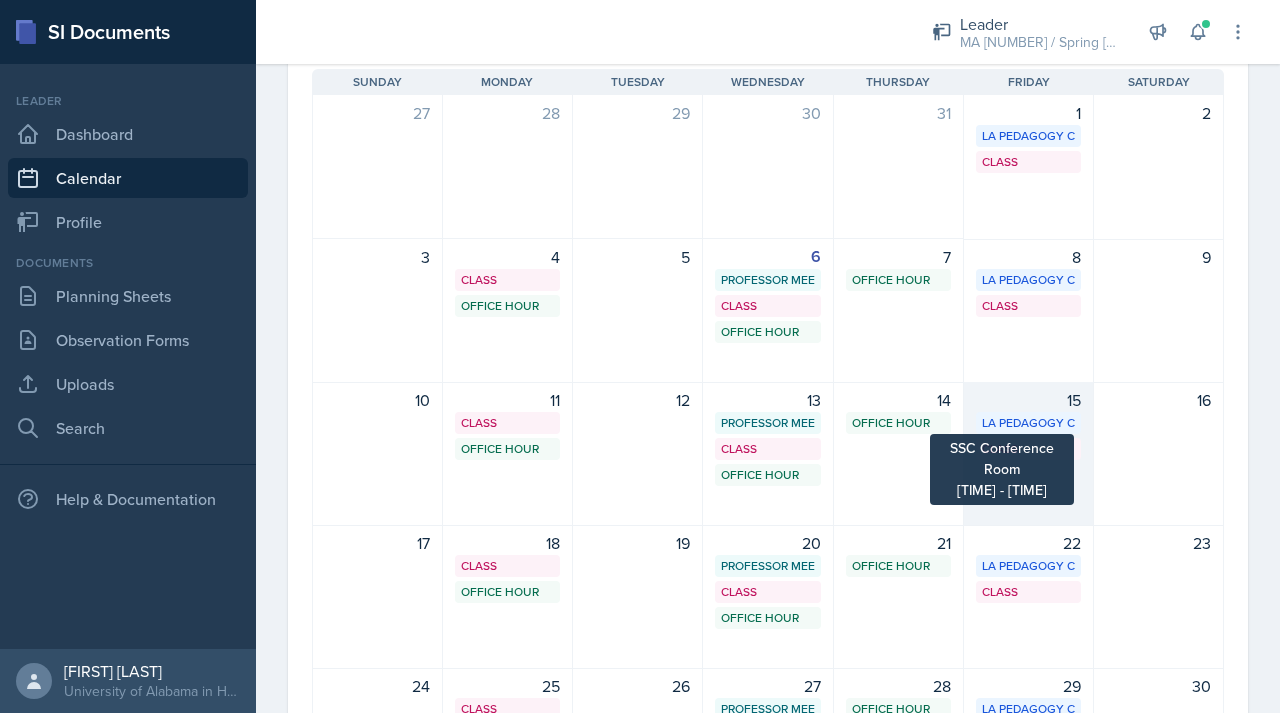 click on "LA Pedagogy Course" at bounding box center (1028, 423) 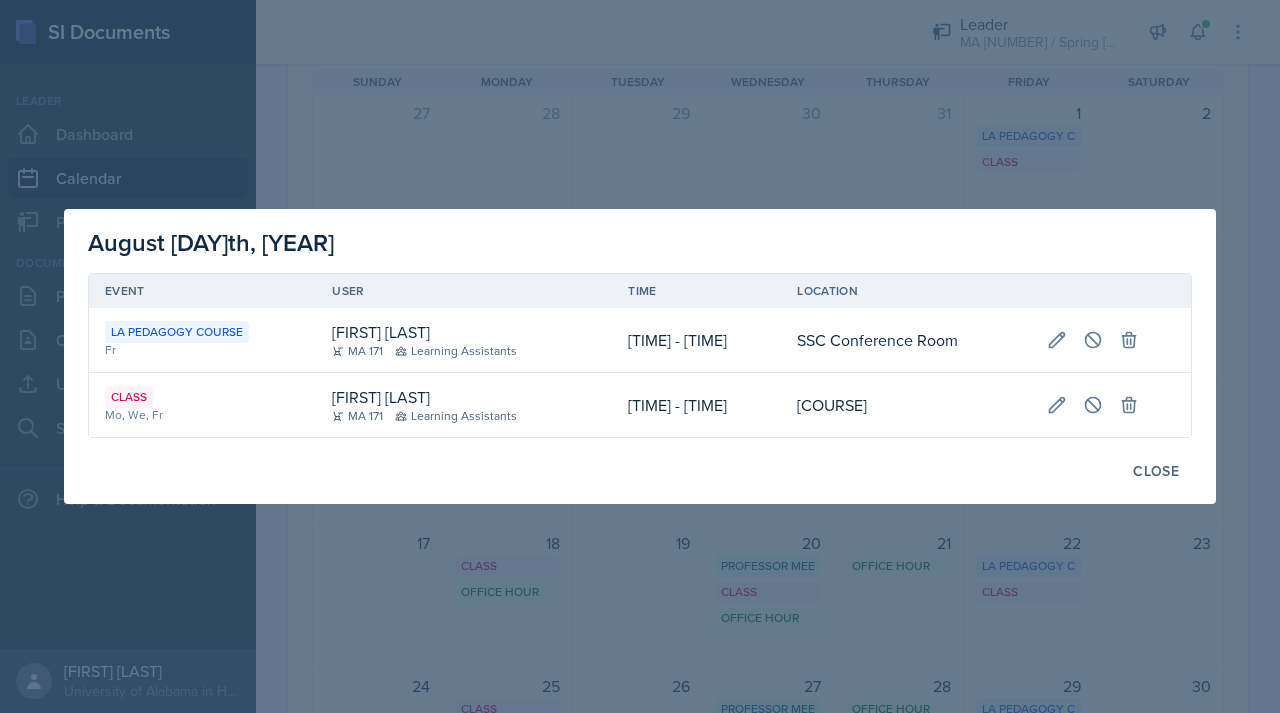 click at bounding box center (640, 356) 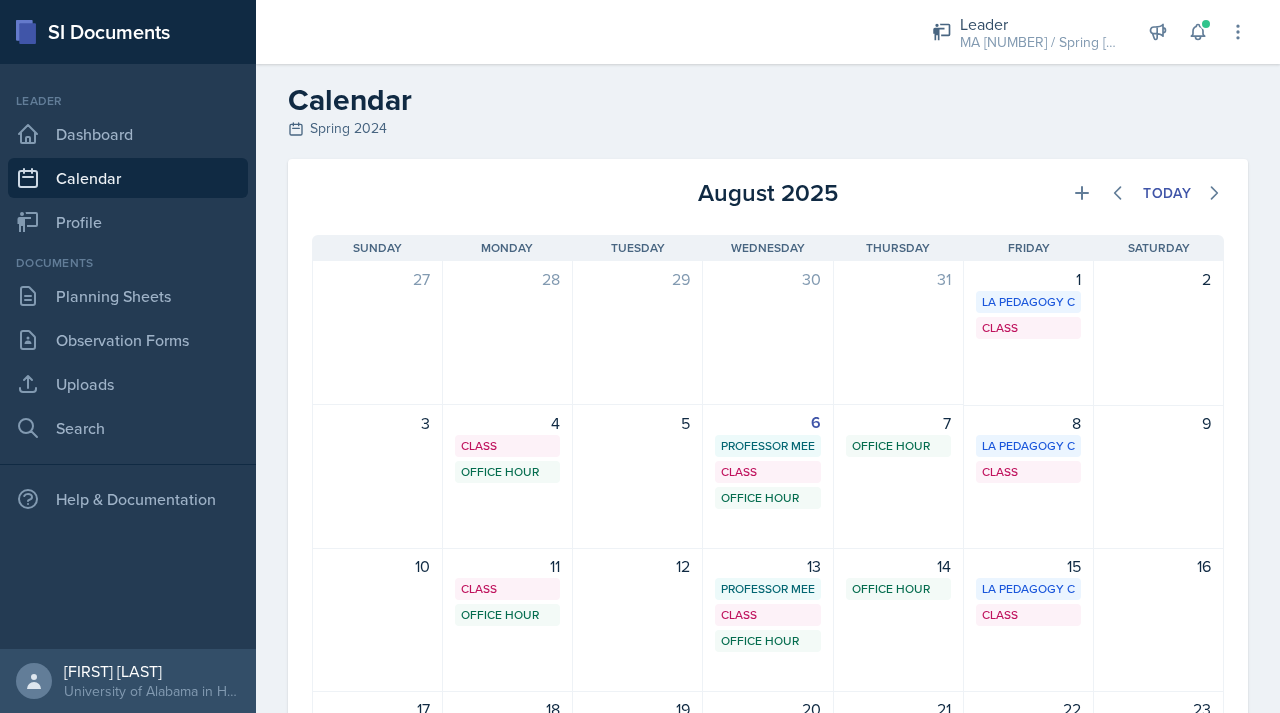 scroll, scrollTop: 0, scrollLeft: 0, axis: both 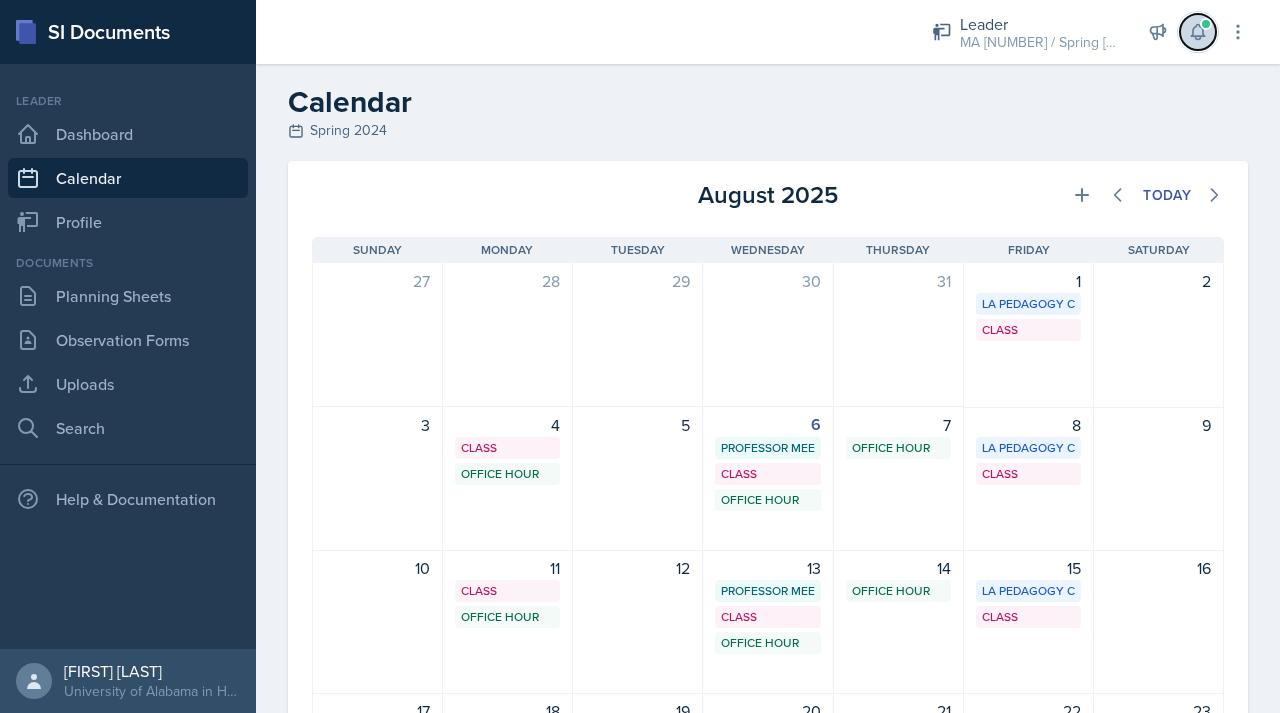click at bounding box center [1206, 24] 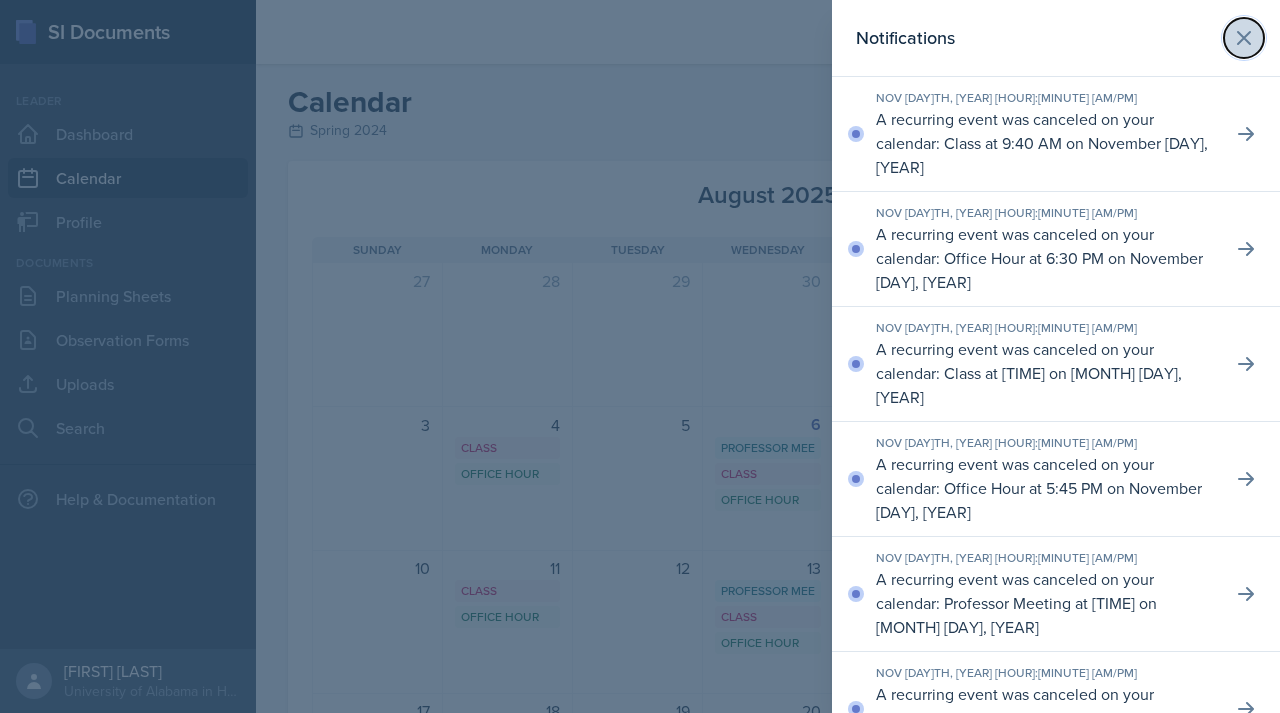 click 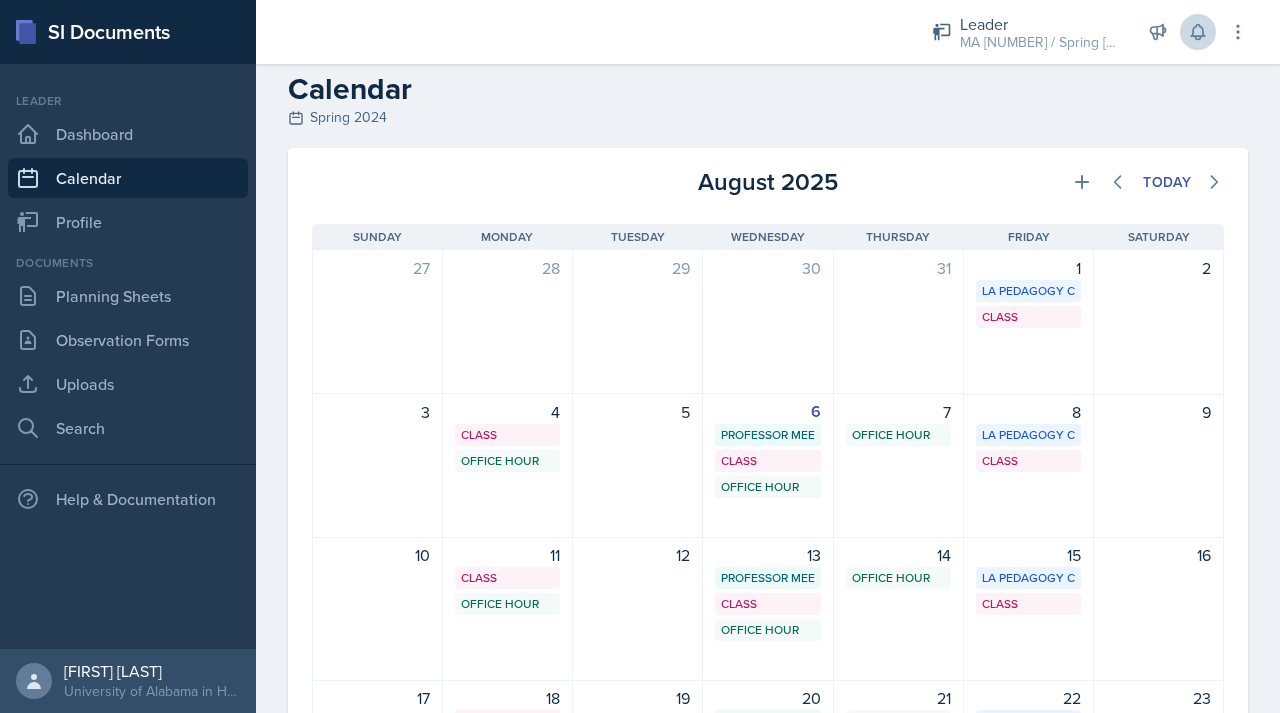 scroll, scrollTop: 16, scrollLeft: 0, axis: vertical 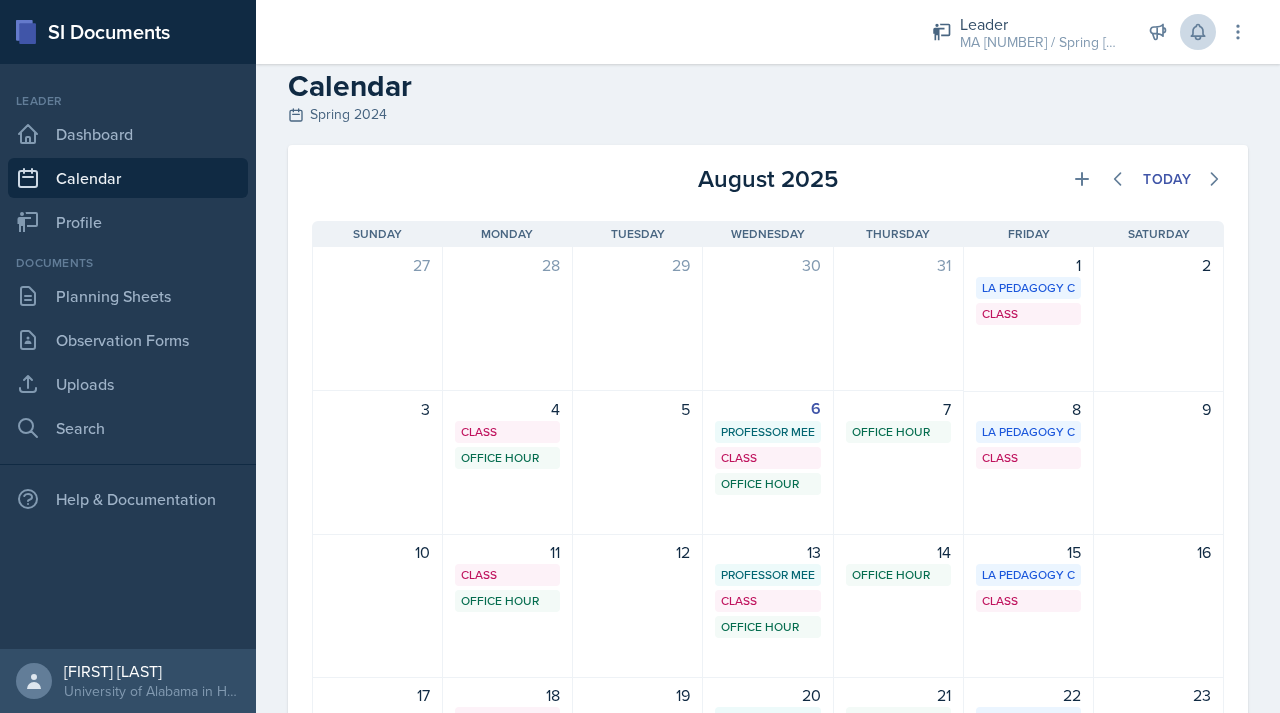 click on "Spring 2024" at bounding box center (768, 114) 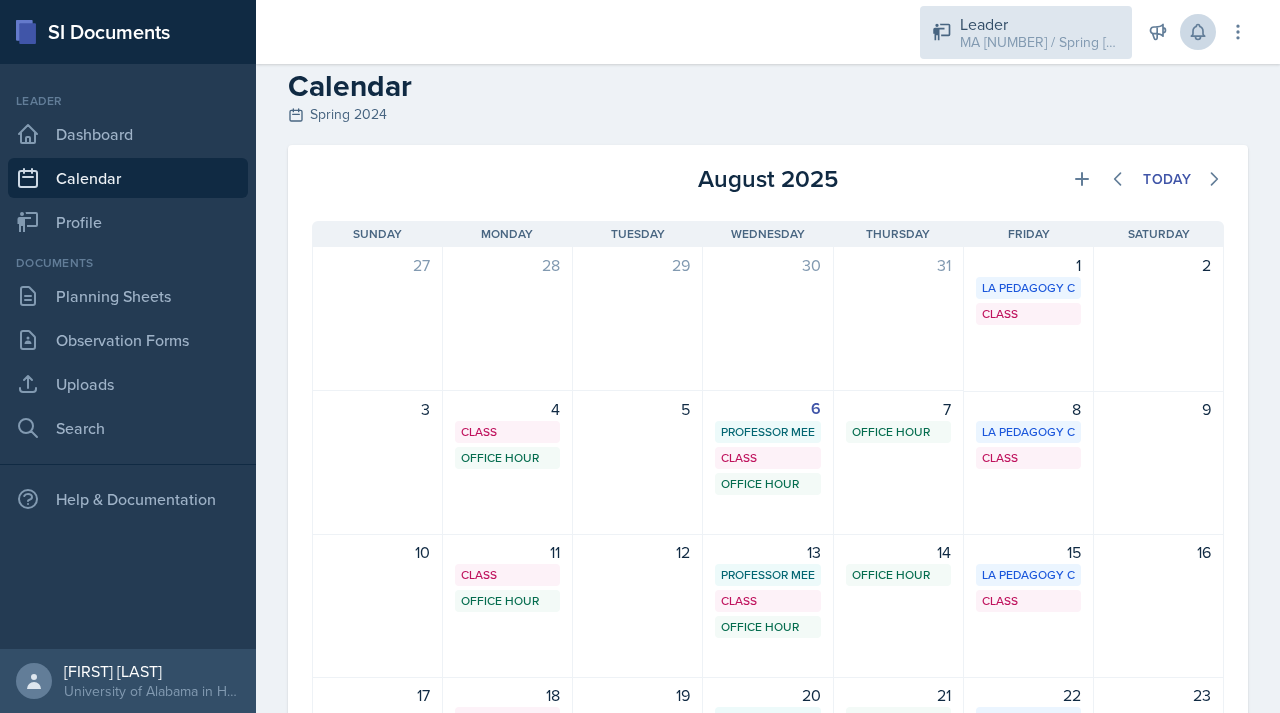 click on "MA [NUMBER] / Spring [YEAR]" at bounding box center [1040, 42] 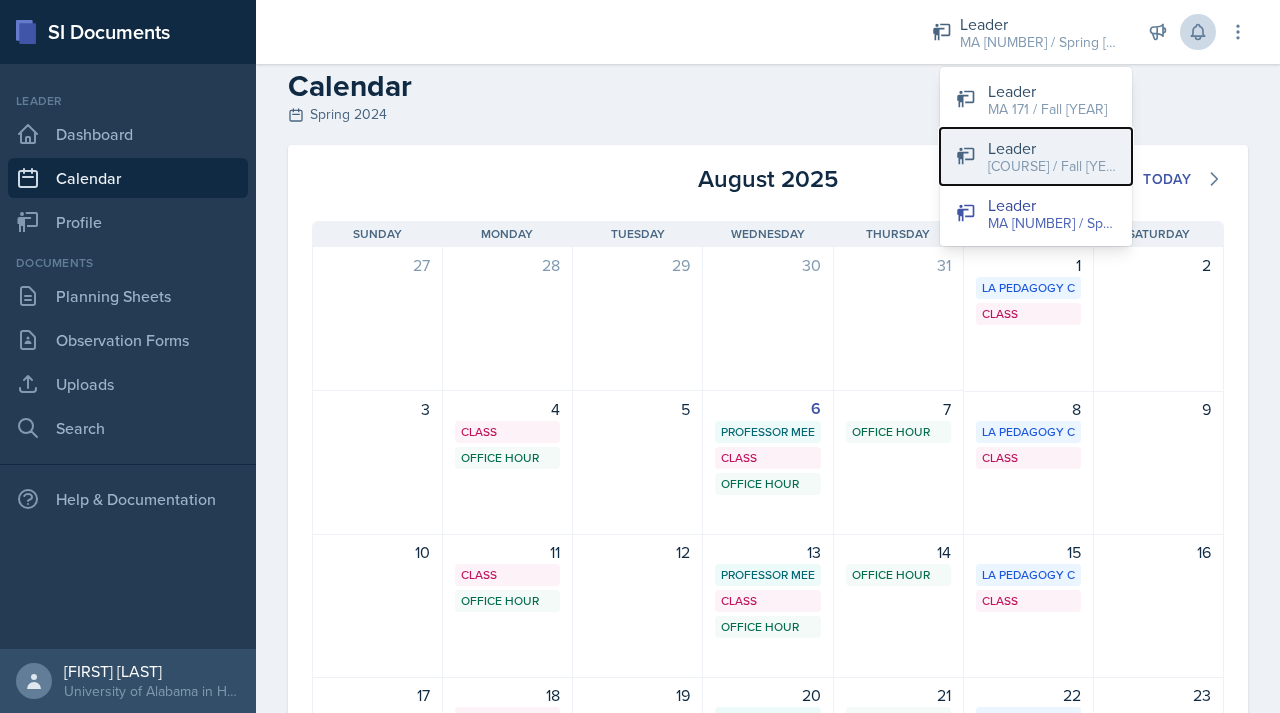 click on "[COURSE] / Fall [YEAR]" at bounding box center [1036, 156] 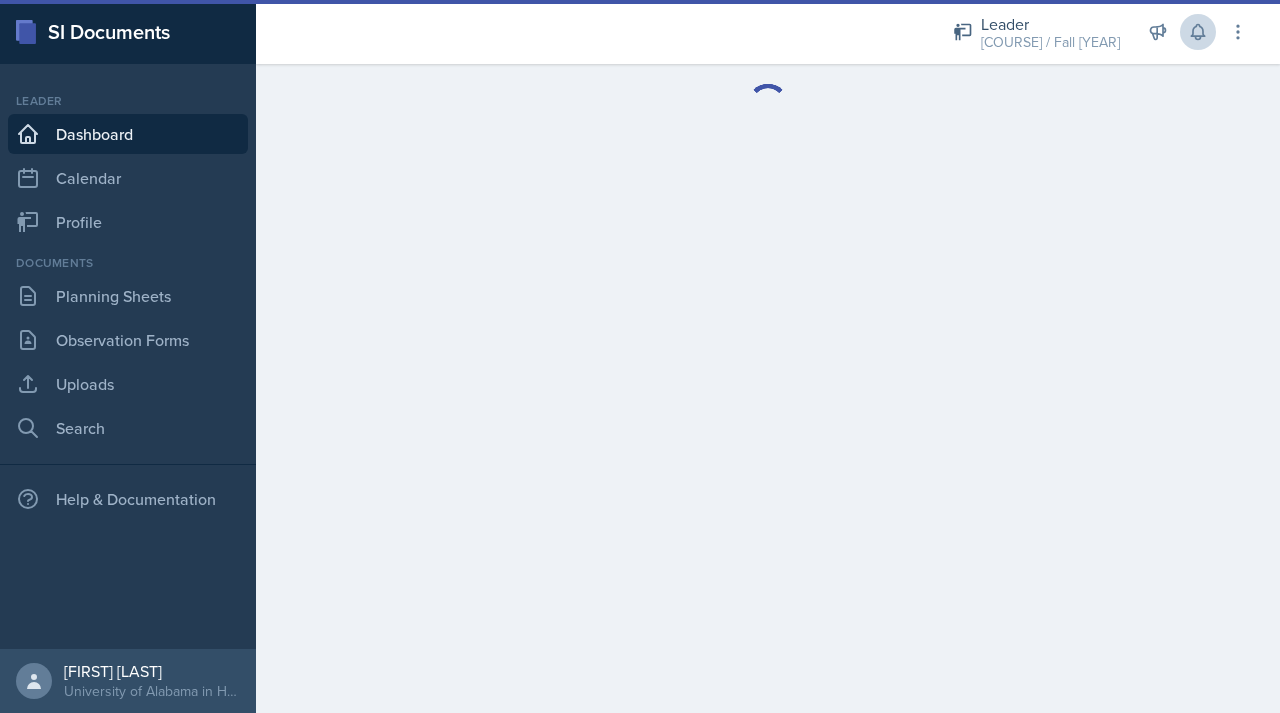 scroll, scrollTop: 0, scrollLeft: 0, axis: both 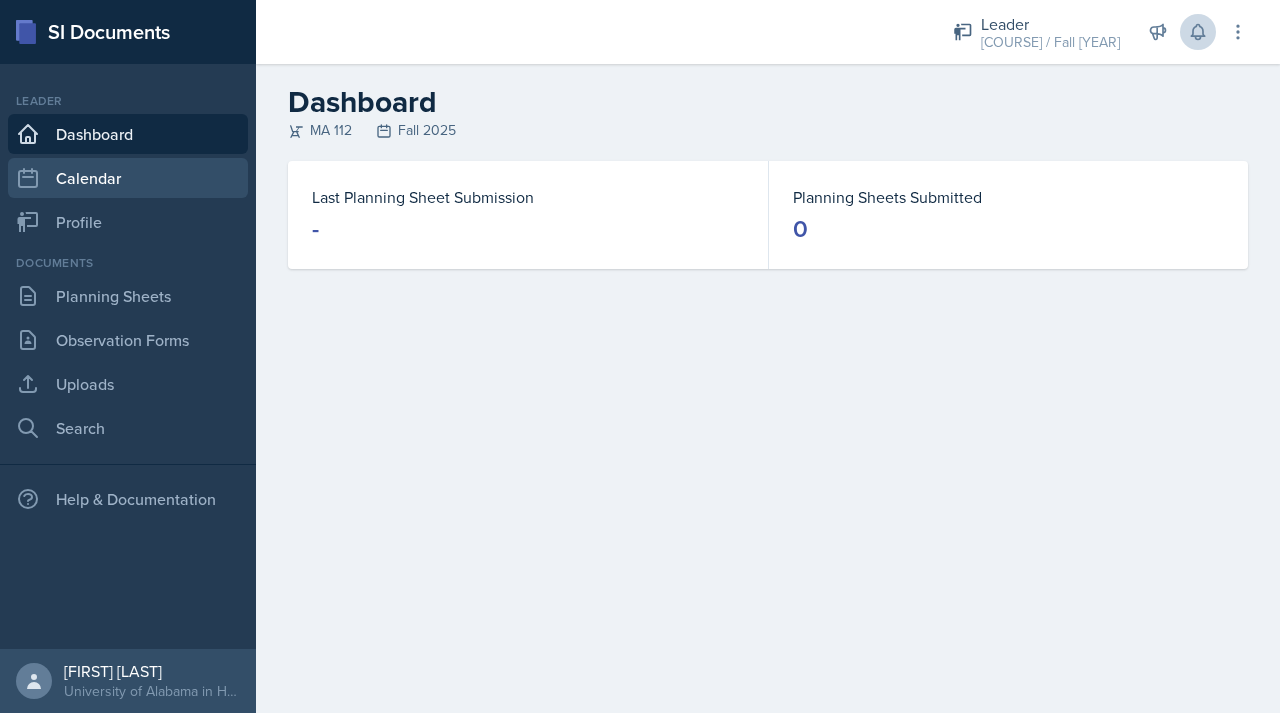click on "Calendar" at bounding box center [128, 178] 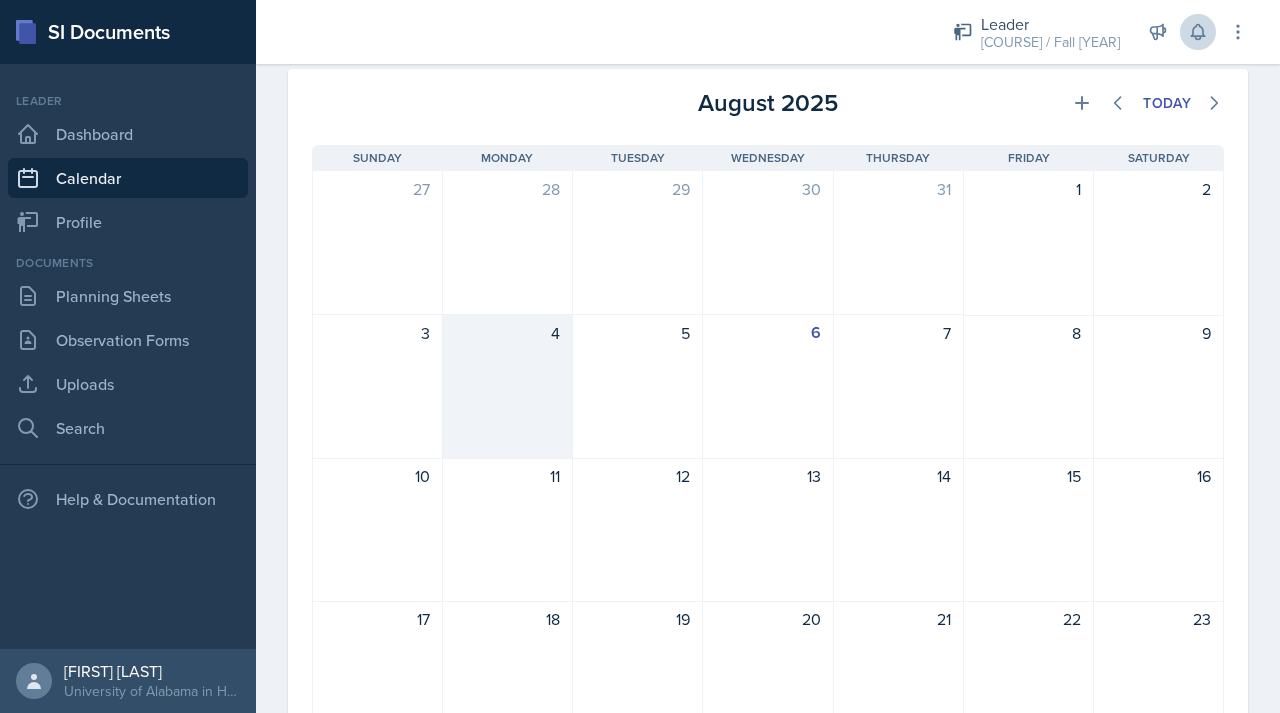 scroll, scrollTop: 67, scrollLeft: 0, axis: vertical 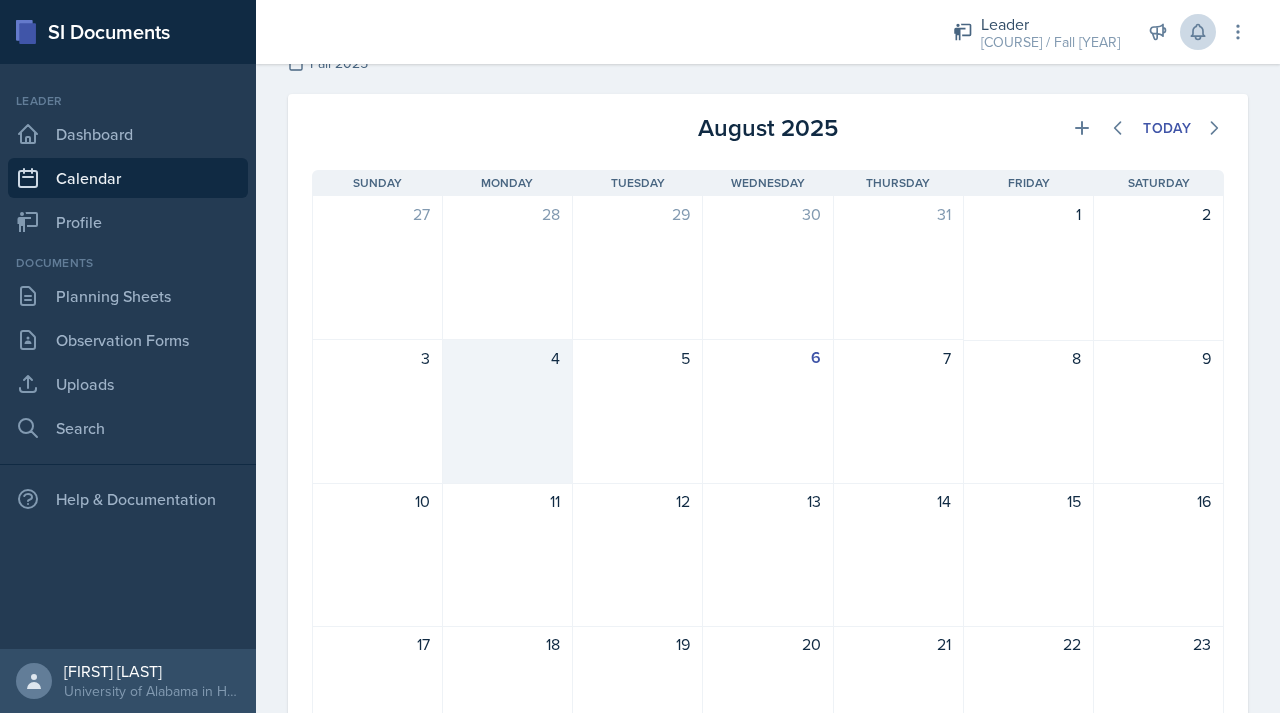 click on "4" at bounding box center (508, 412) 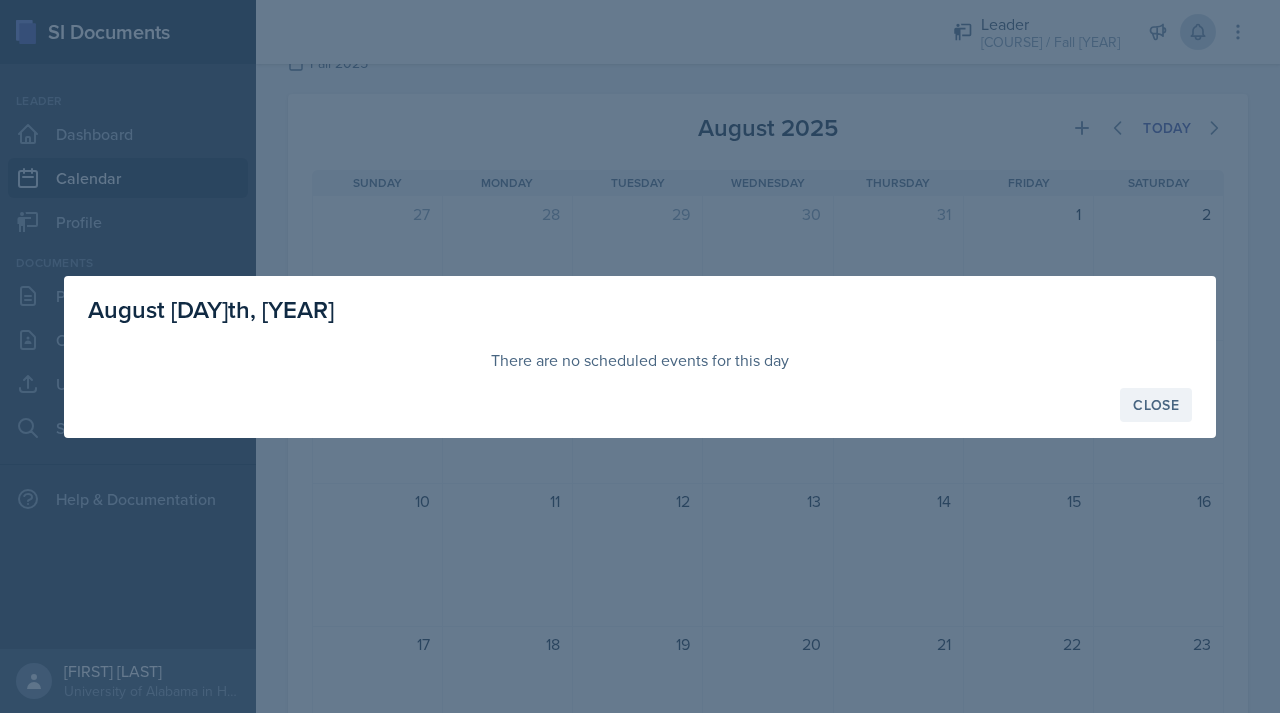 click on "Close" at bounding box center [1156, 405] 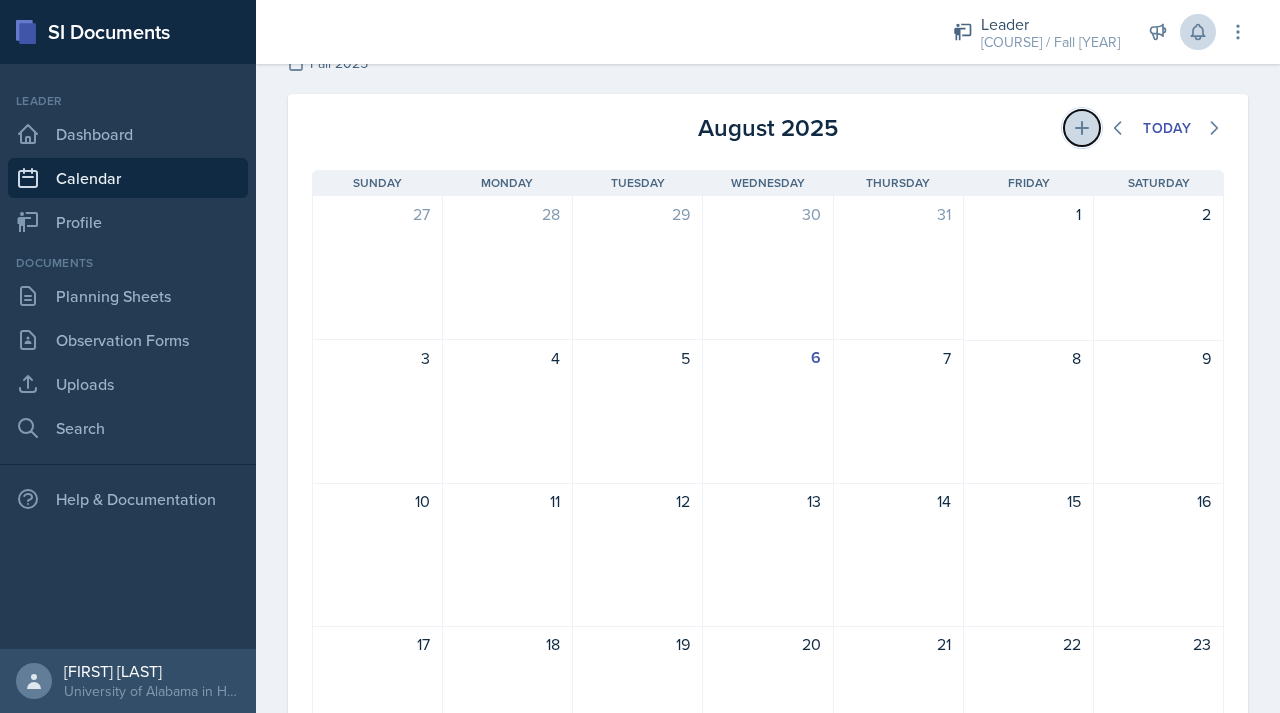 click 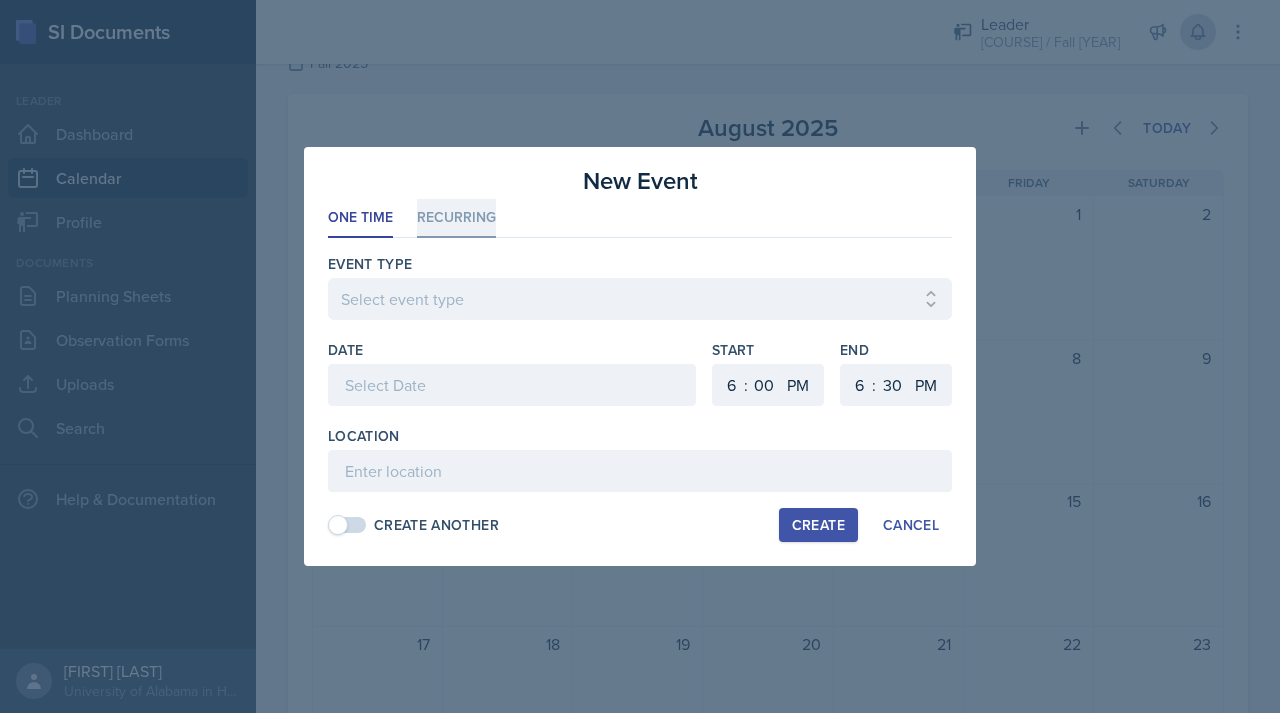 click on "Recurring" at bounding box center (456, 218) 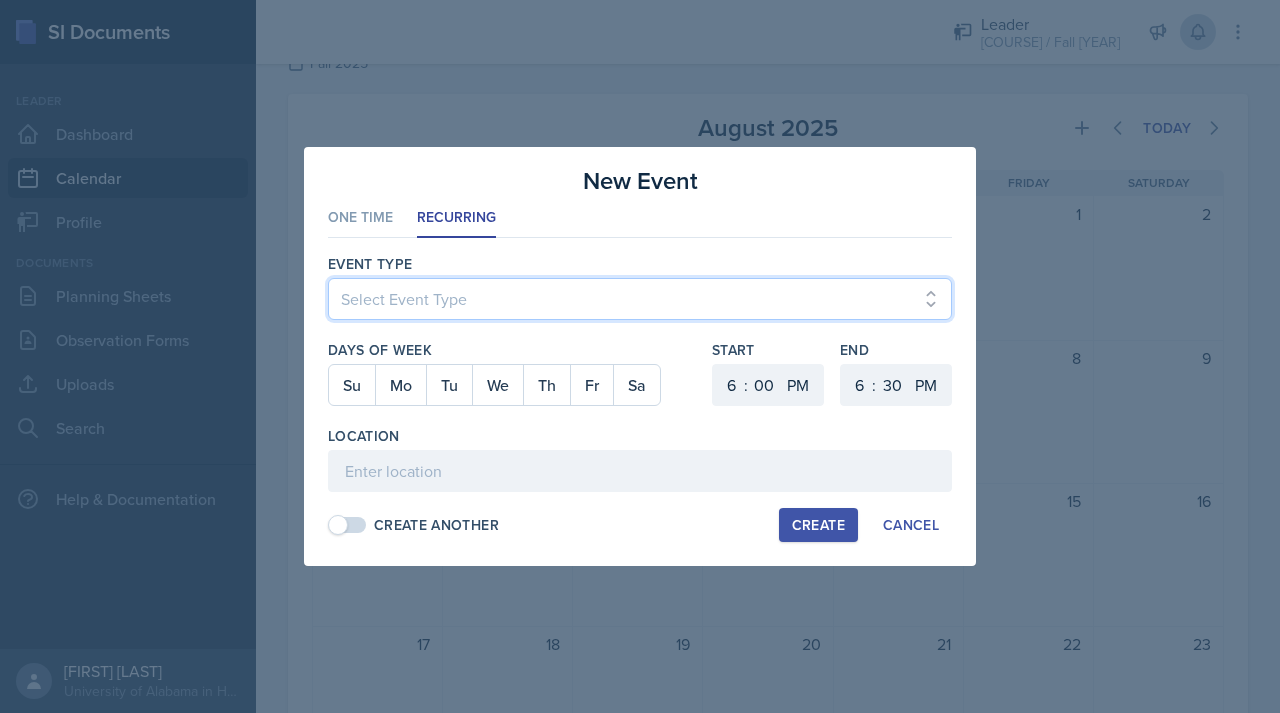 click on "Select Event Type   Admin Office Hour Cal Workshop Class Class Announcement  LA Pedagogy Course Mentor Office Hour Office Hour Professor Meeting SSC Special Project Session Training Weekly Meeting" at bounding box center (640, 299) 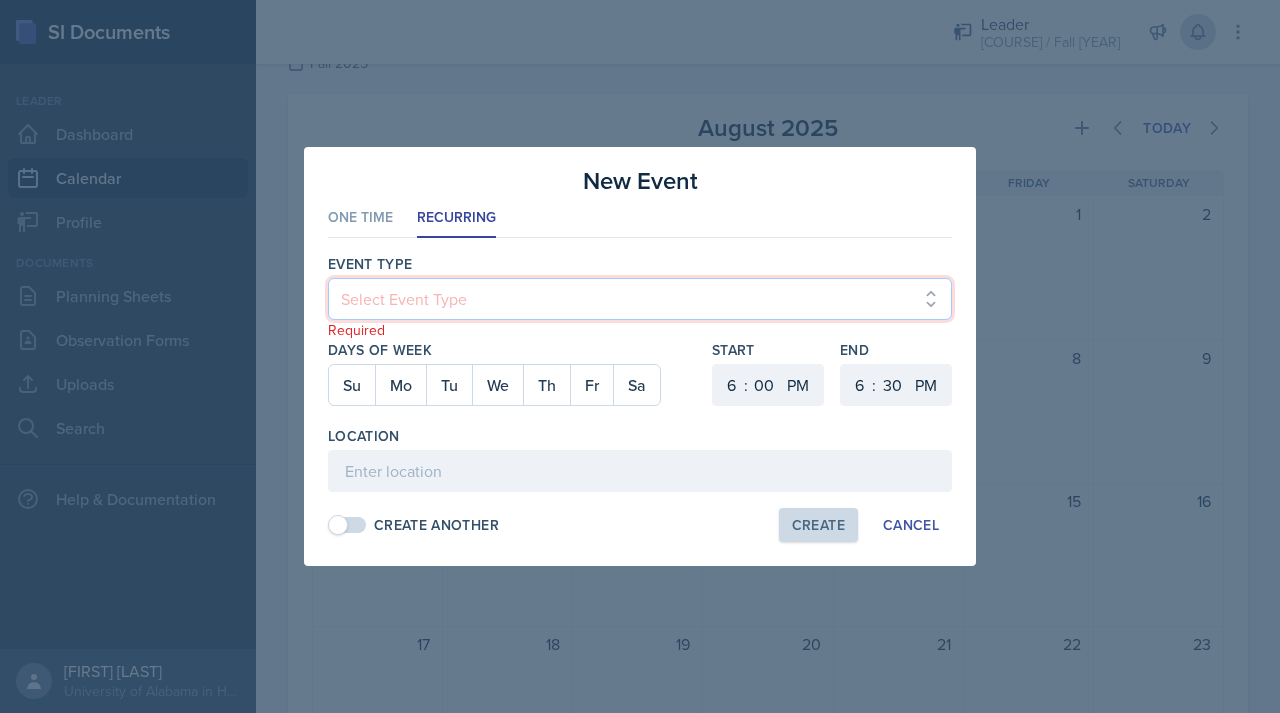 click on "Select Event Type   Admin Office Hour Cal Workshop Class Class Announcement  LA Pedagogy Course Mentor Office Hour Office Hour Professor Meeting SSC Special Project Session Training Weekly Meeting" at bounding box center [640, 299] 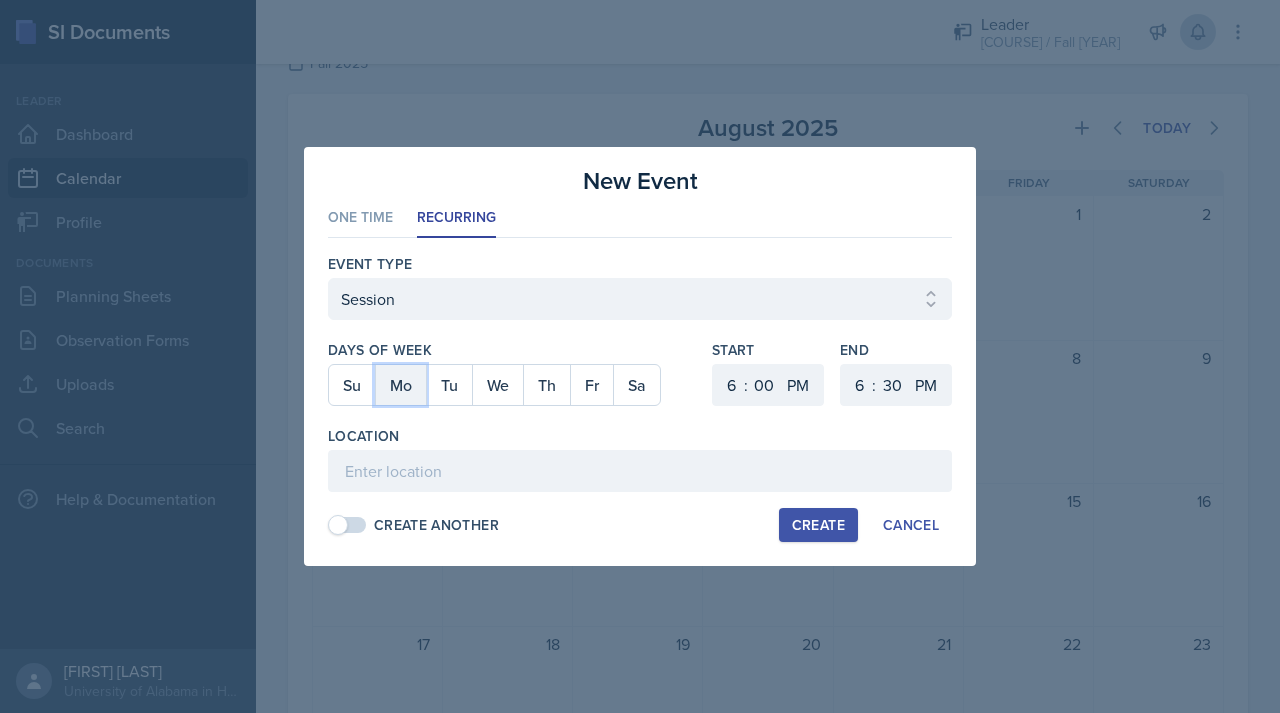 click on "Mo" at bounding box center (400, 385) 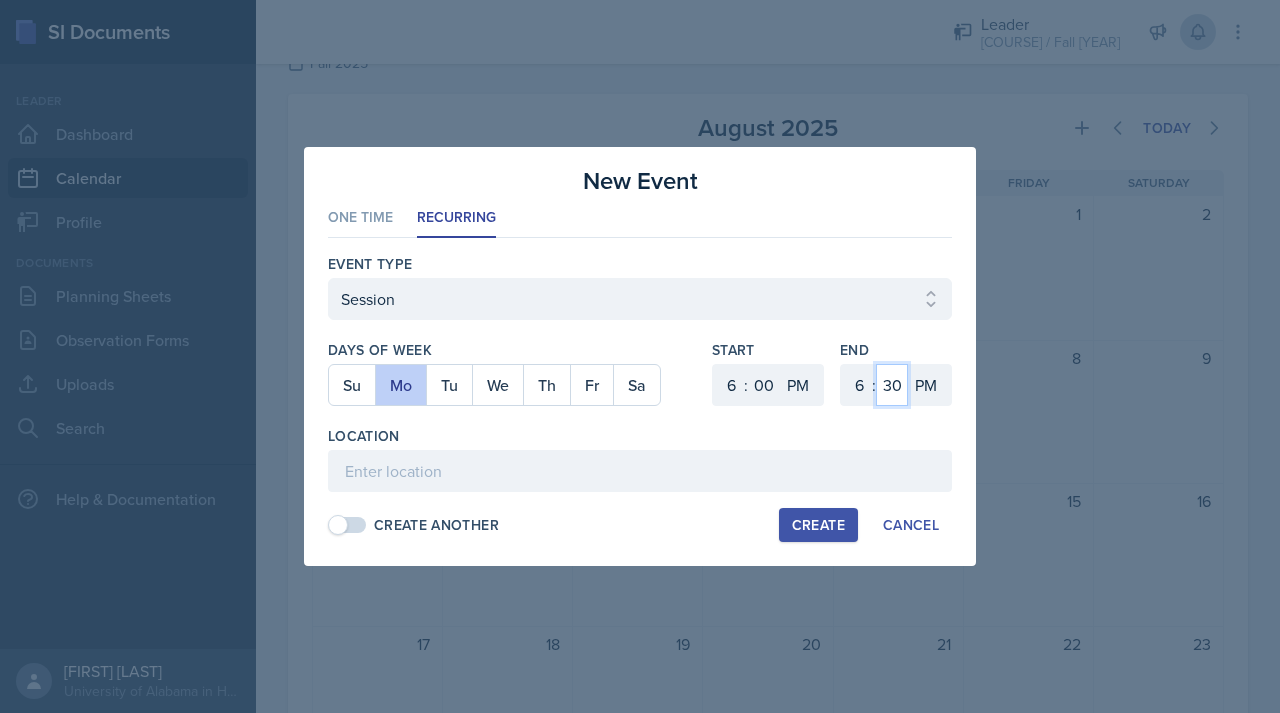 click on "00 05 10 15 20 25 30 35 40 45 50 55" at bounding box center [892, 385] 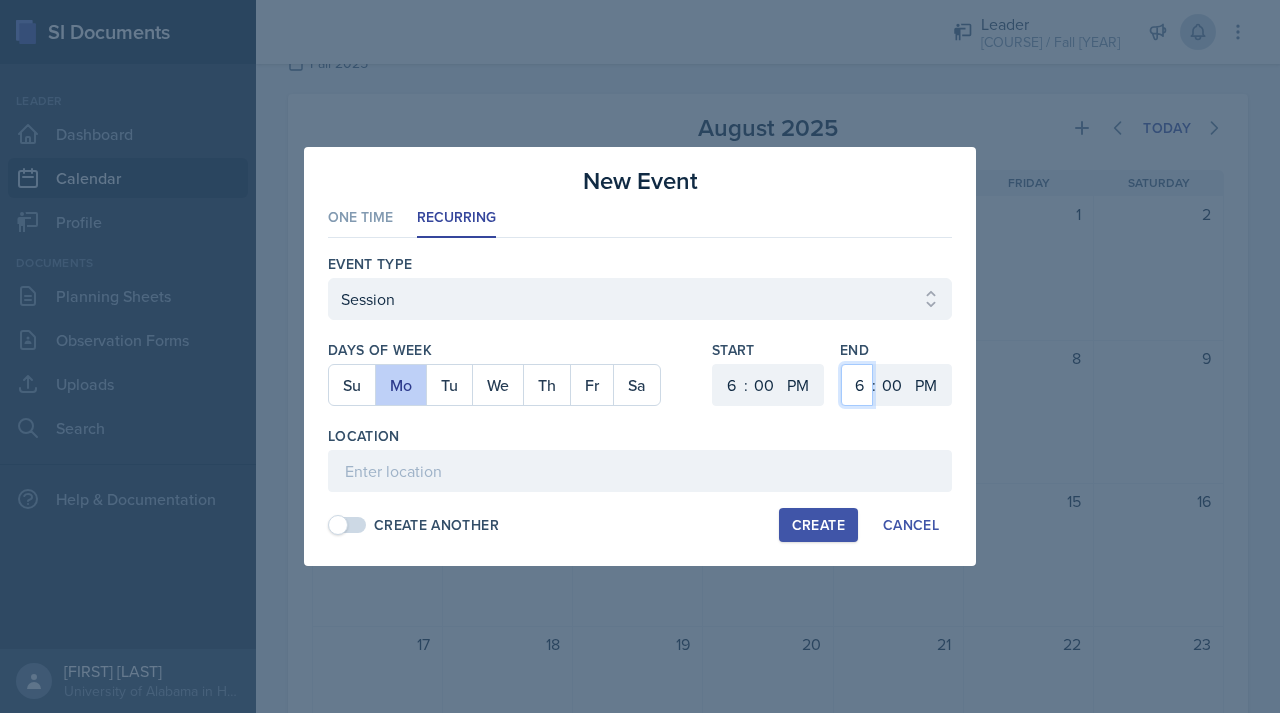 click on "1 2 3 4 5 6 7 8 9 10 11 12" at bounding box center [857, 385] 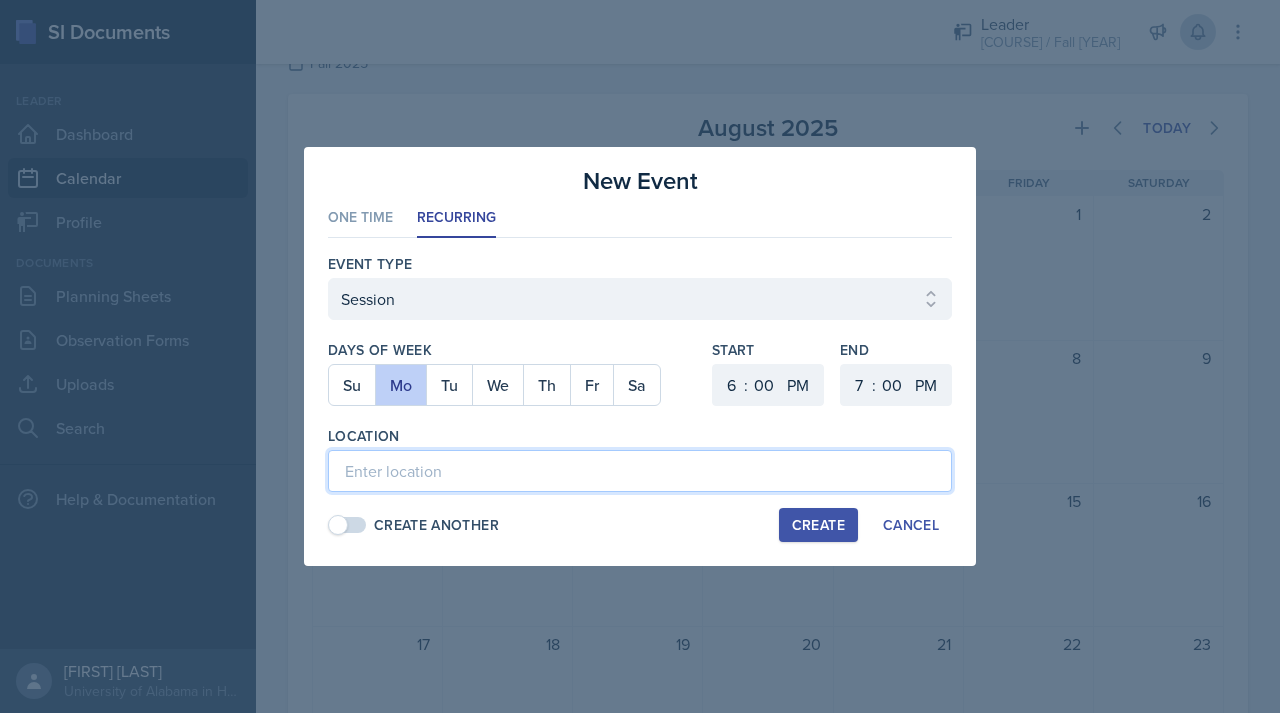 click at bounding box center [640, 471] 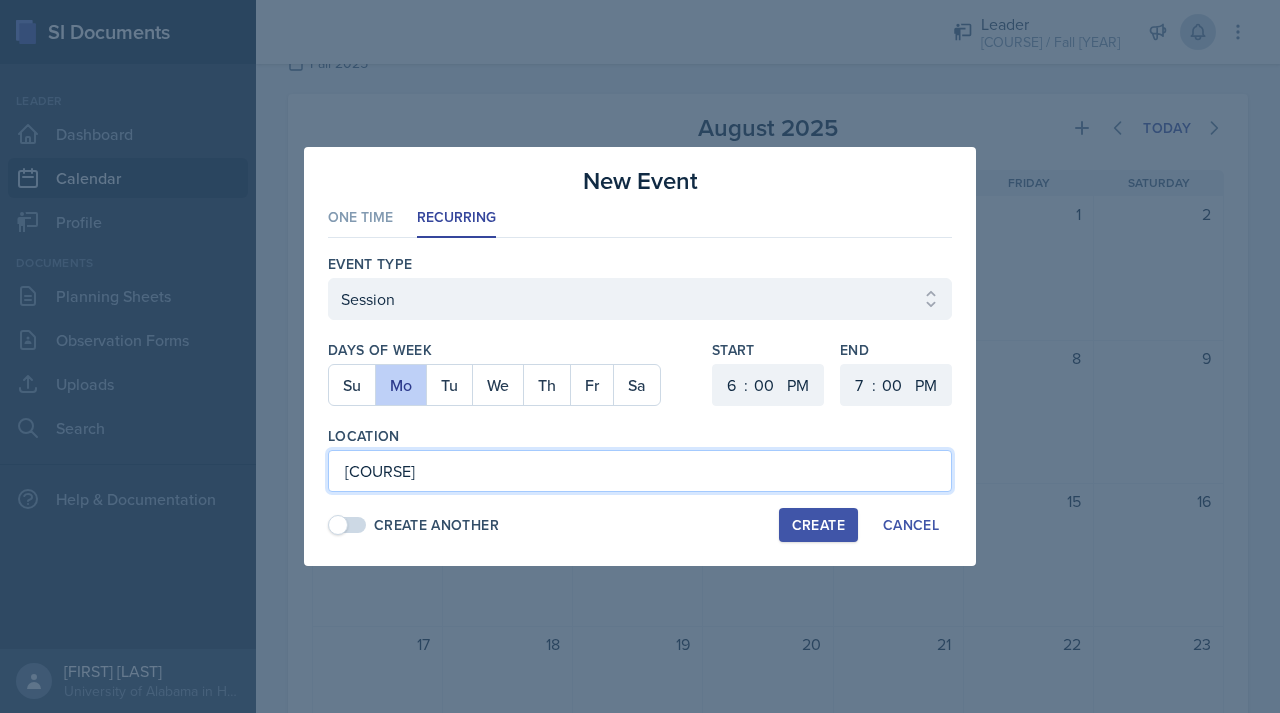 type on "[COURSE]" 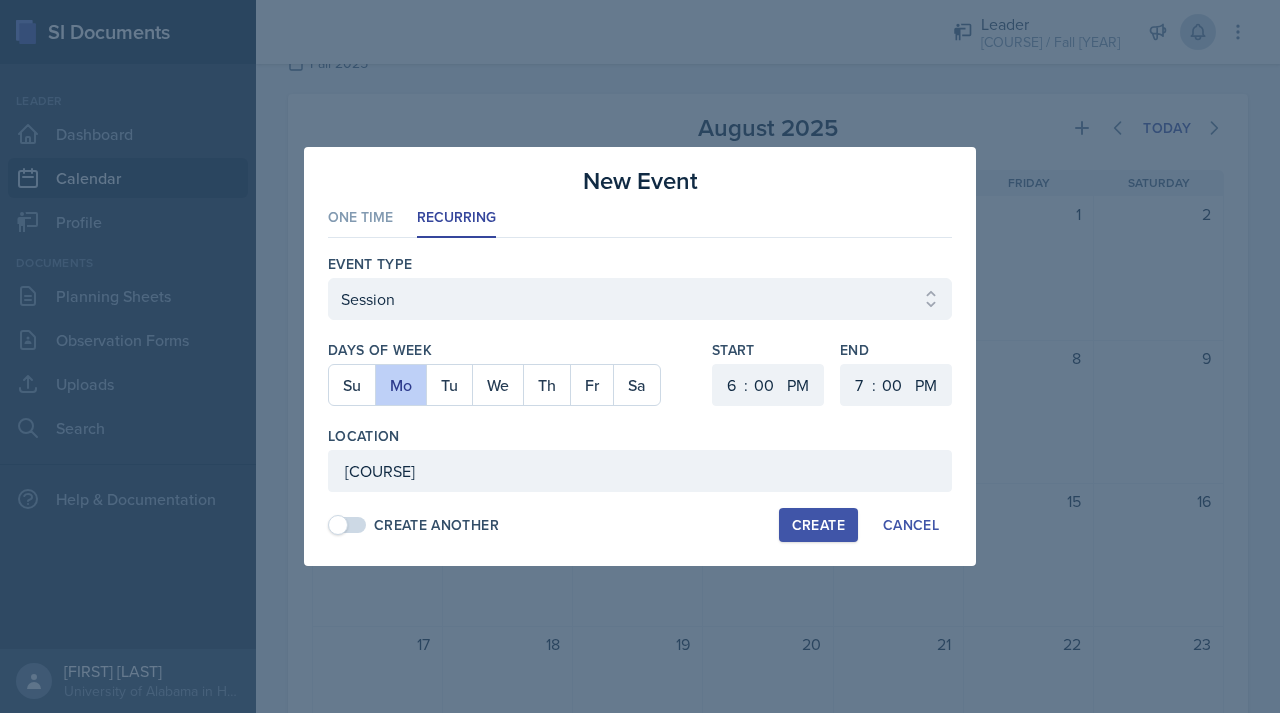 click on "Create Another" at bounding box center (436, 525) 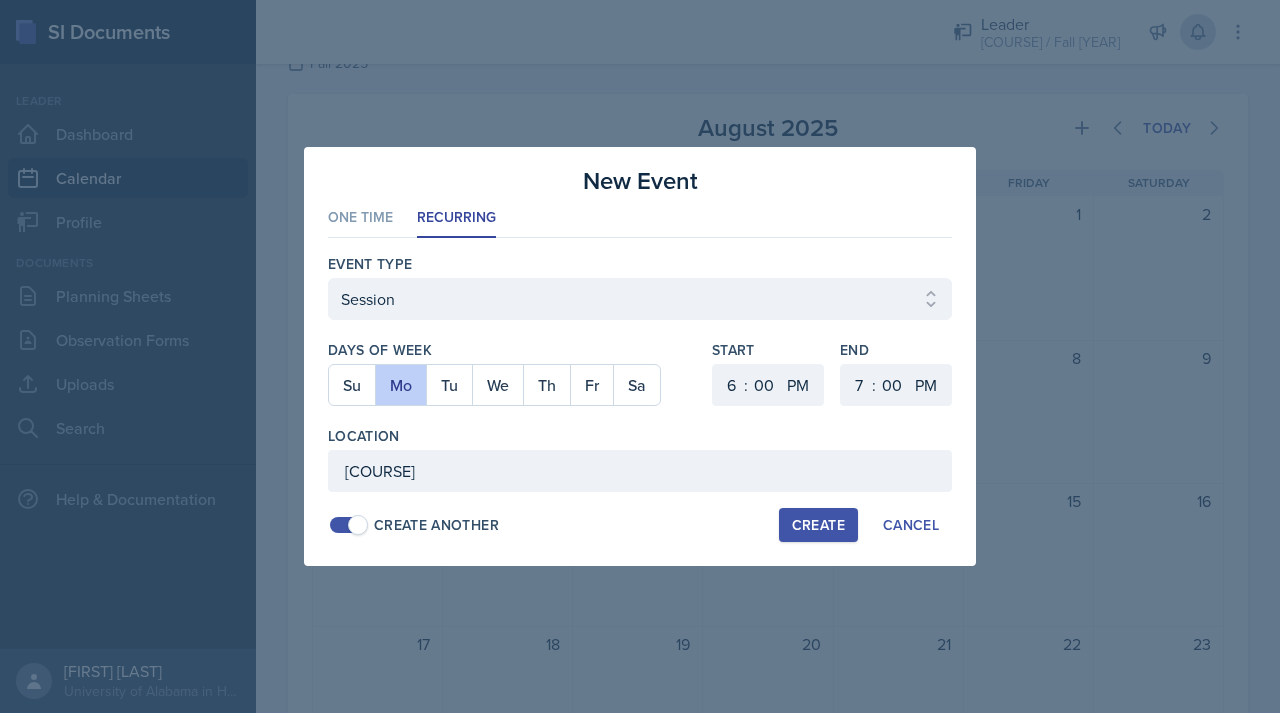 click at bounding box center [358, 525] 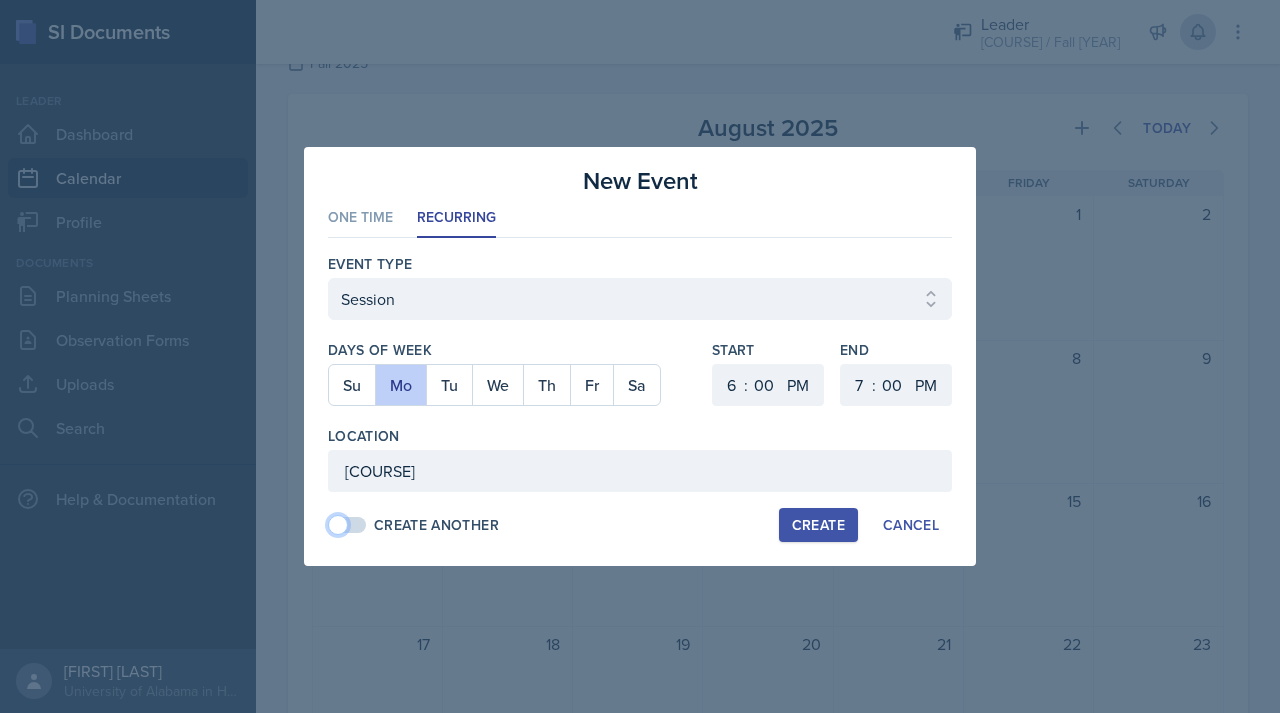 click on "Create" at bounding box center [818, 525] 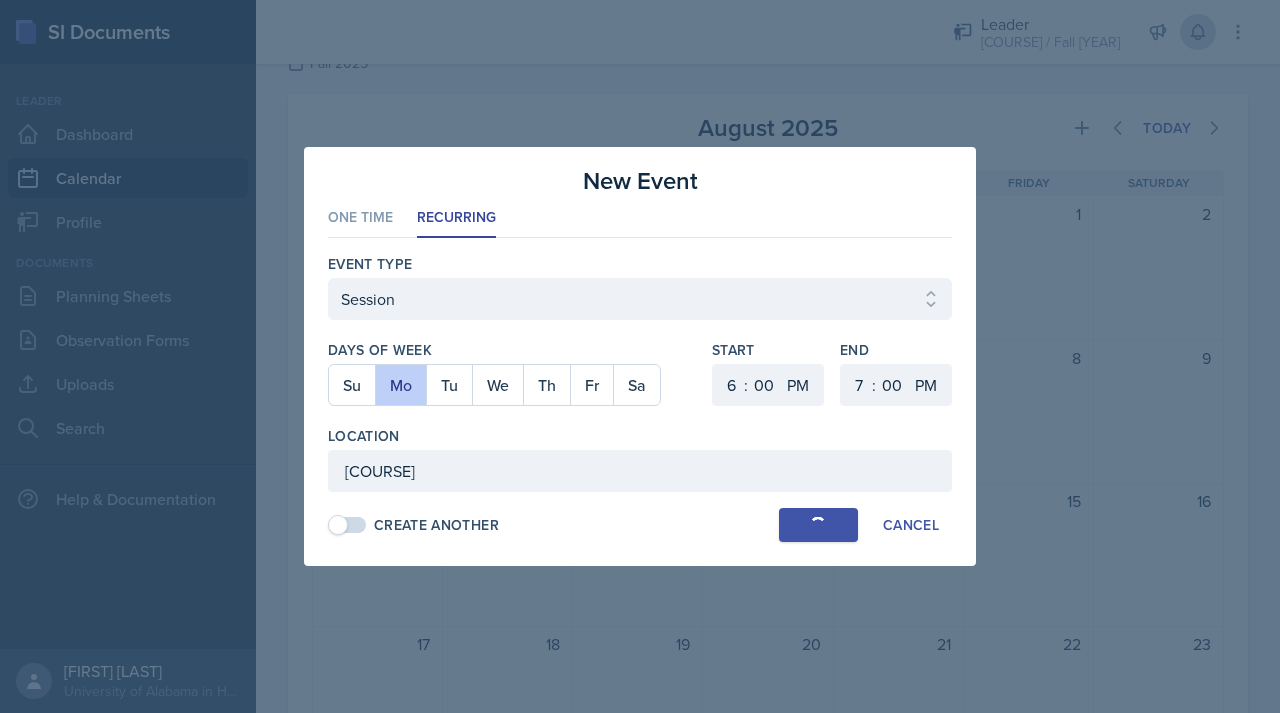 select 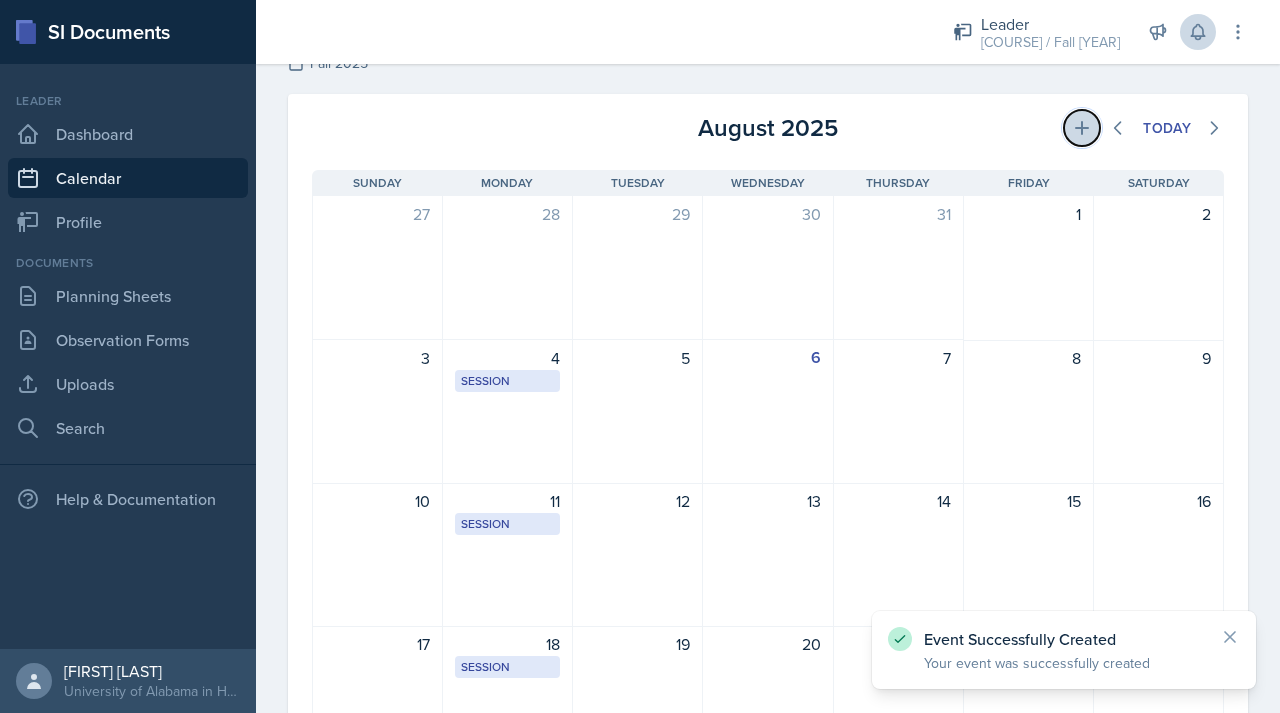 click at bounding box center (1082, 128) 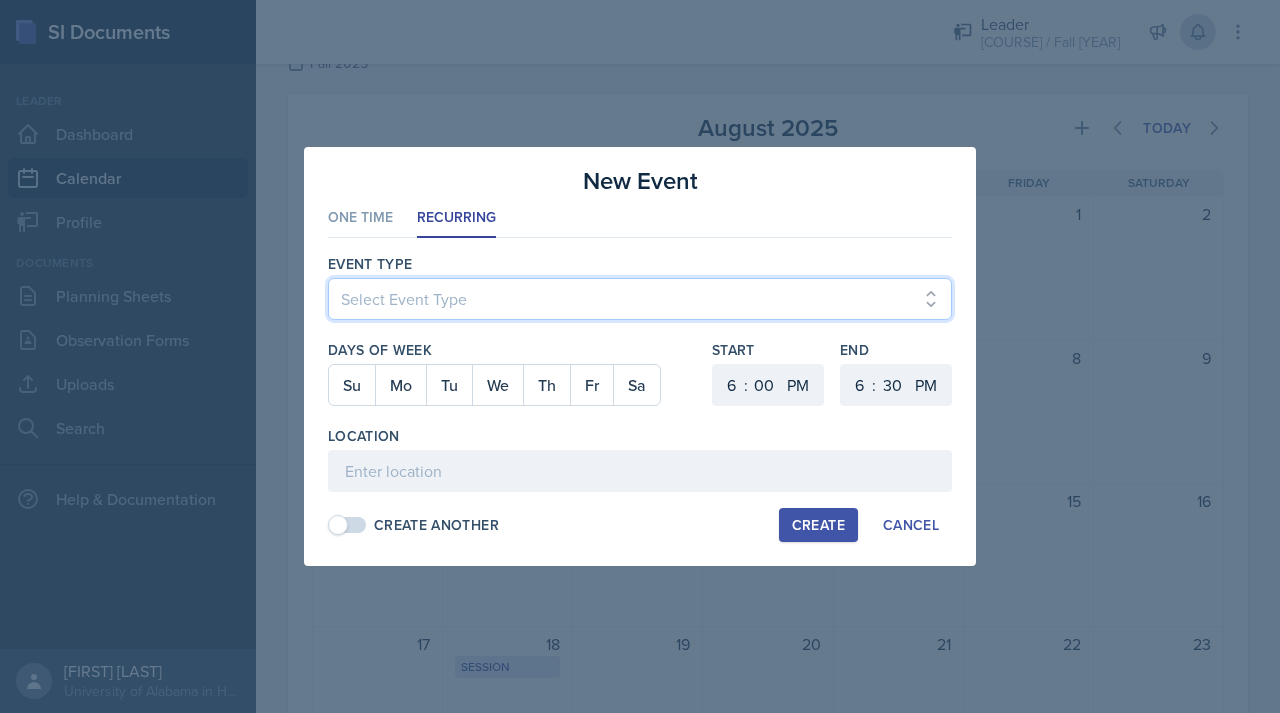click on "Select Event Type   Admin Office Hour Cal Workshop Class Class Announcement  LA Pedagogy Course Mentor Office Hour Office Hour Professor Meeting SSC Special Project Session Training Weekly Meeting" at bounding box center (640, 299) 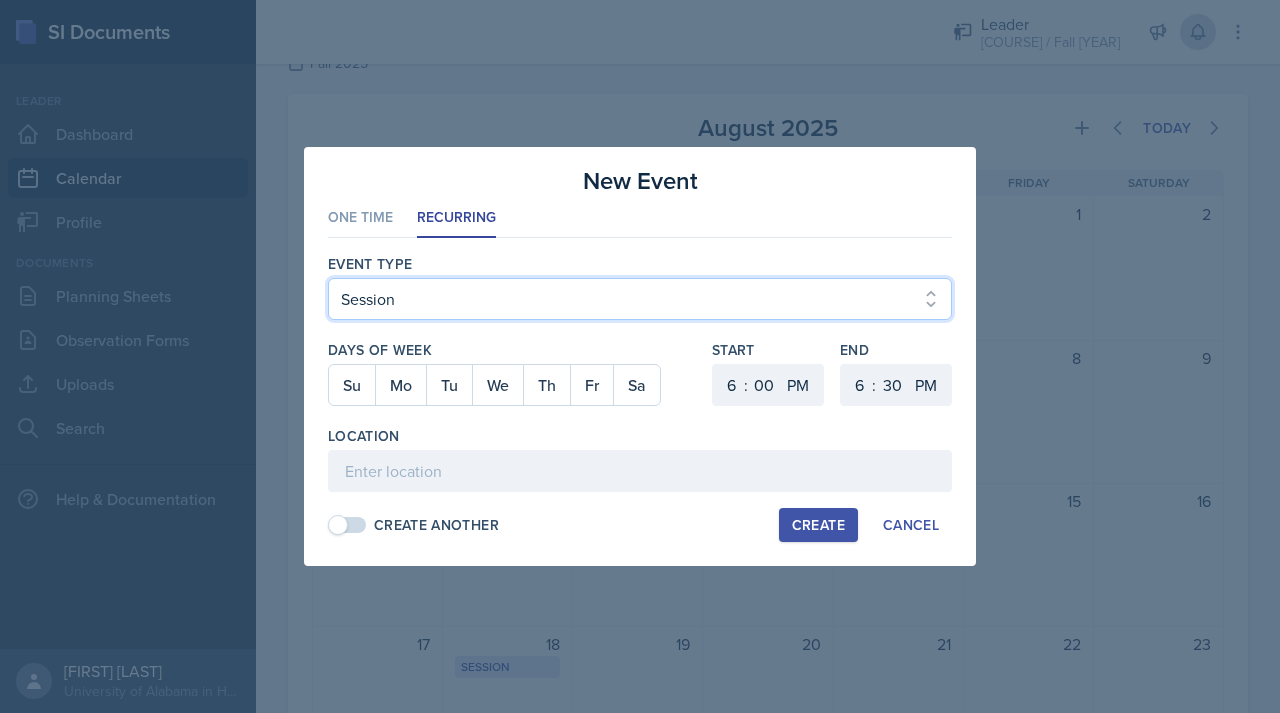 click on "1 2 3 4 5 6 7 8 9 10 11 12" at bounding box center (729, 385) 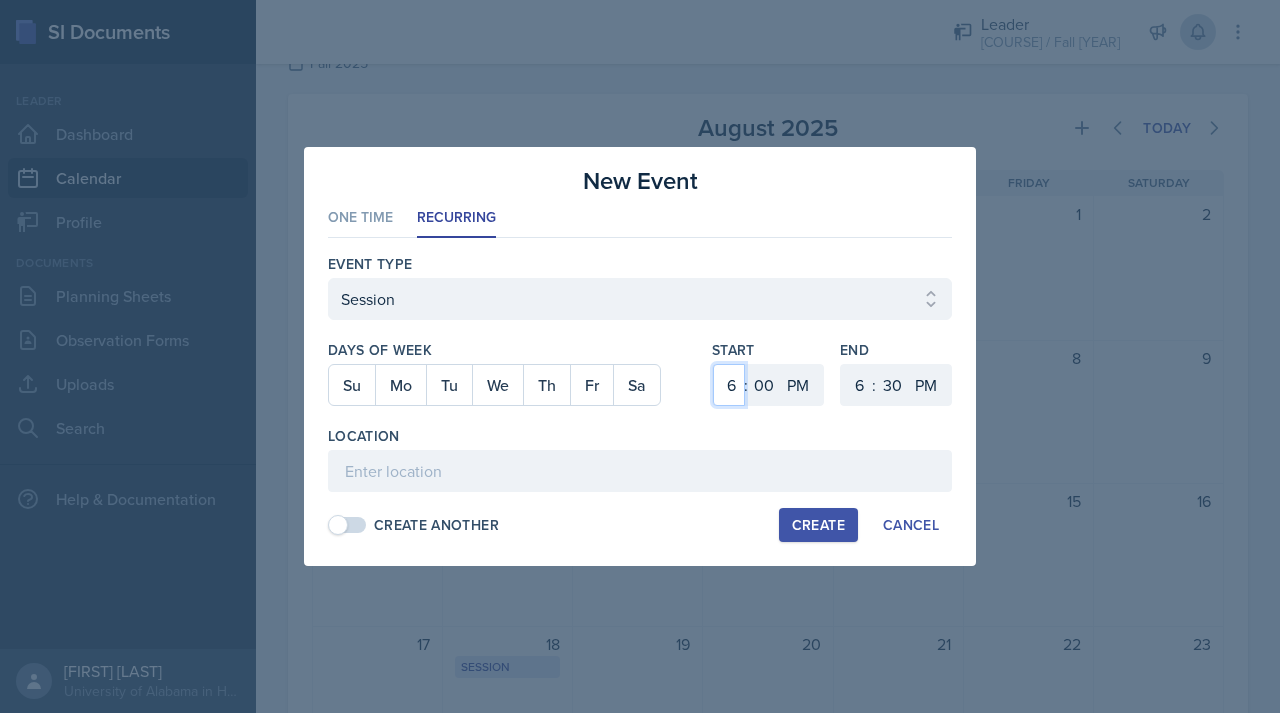 select on "1" 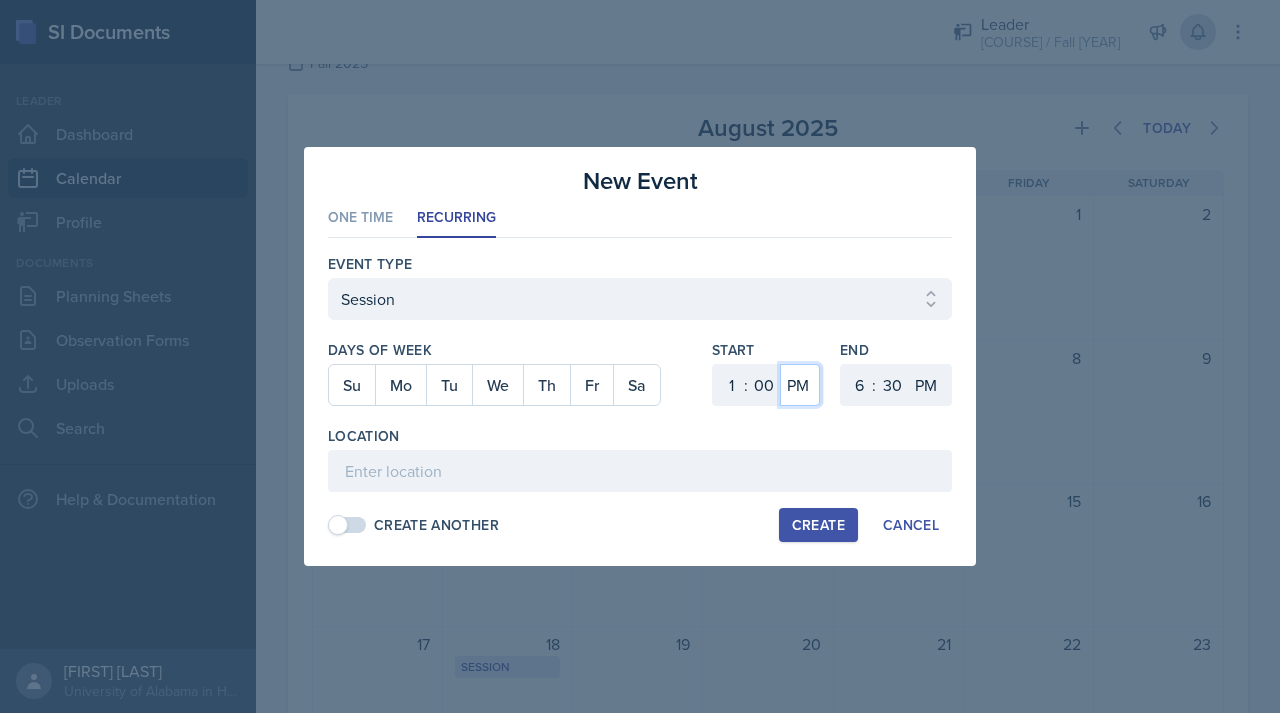 click on "AM   PM" at bounding box center (800, 385) 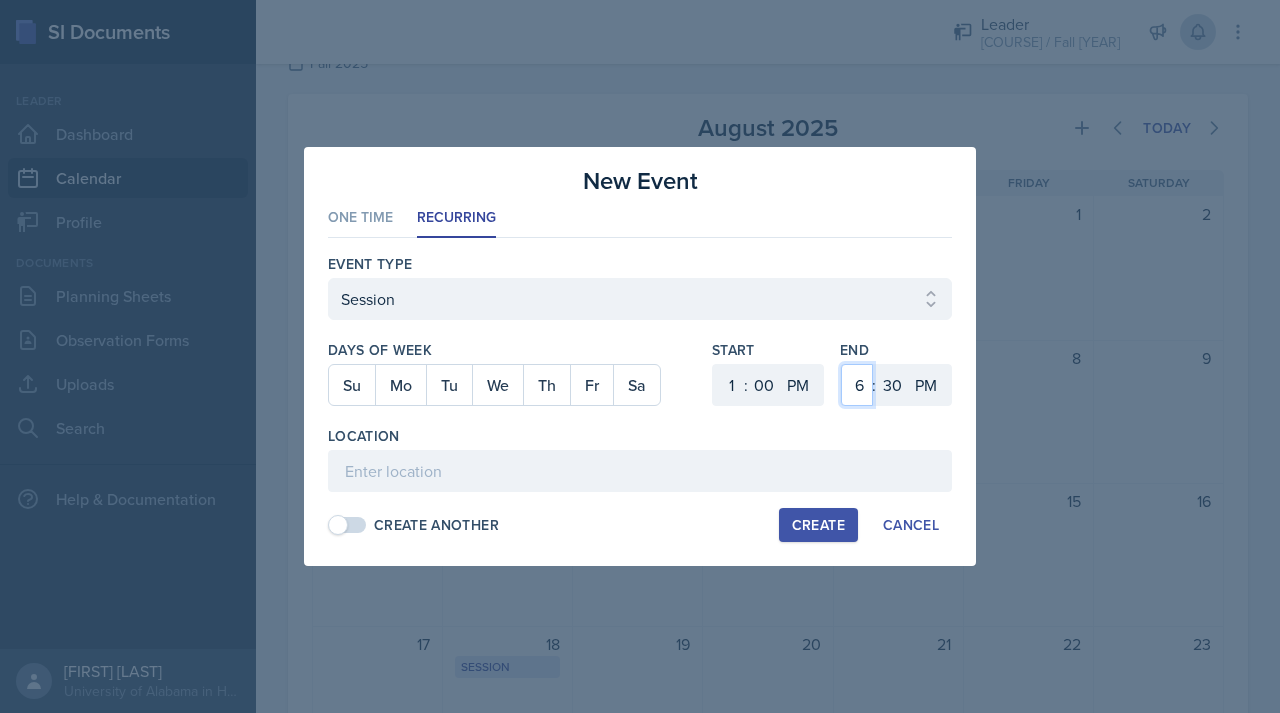 click on "1 2 3 4 5 6 7 8 9 10 11 12" at bounding box center (857, 385) 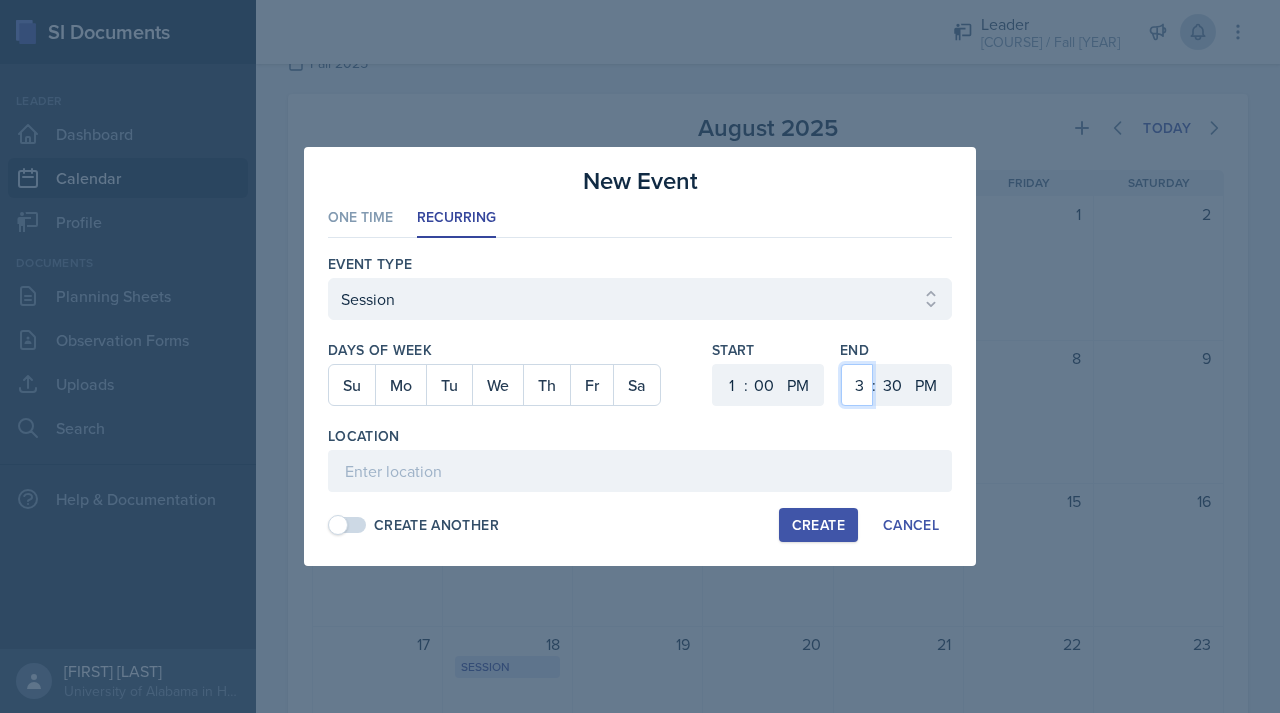 click on "00 05 10 15 20 25 30 35 40 45 50 55" at bounding box center (892, 385) 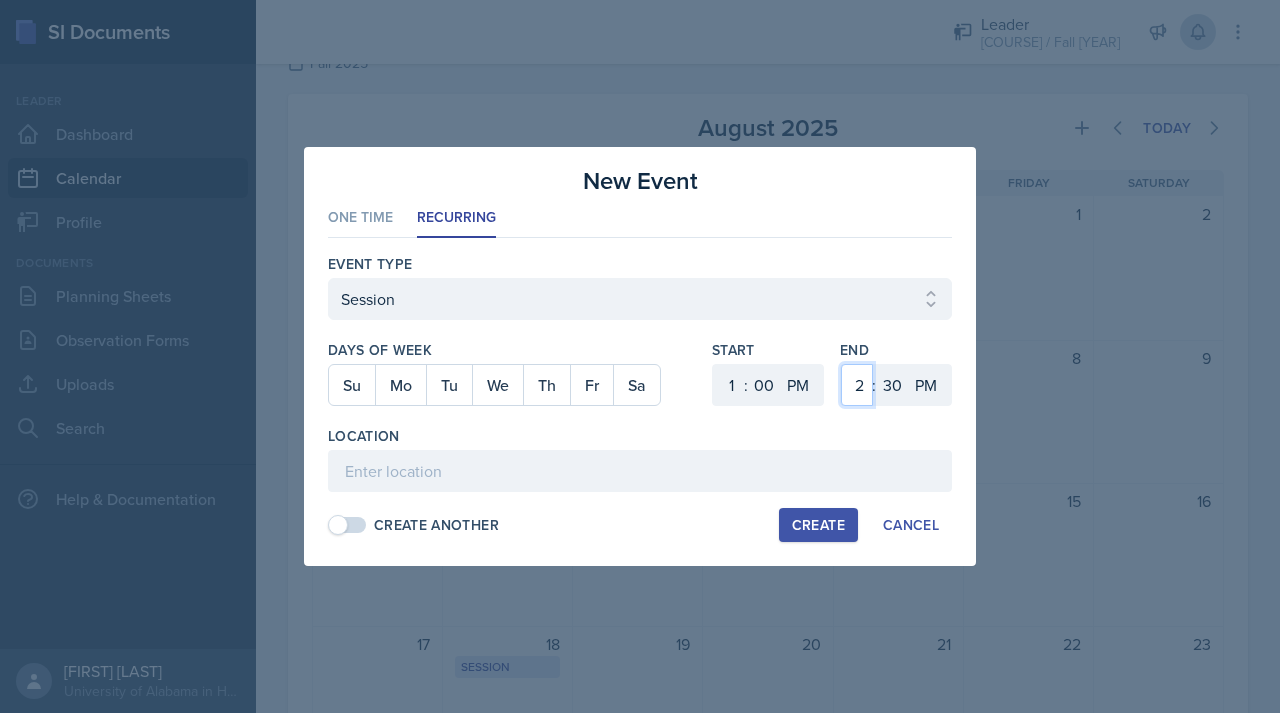 click on "00 05 10 15 20 25 30 35 40 45 50 55" at bounding box center [892, 385] 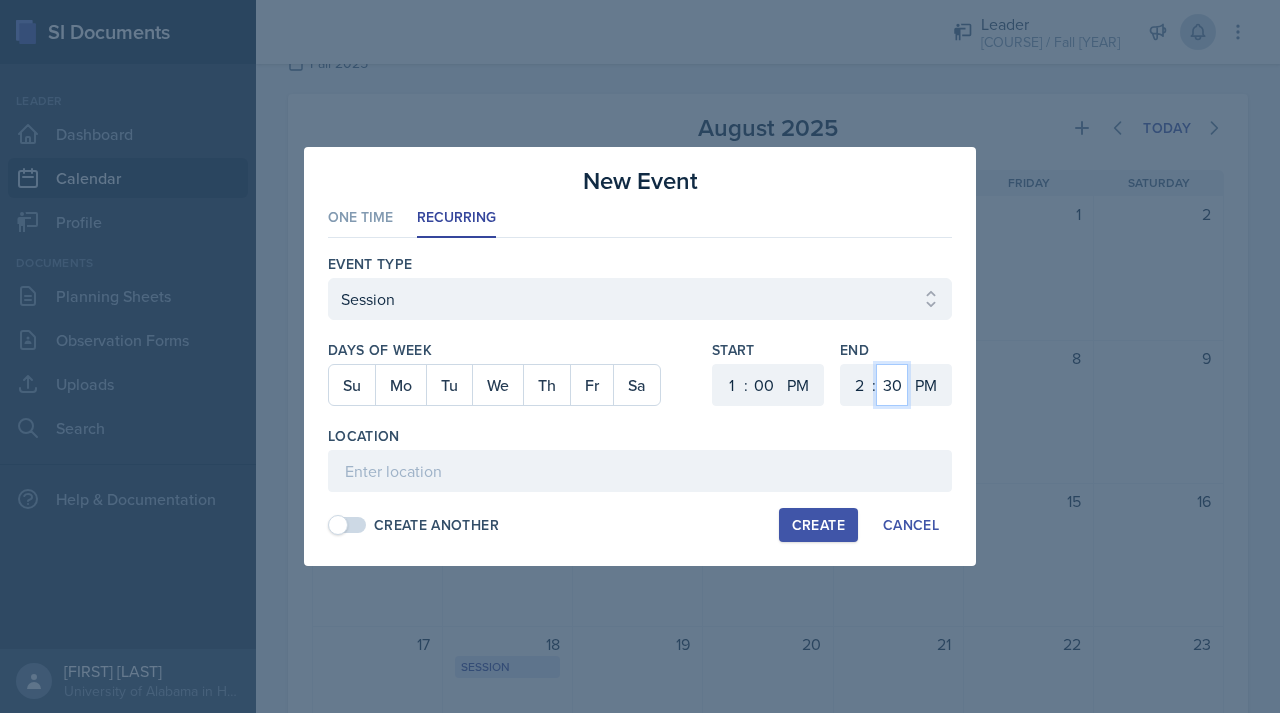 select on "0" 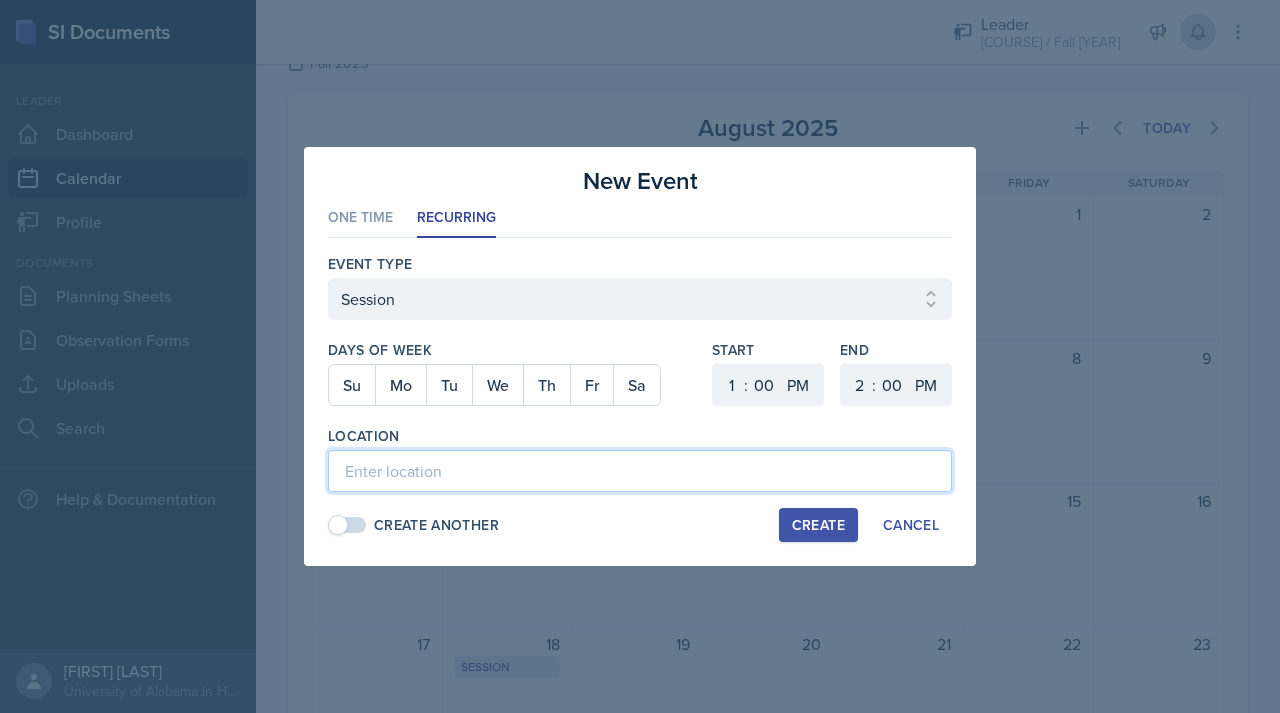 click at bounding box center (640, 471) 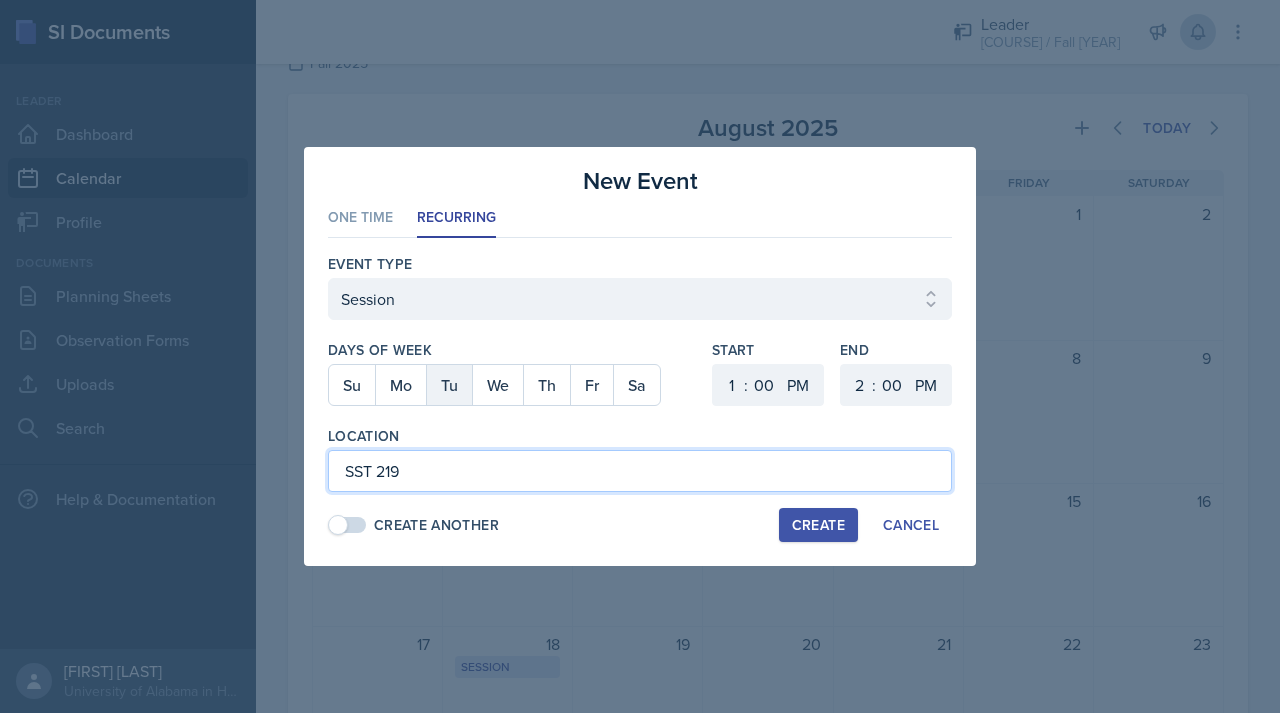 type on "SST 219" 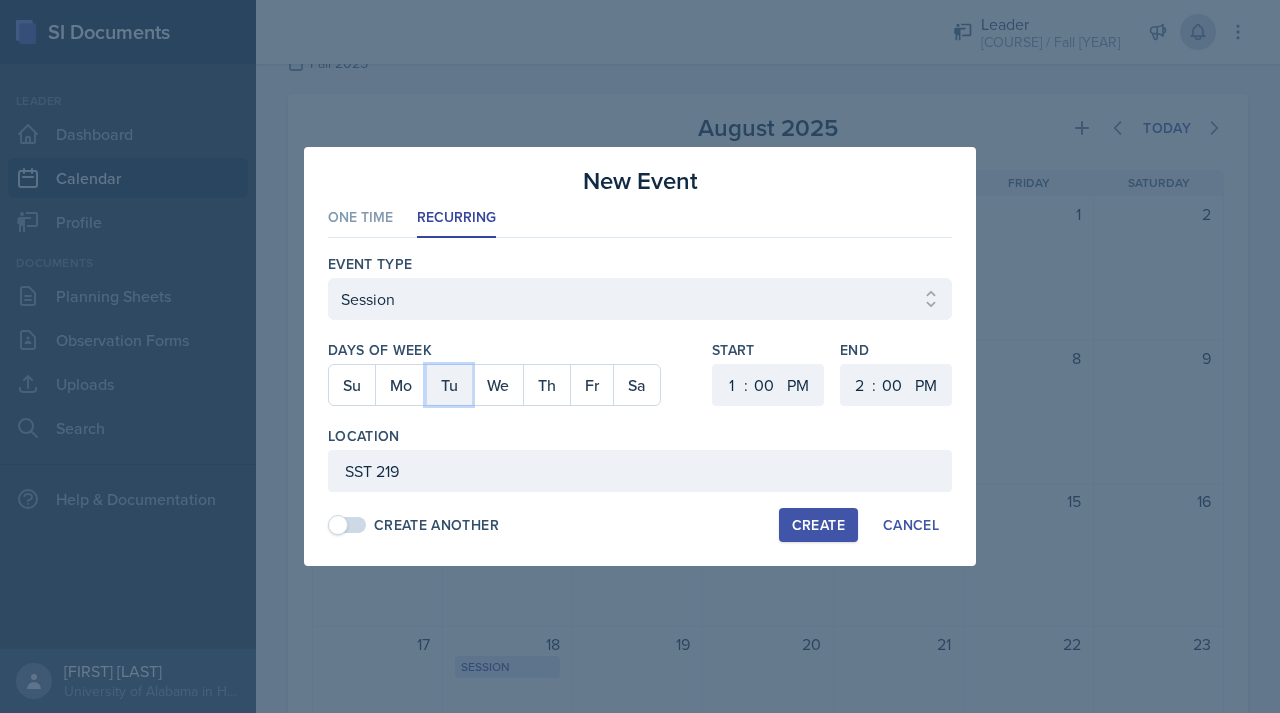 click on "Tu" at bounding box center (449, 385) 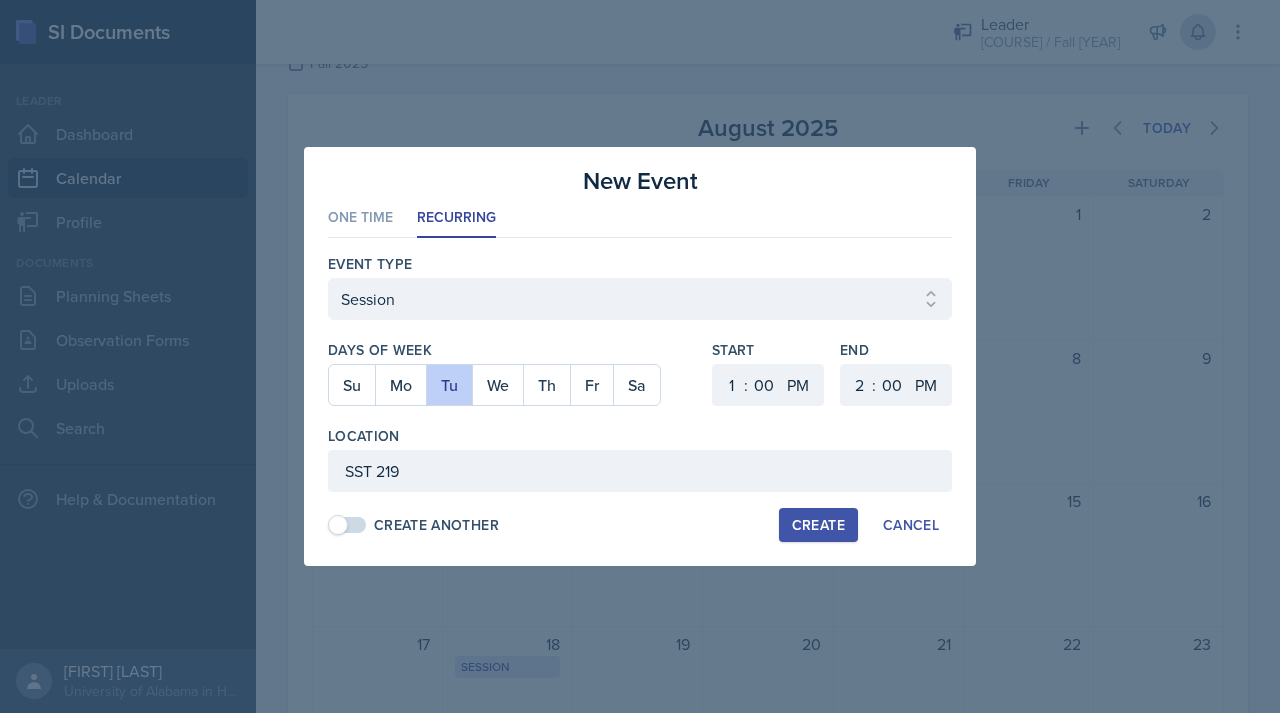 click on "Create" at bounding box center (818, 525) 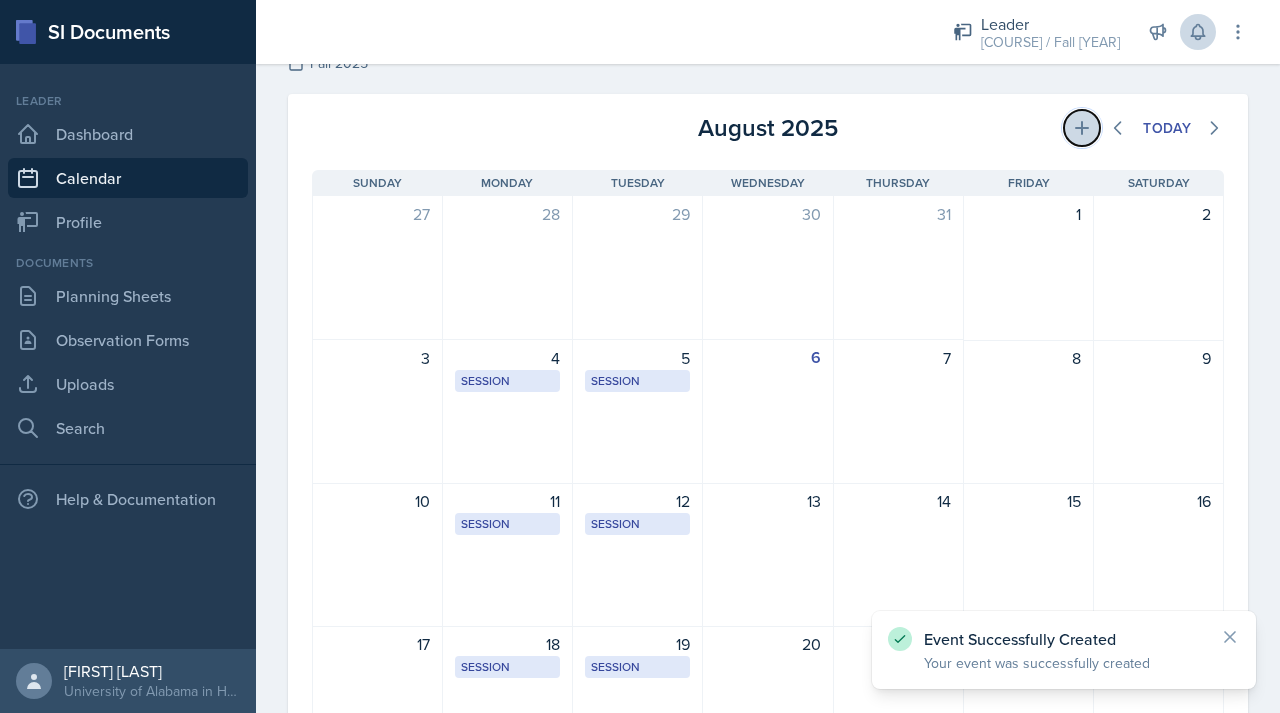 click 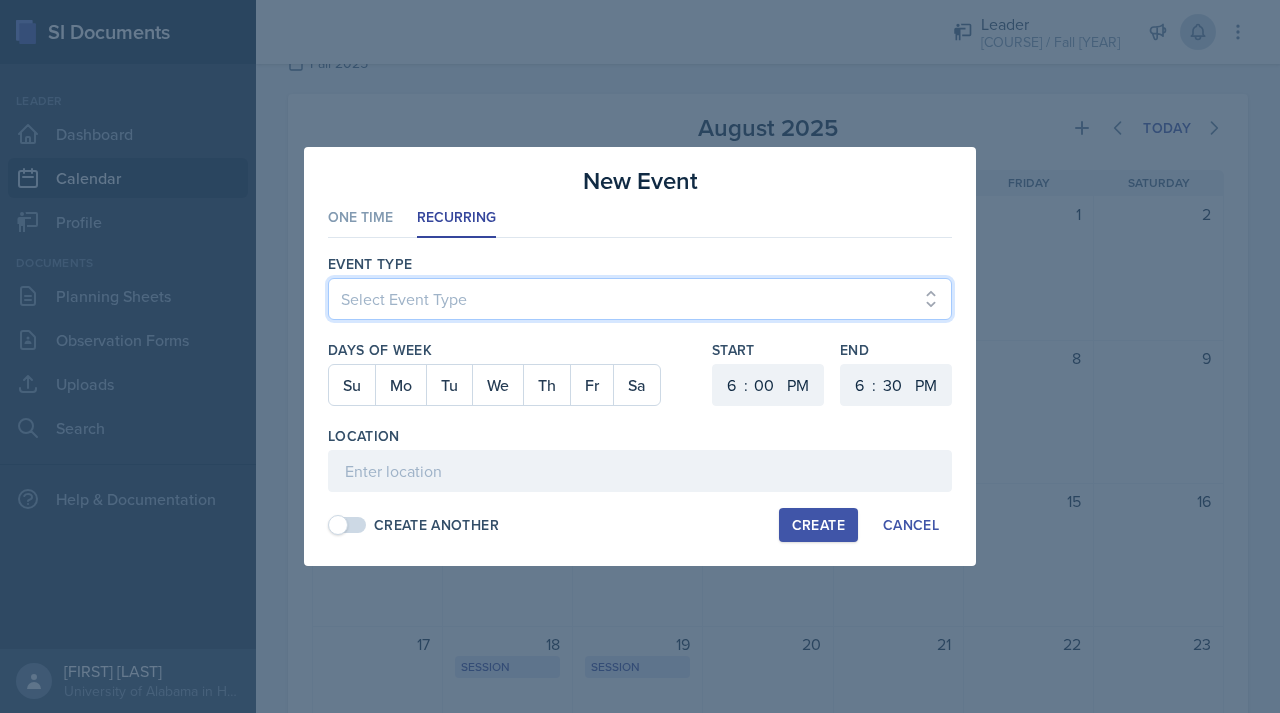 click on "Select Event Type   Admin Office Hour Cal Workshop Class Class Announcement  LA Pedagogy Course Mentor Office Hour Office Hour Professor Meeting SSC Special Project Session Training Weekly Meeting" at bounding box center [640, 299] 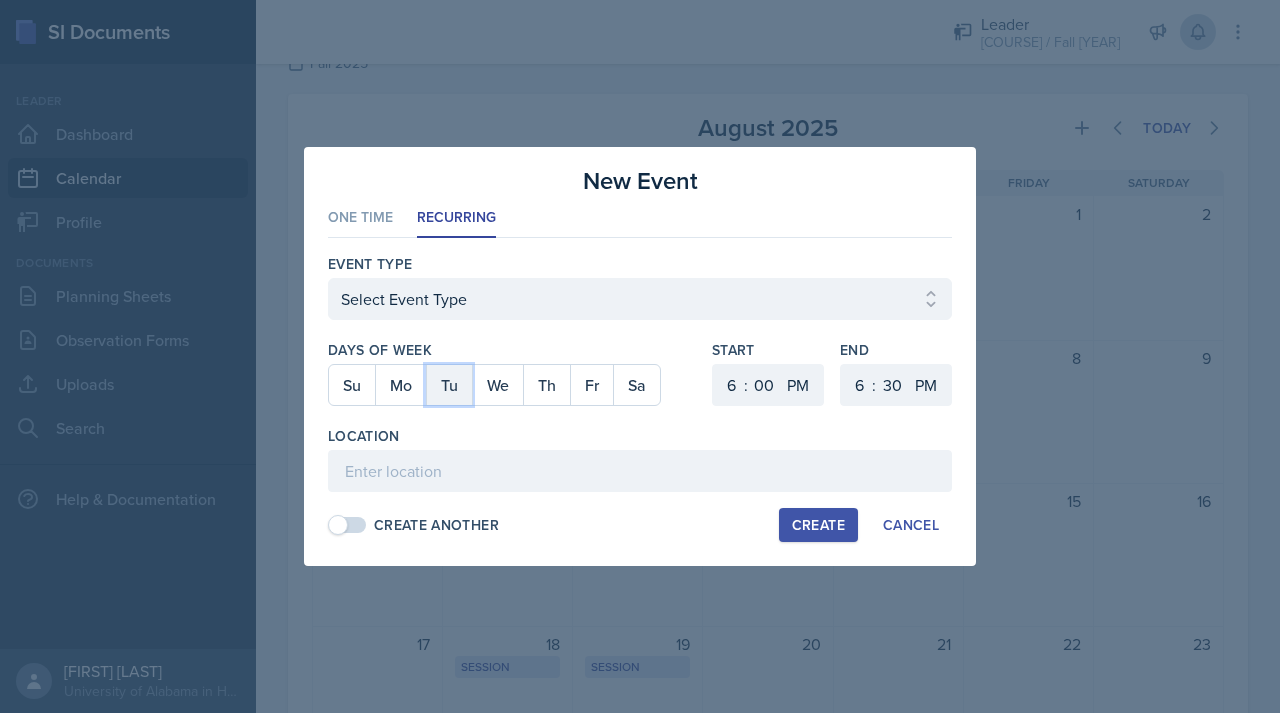 click on "Tu" at bounding box center (449, 385) 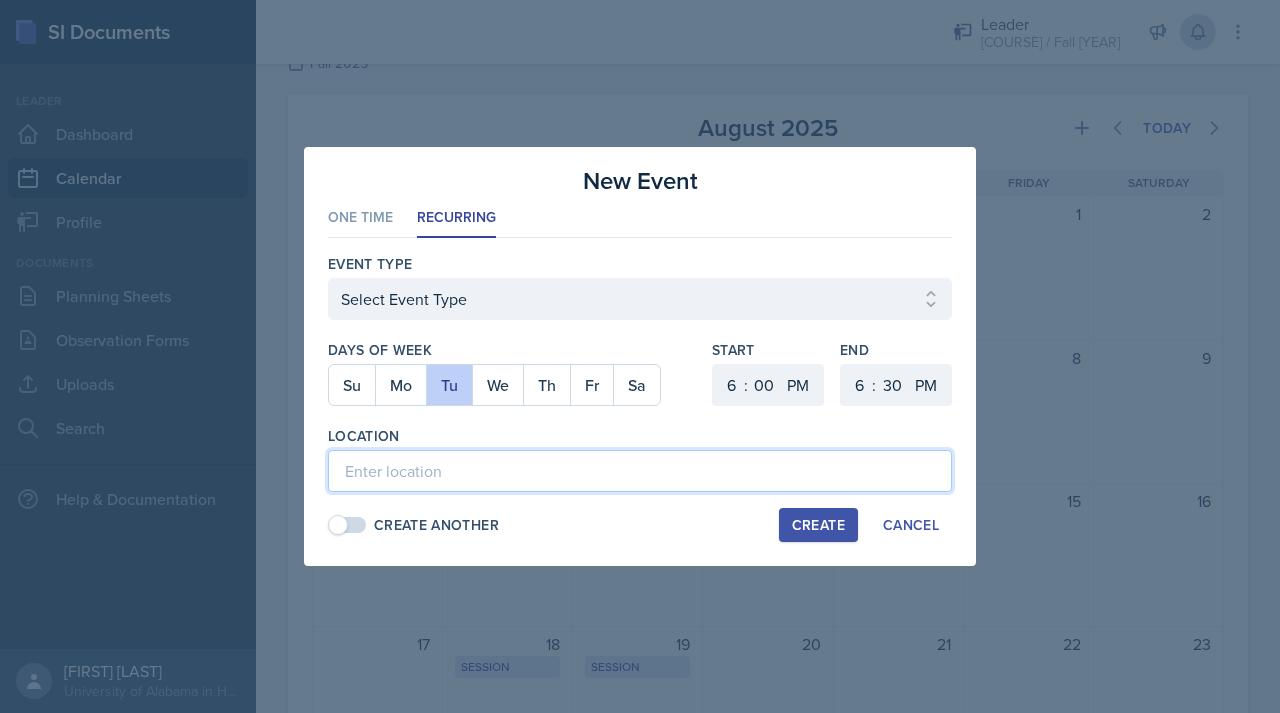 click at bounding box center (640, 471) 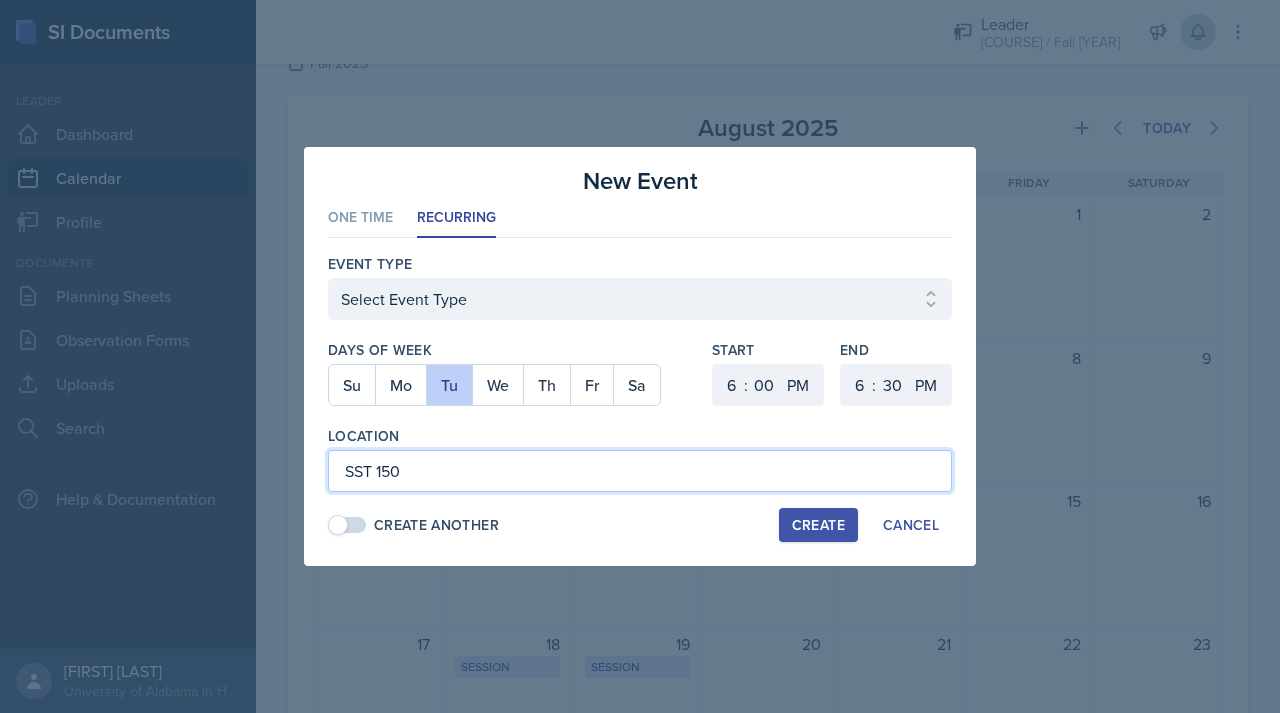 type on "SST 150" 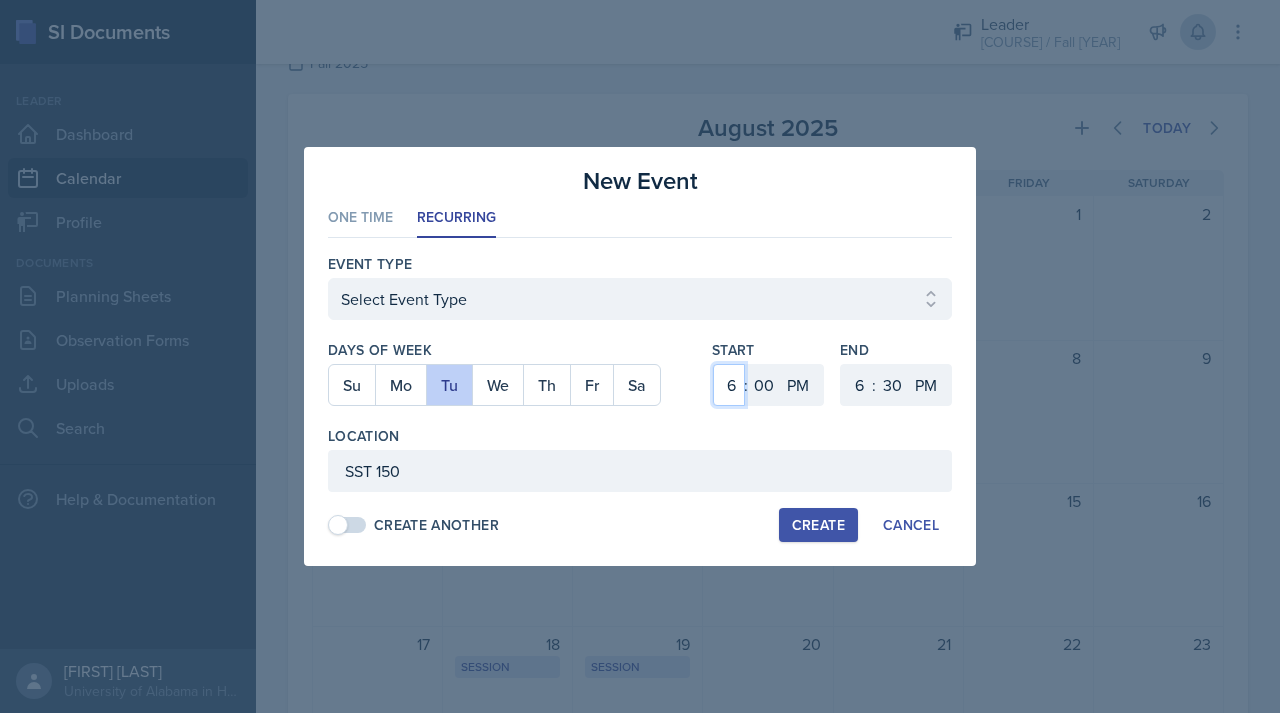 click on "1 2 3 4 5 6 7 8 9 10 11 12" at bounding box center (729, 385) 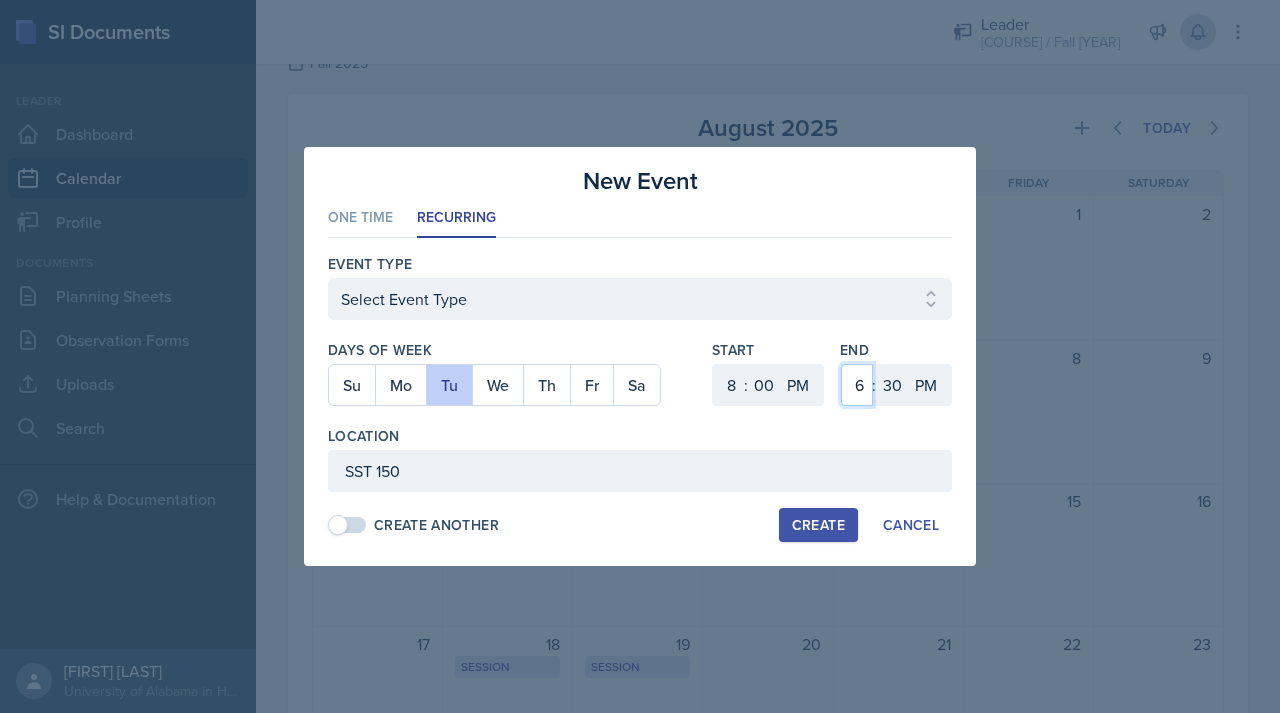 click on "1 2 3 4 5 6 7 8 9 10 11 12" at bounding box center (857, 385) 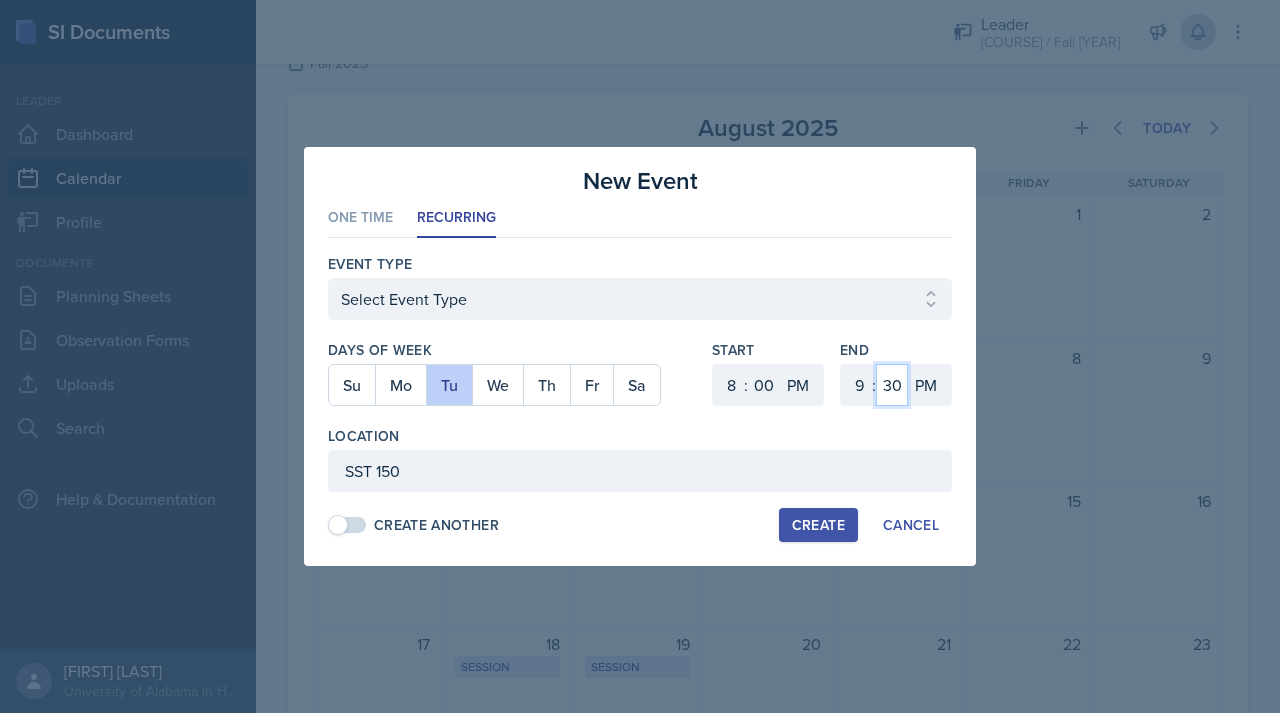 click on "00 05 10 15 20 25 30 35 40 45 50 55" at bounding box center (892, 385) 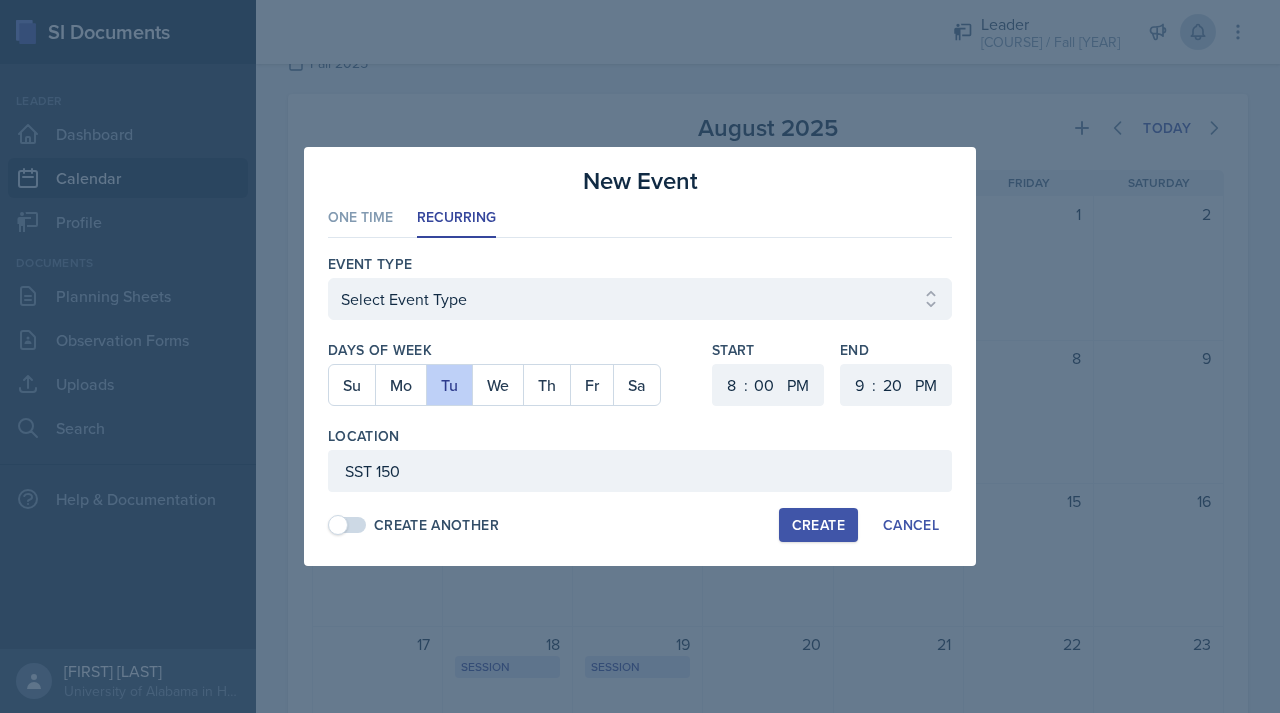 click on "Create" at bounding box center (818, 525) 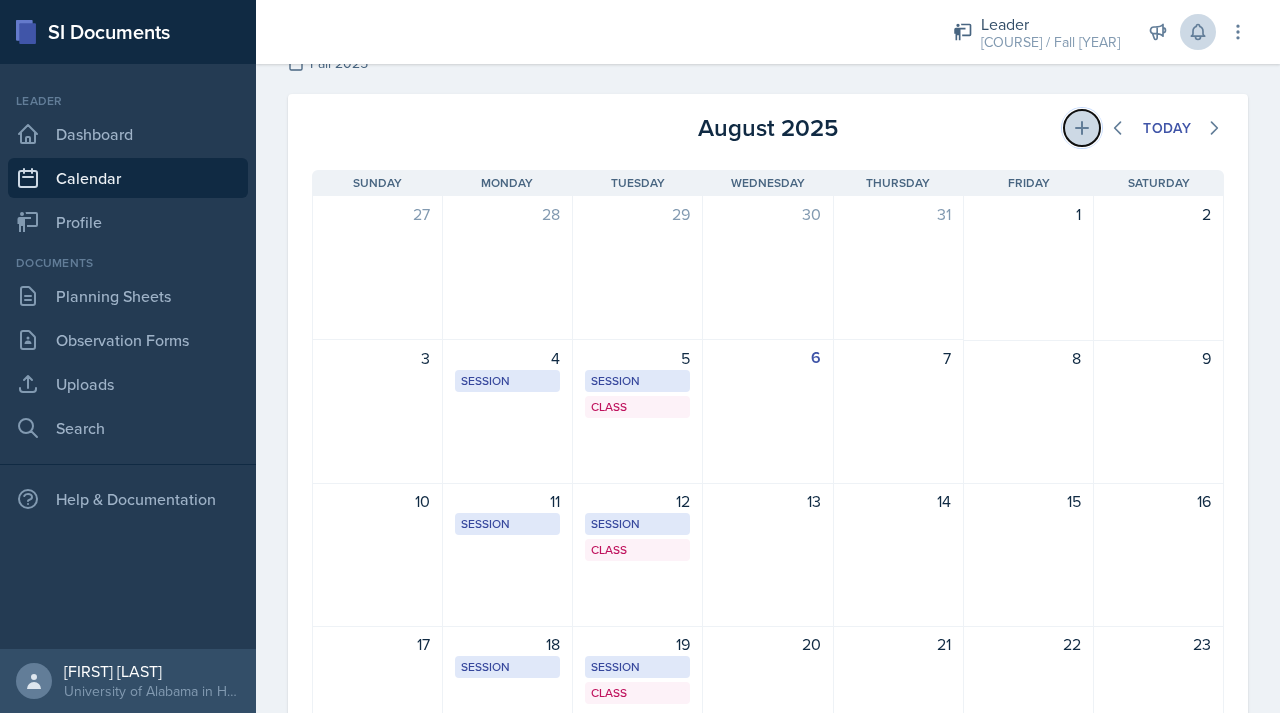 click 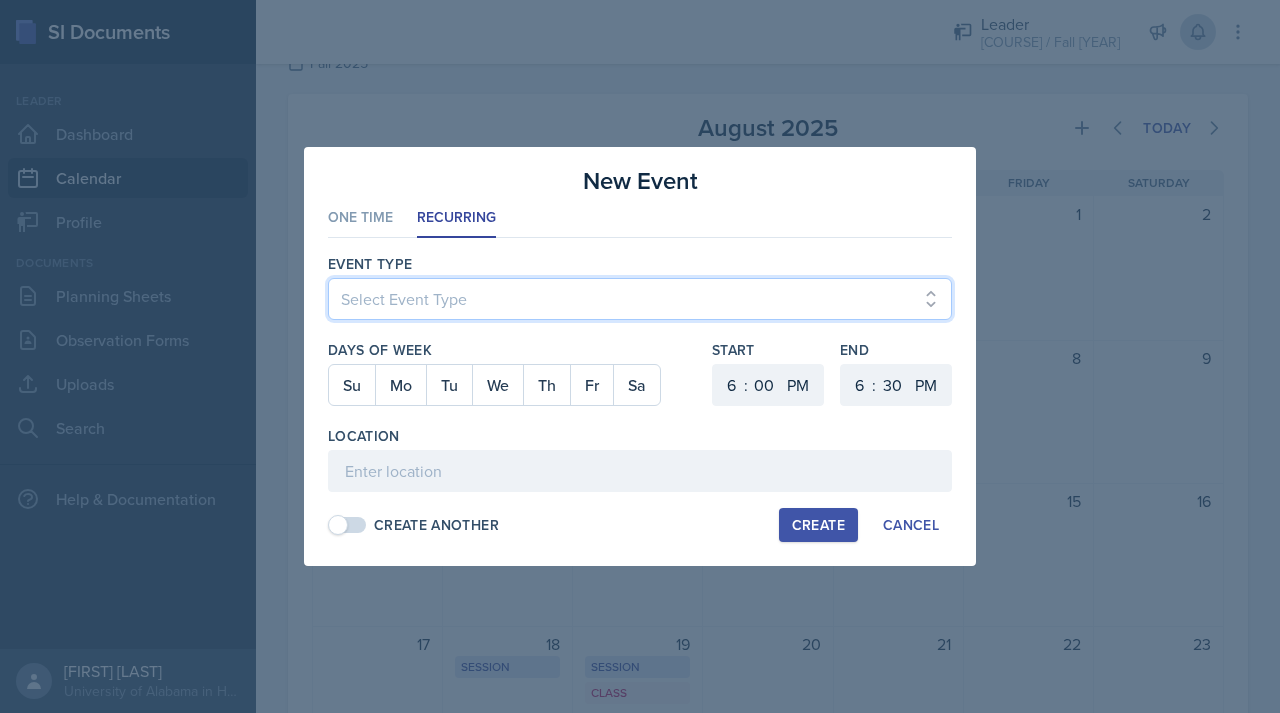 click on "Select Event Type   Admin Office Hour Cal Workshop Class Class Announcement  LA Pedagogy Course Mentor Office Hour Office Hour Professor Meeting SSC Special Project Session Training Weekly Meeting" at bounding box center (640, 299) 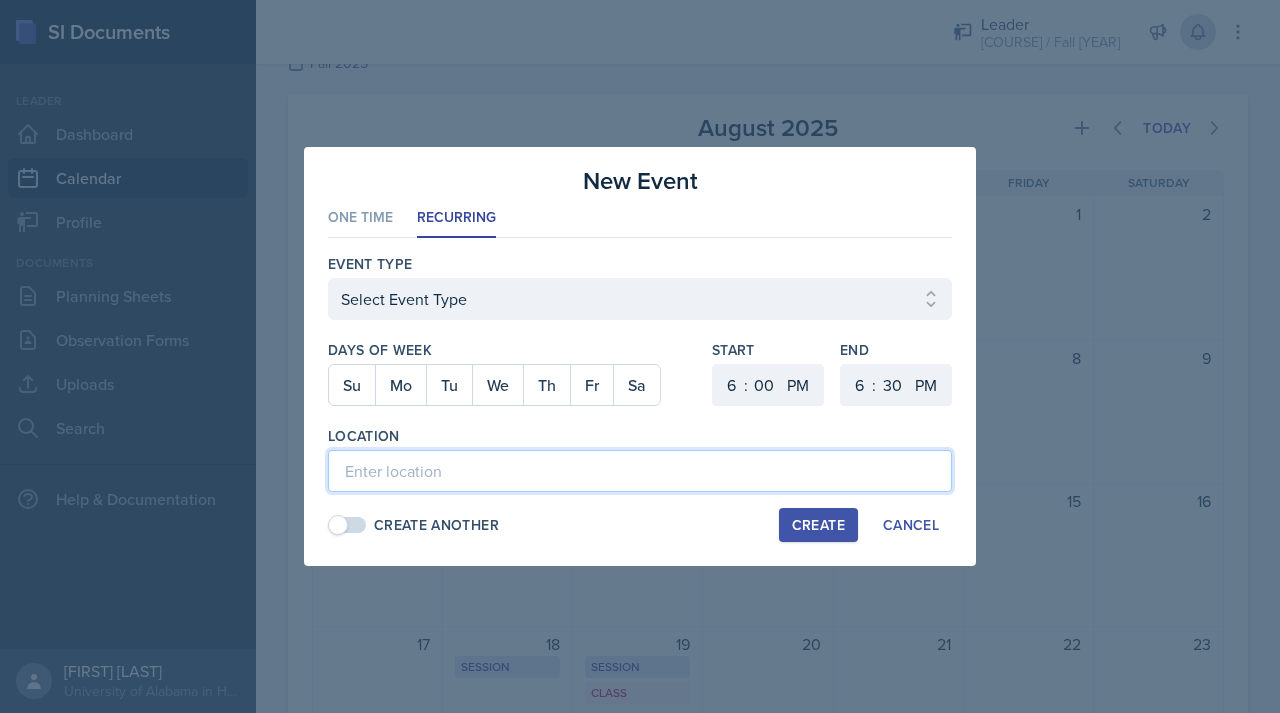 click at bounding box center [640, 471] 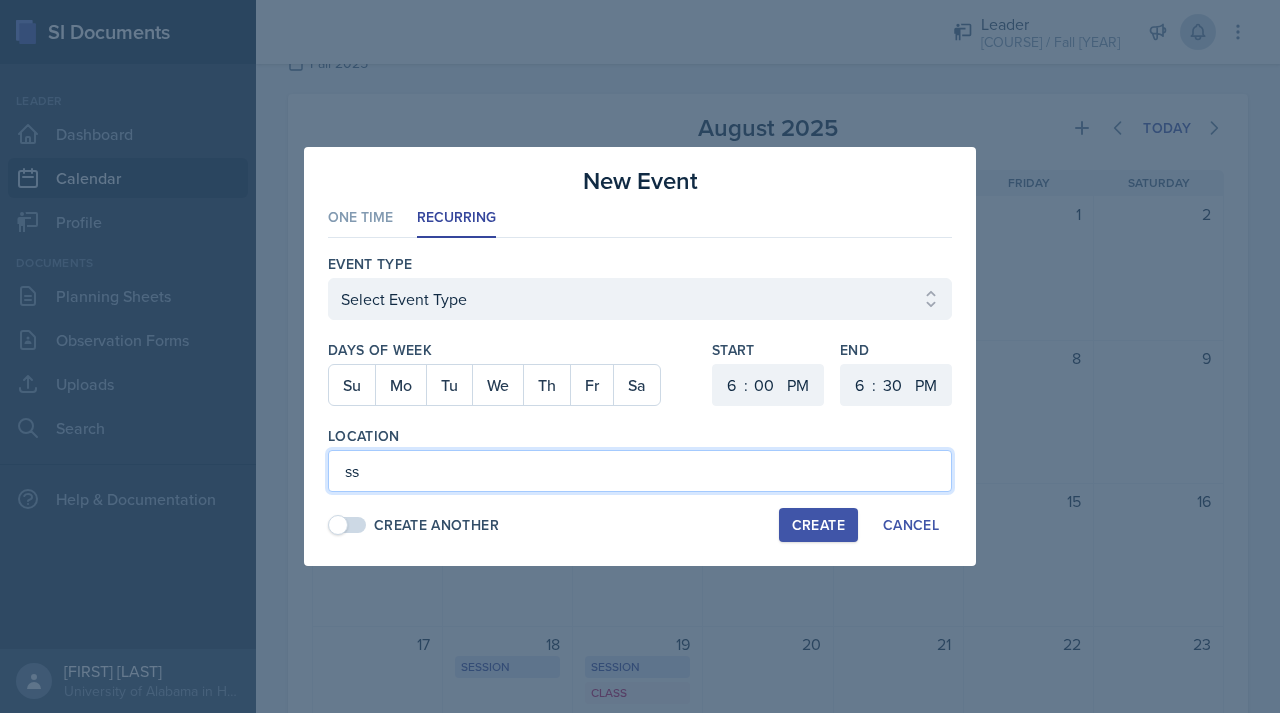 type on "s" 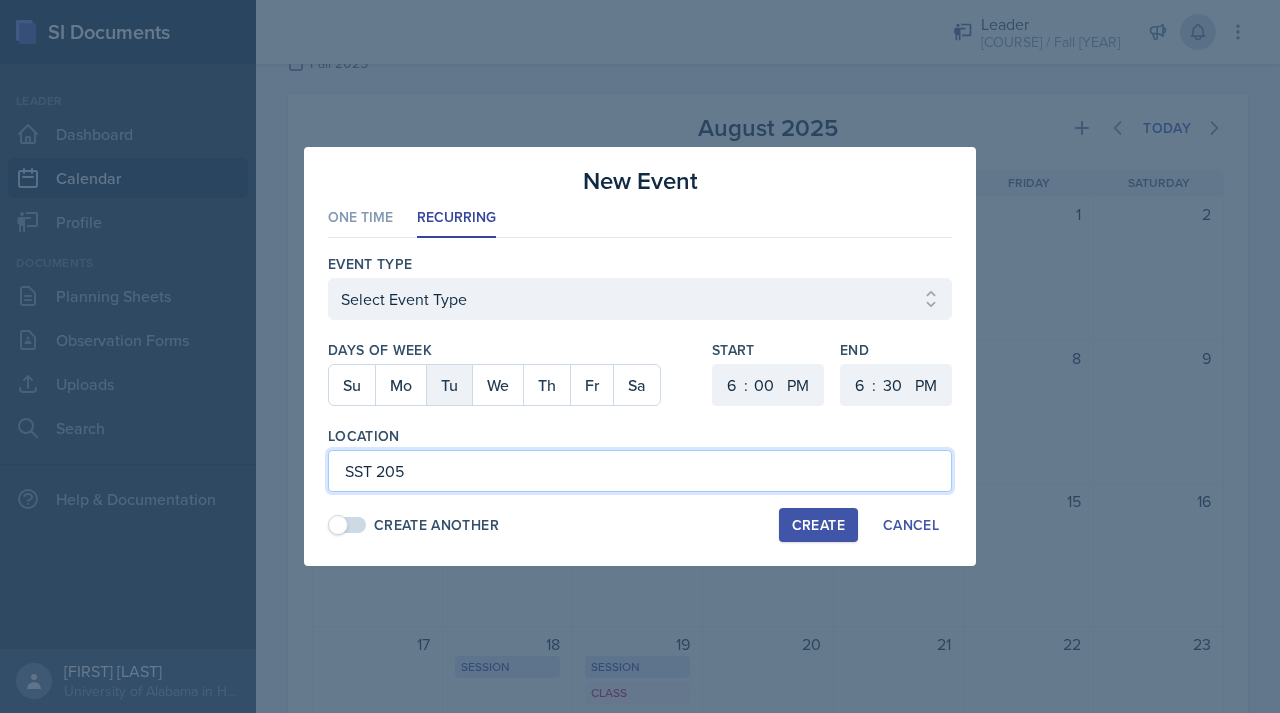 type on "SST 205" 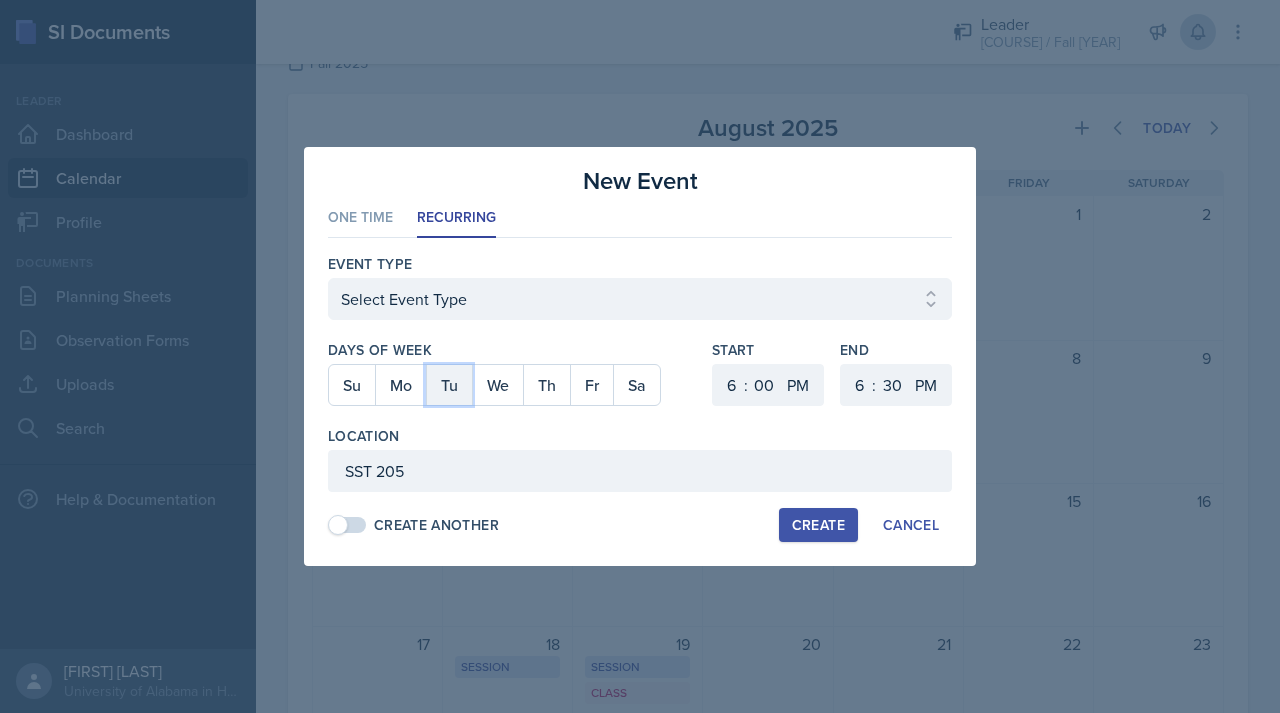 click on "Tu" at bounding box center [449, 385] 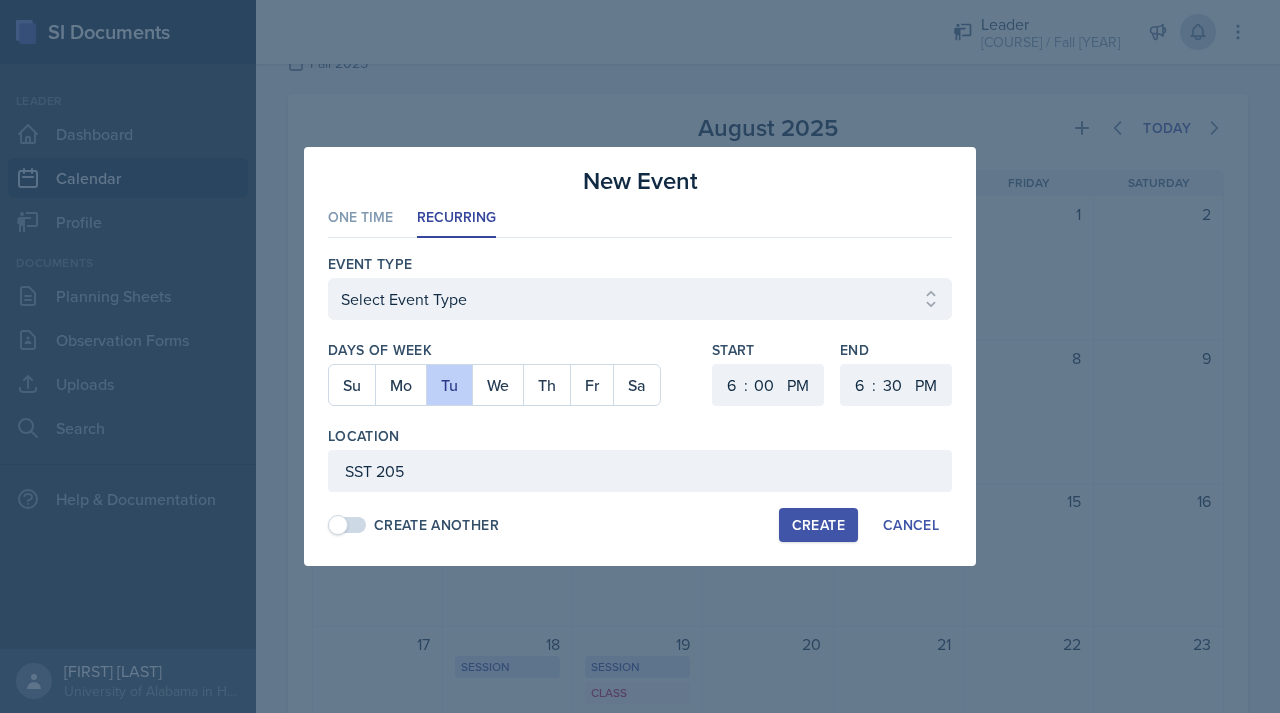click on "1 2 3 4 5 6 7 8 9 10 11 12" at bounding box center [729, 385] 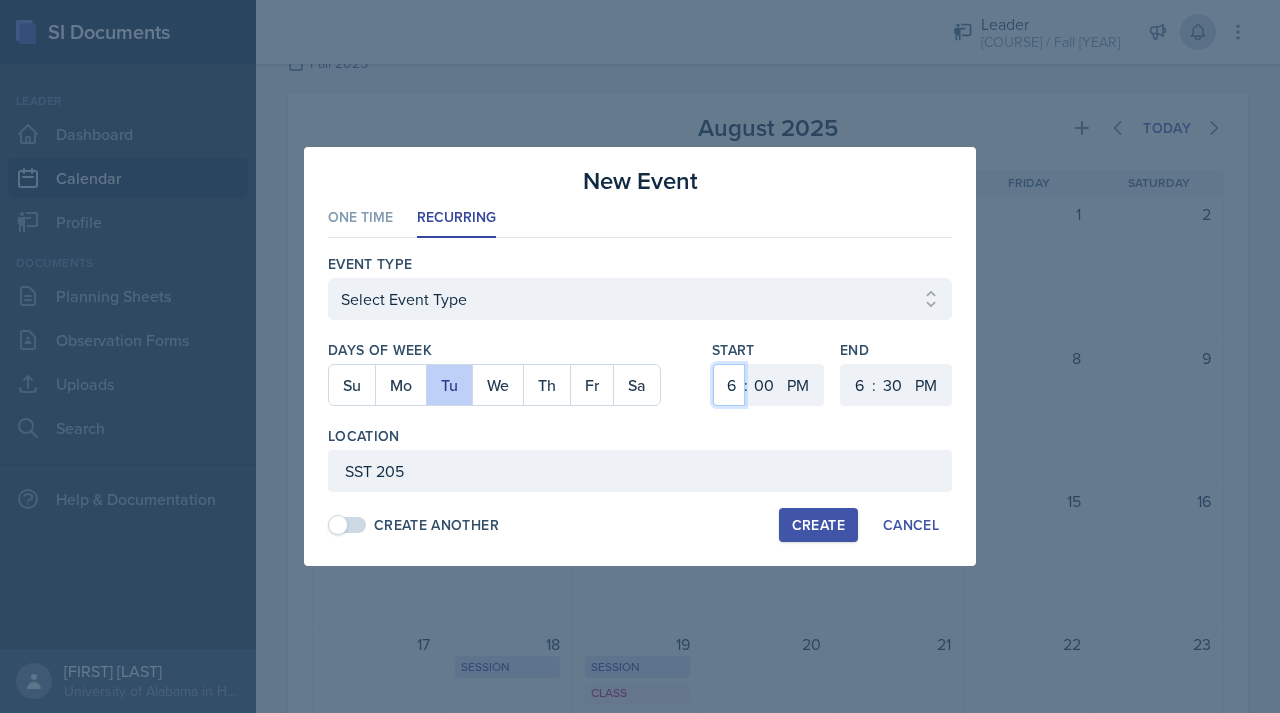 select on "2" 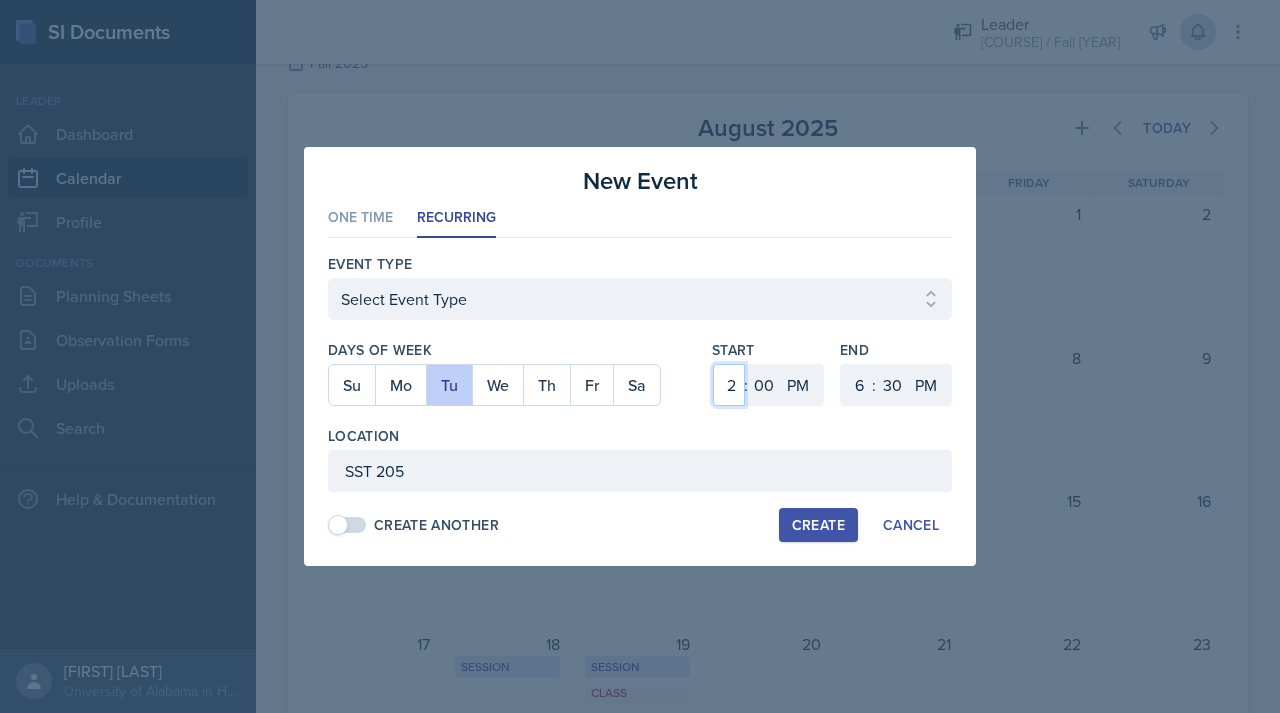 click on "00 05 10 15 20 25 30 35 40 45 50 55" at bounding box center (764, 385) 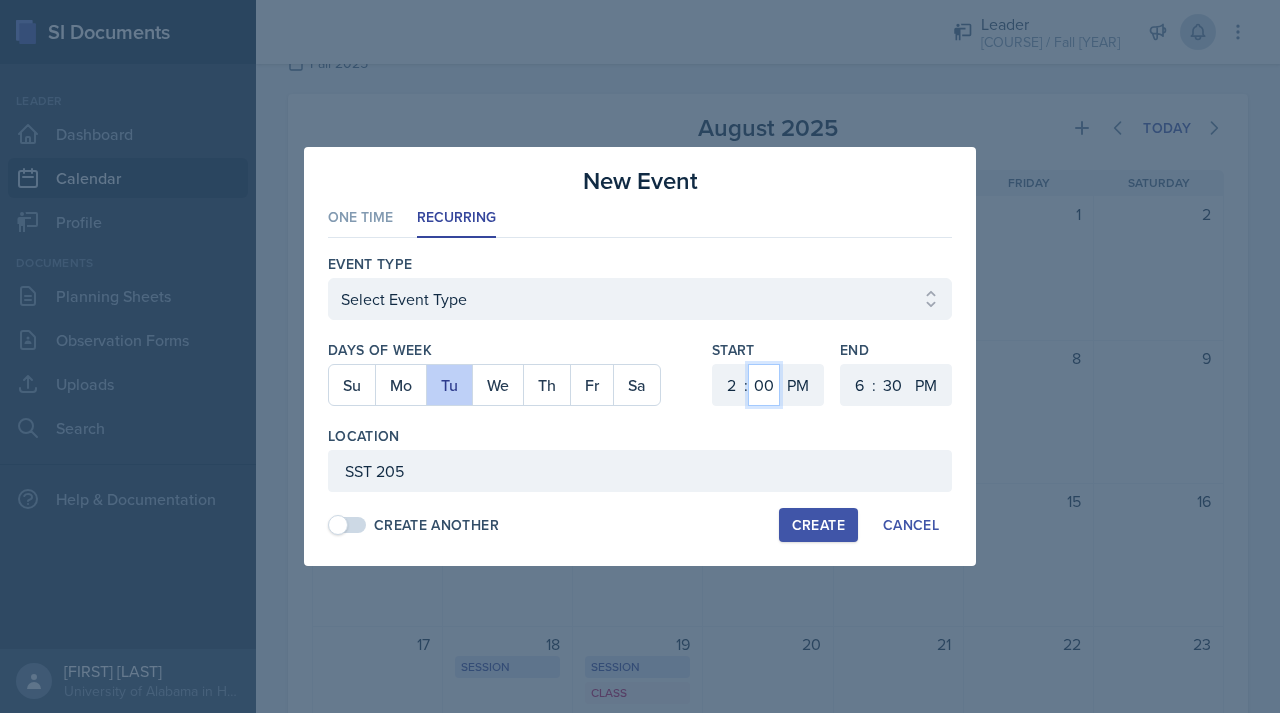 select on "40" 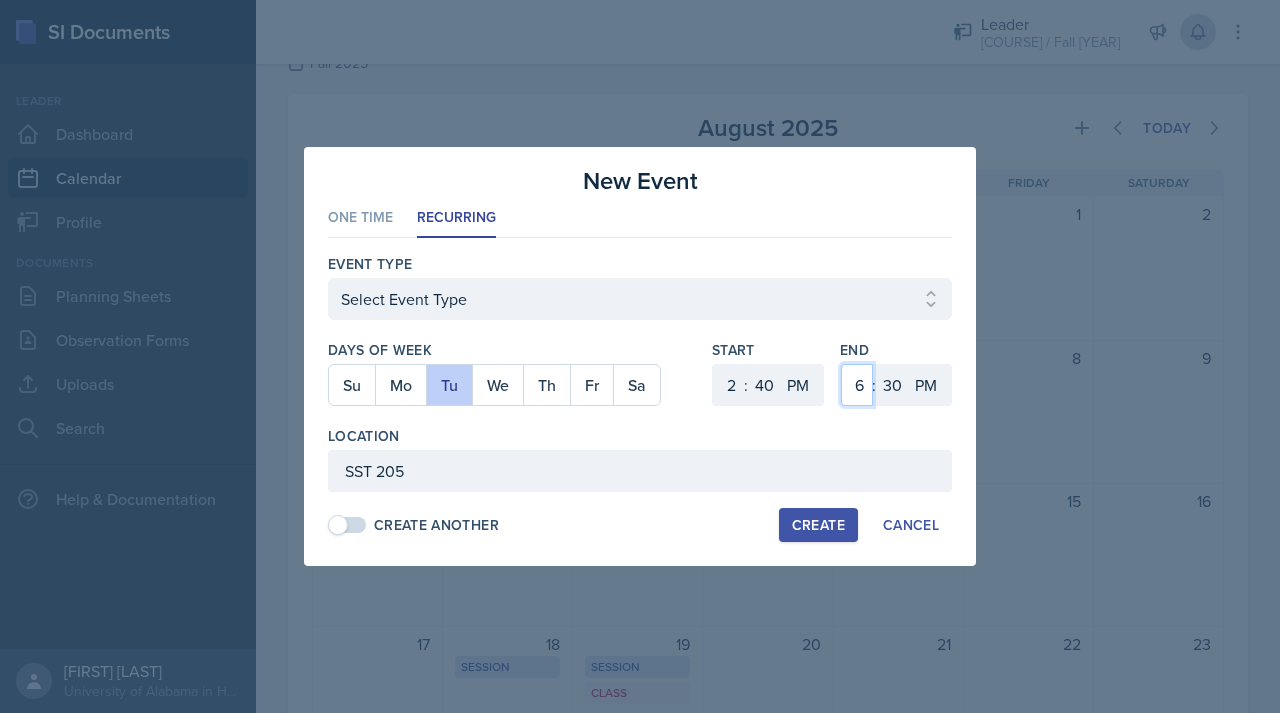 click on "1 2 3 4 5 6 7 8 9 10 11 12" at bounding box center (857, 385) 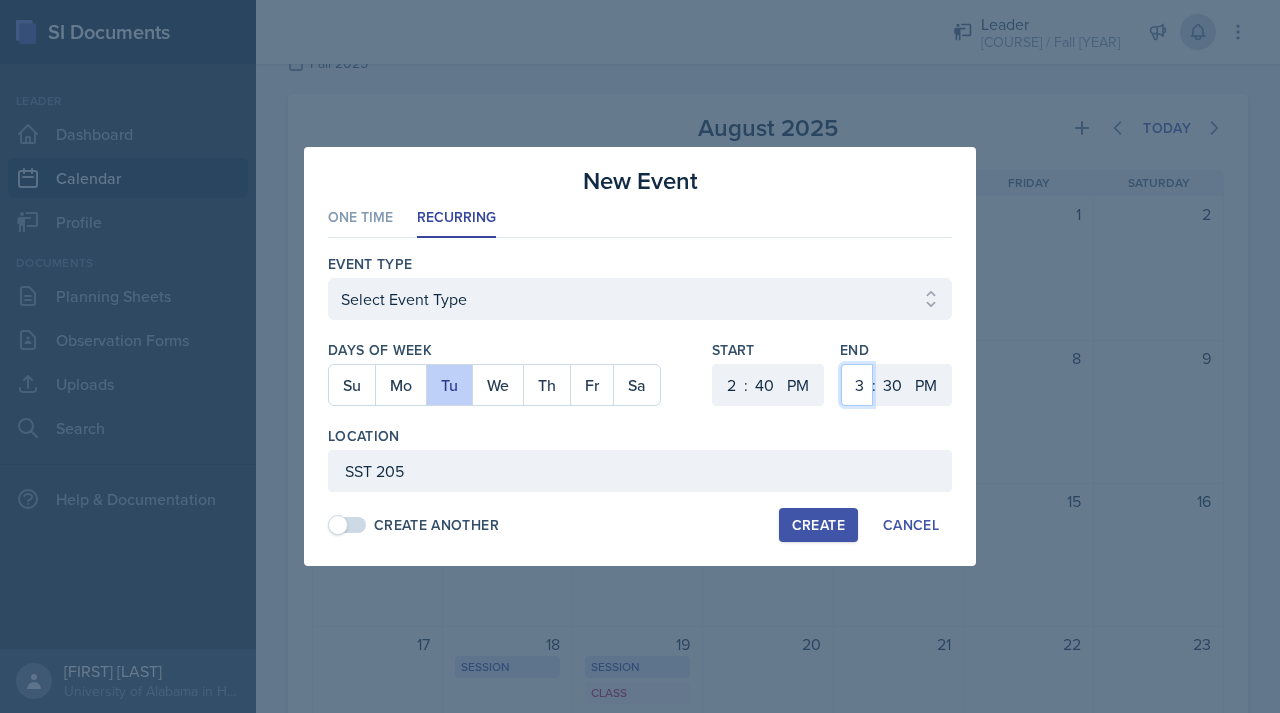 click on "00 05 10 15 20 25 30 35 40 45 50 55" at bounding box center (892, 385) 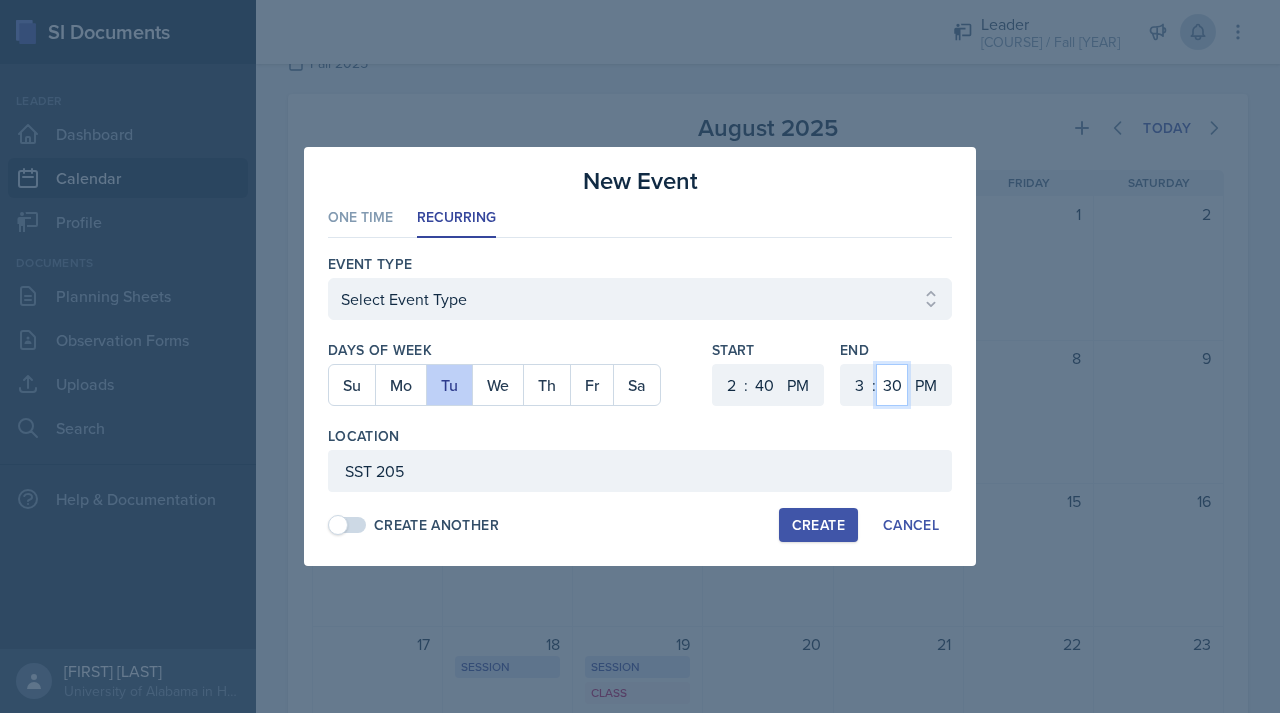 select on "35" 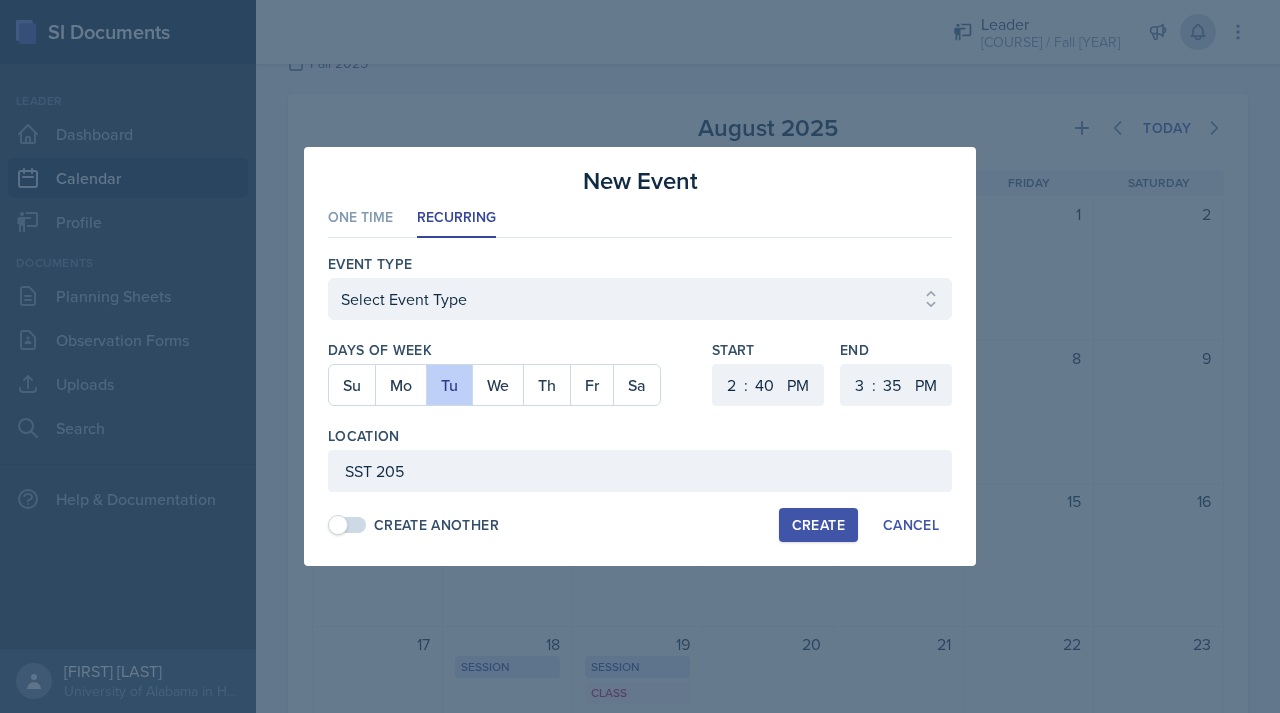 click on "Create" at bounding box center (818, 525) 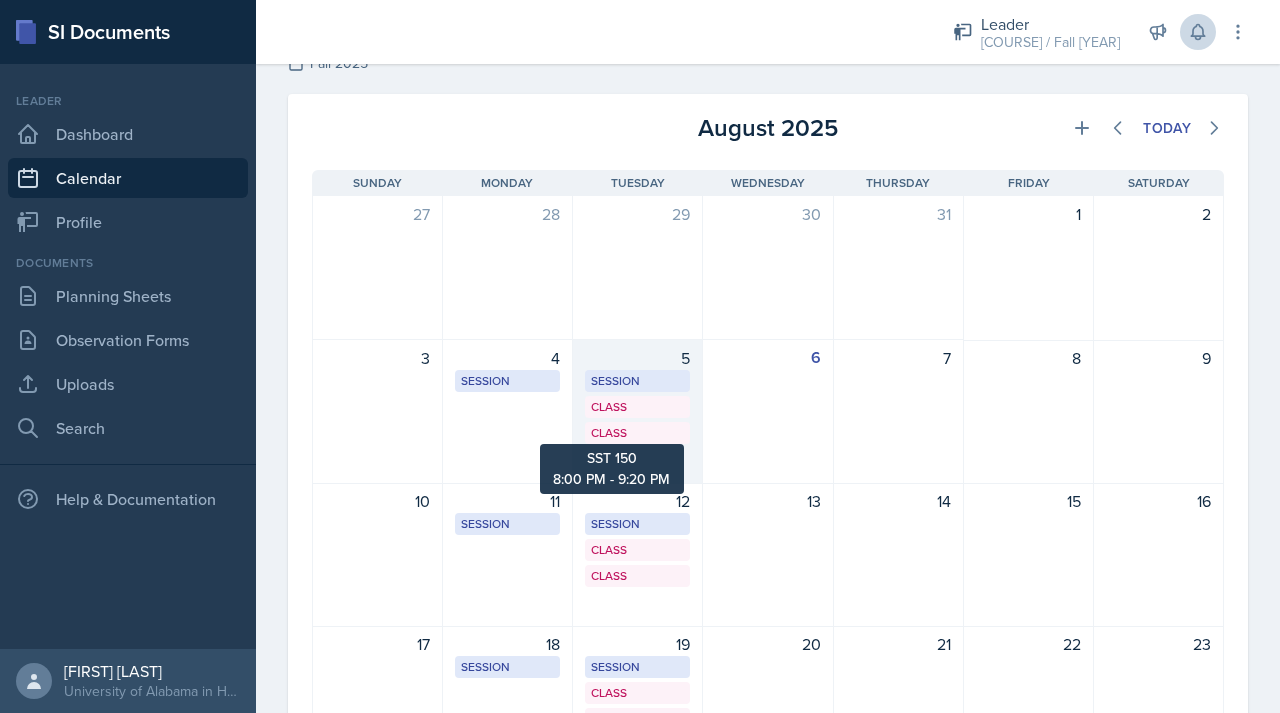click on "Class" at bounding box center [637, 433] 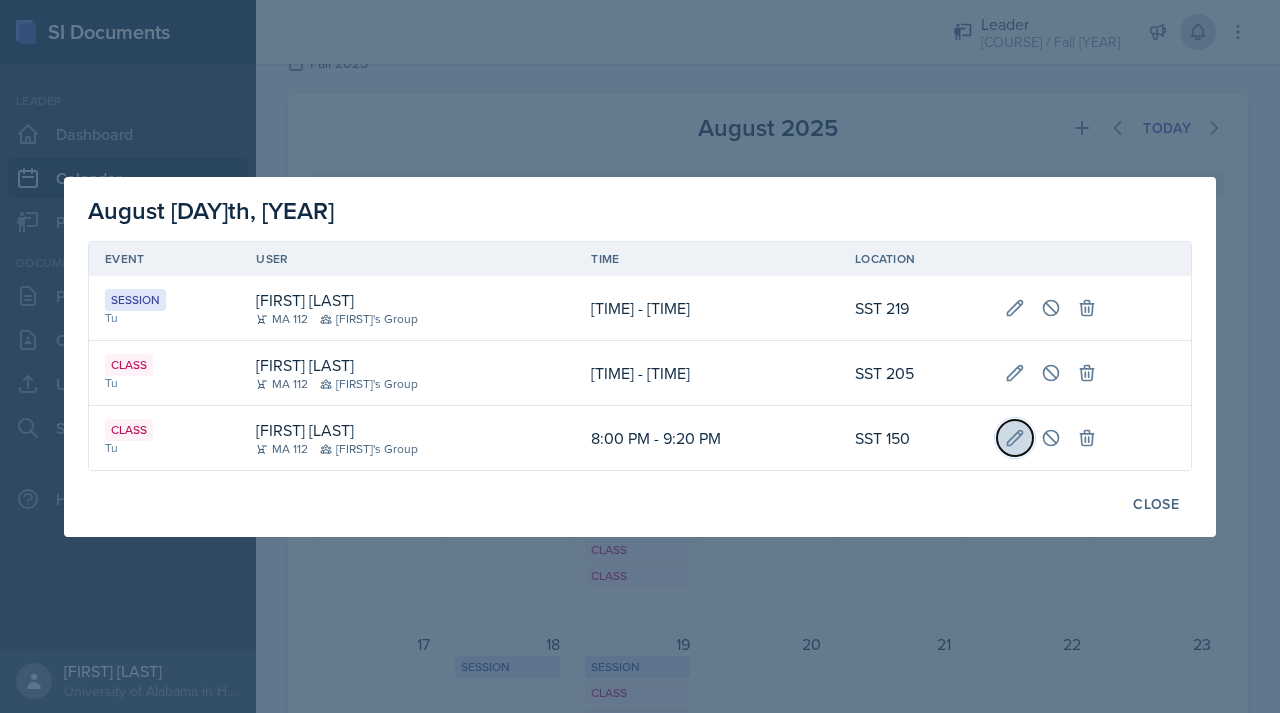 click 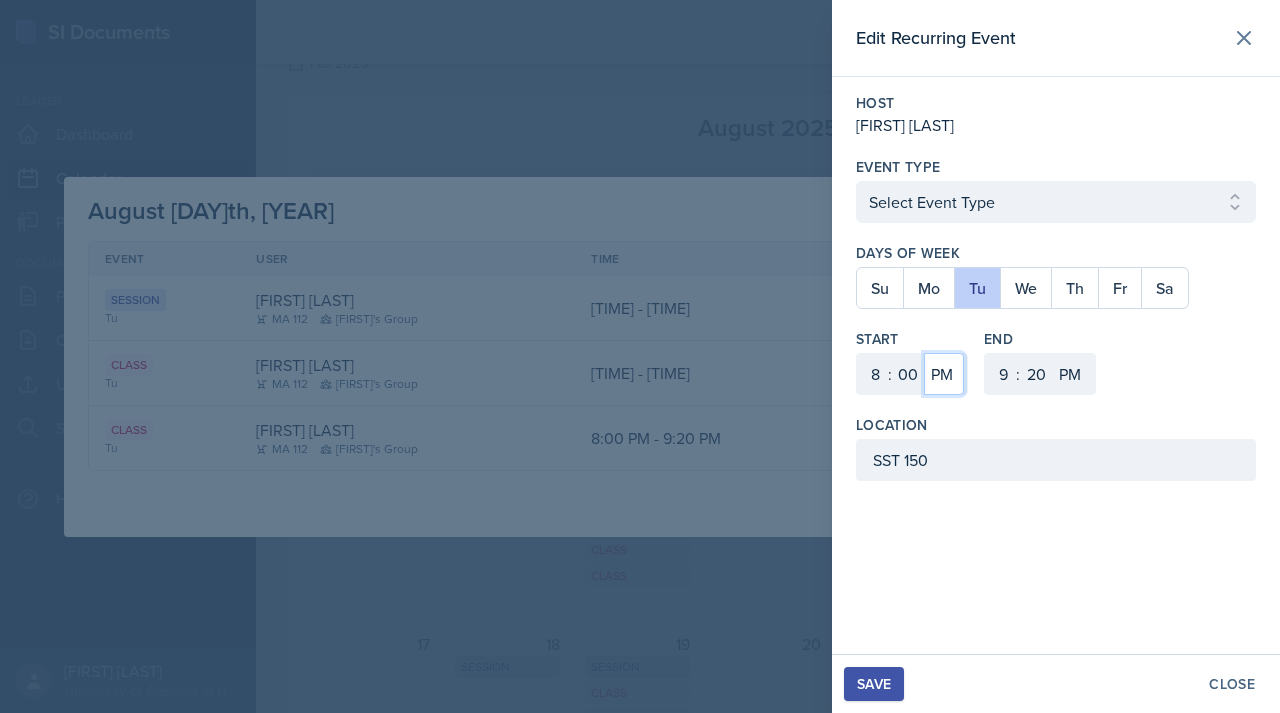 click on "AM   PM" at bounding box center [944, 374] 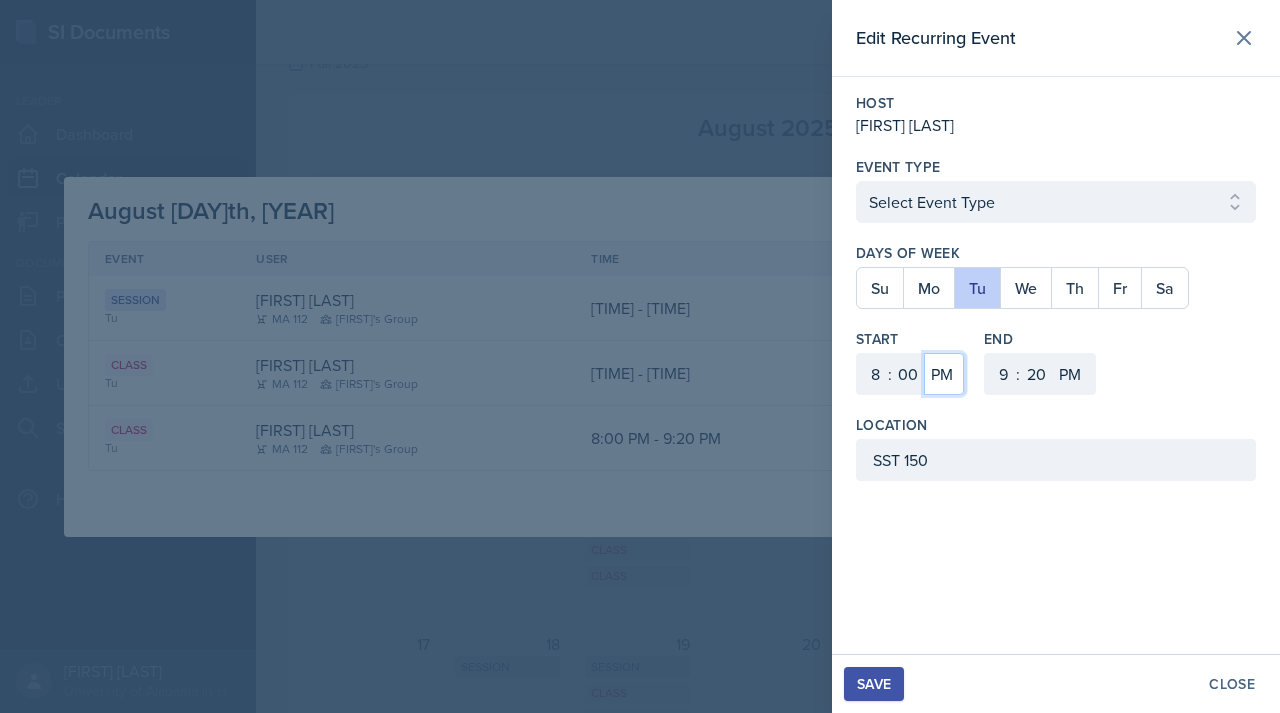 select on "AM" 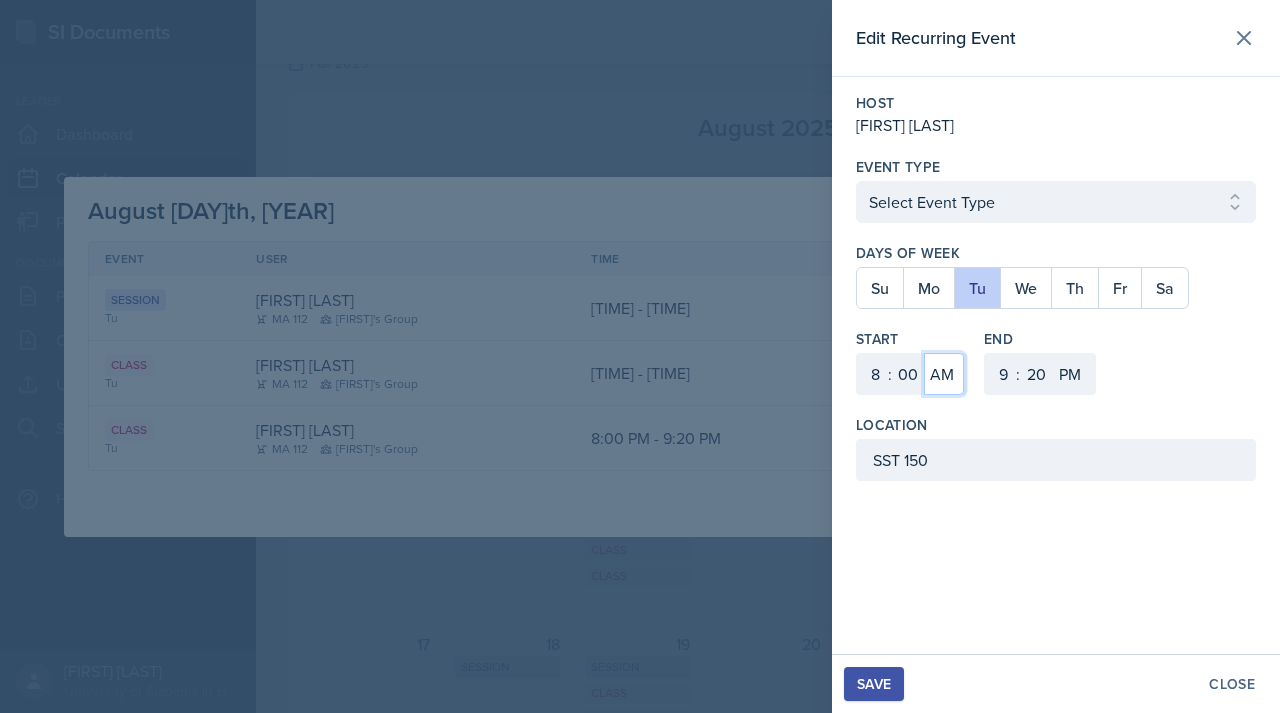 click on "AM   PM" at bounding box center [1072, 374] 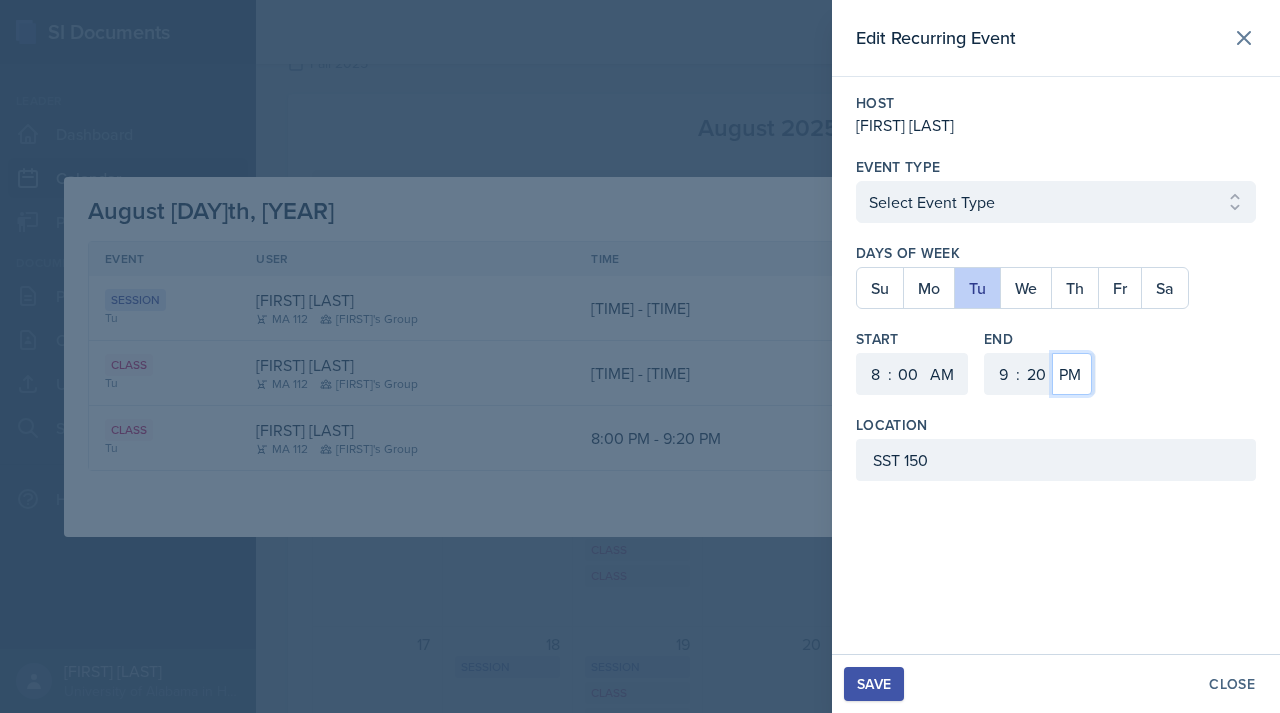 select on "AM" 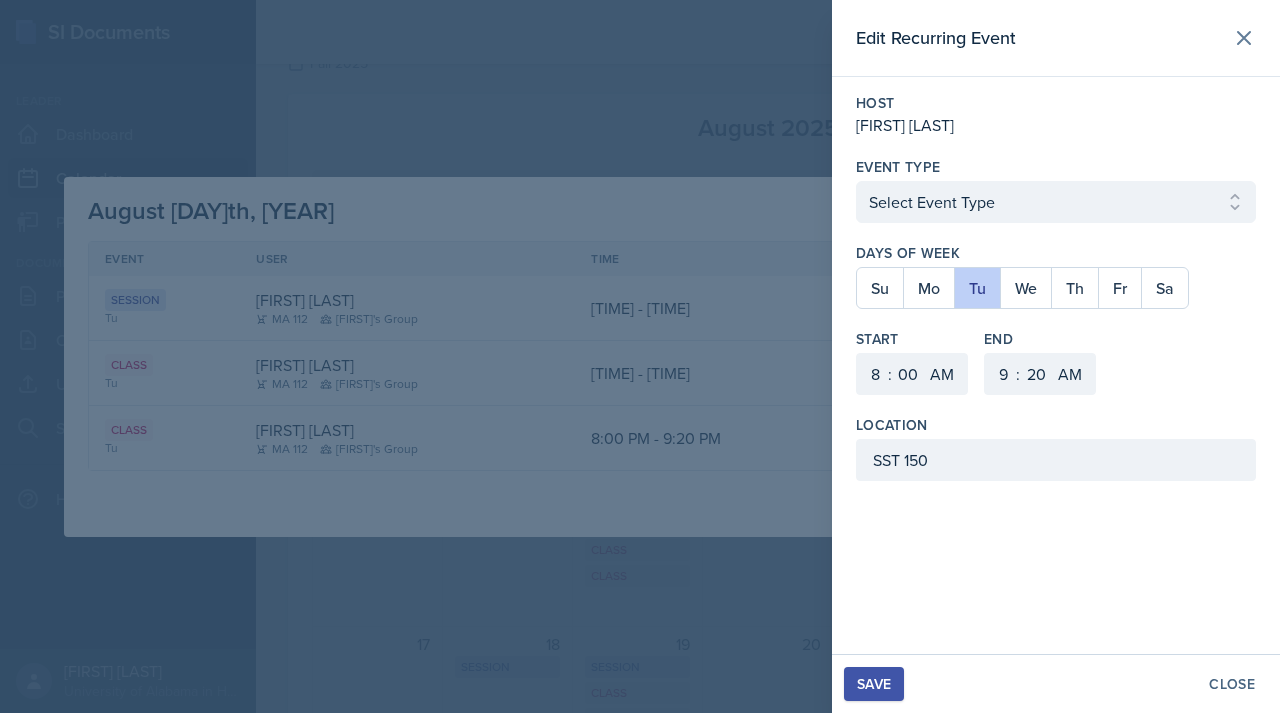 click on "Save" at bounding box center (874, 684) 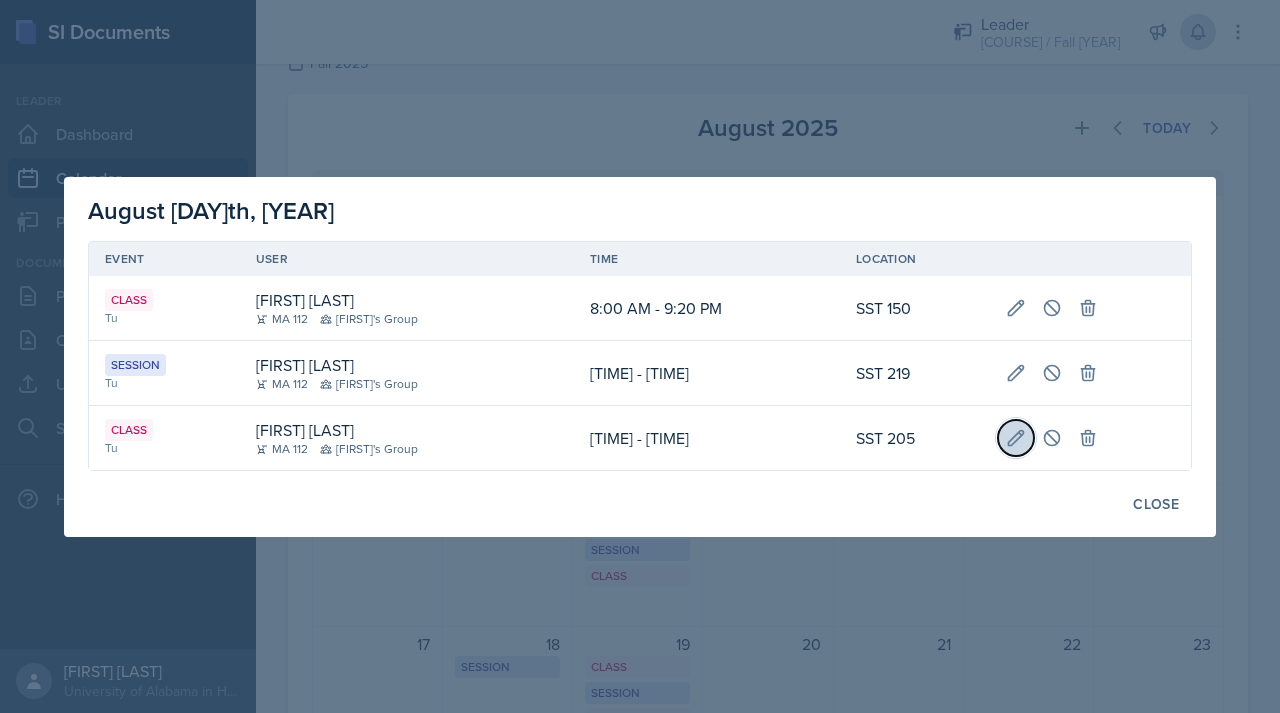 click 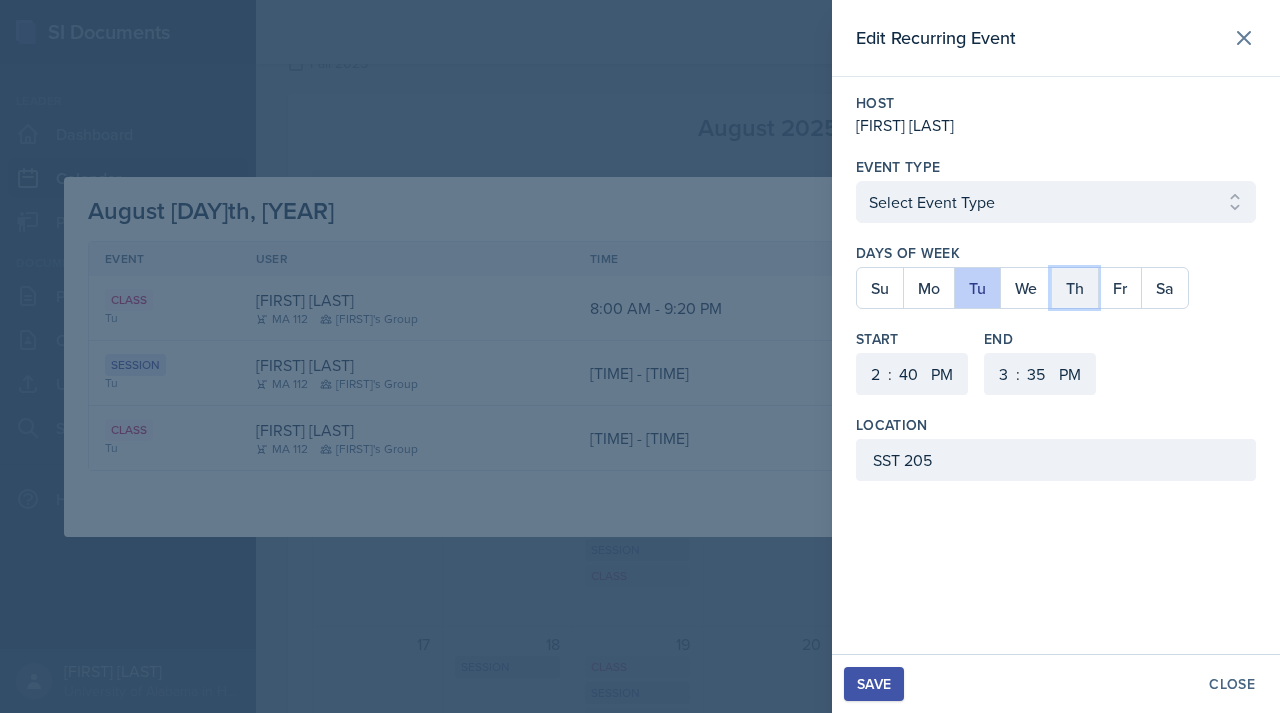 click on "Th" at bounding box center [1074, 288] 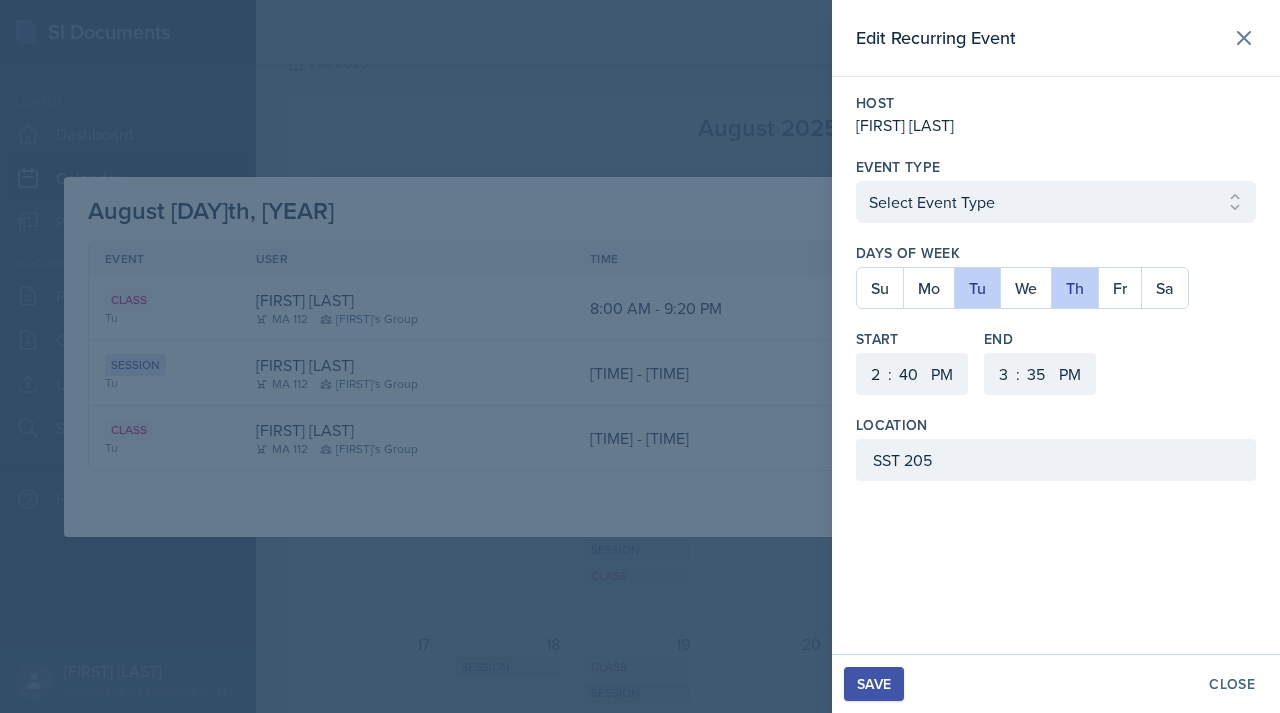 click on "Save" at bounding box center [874, 684] 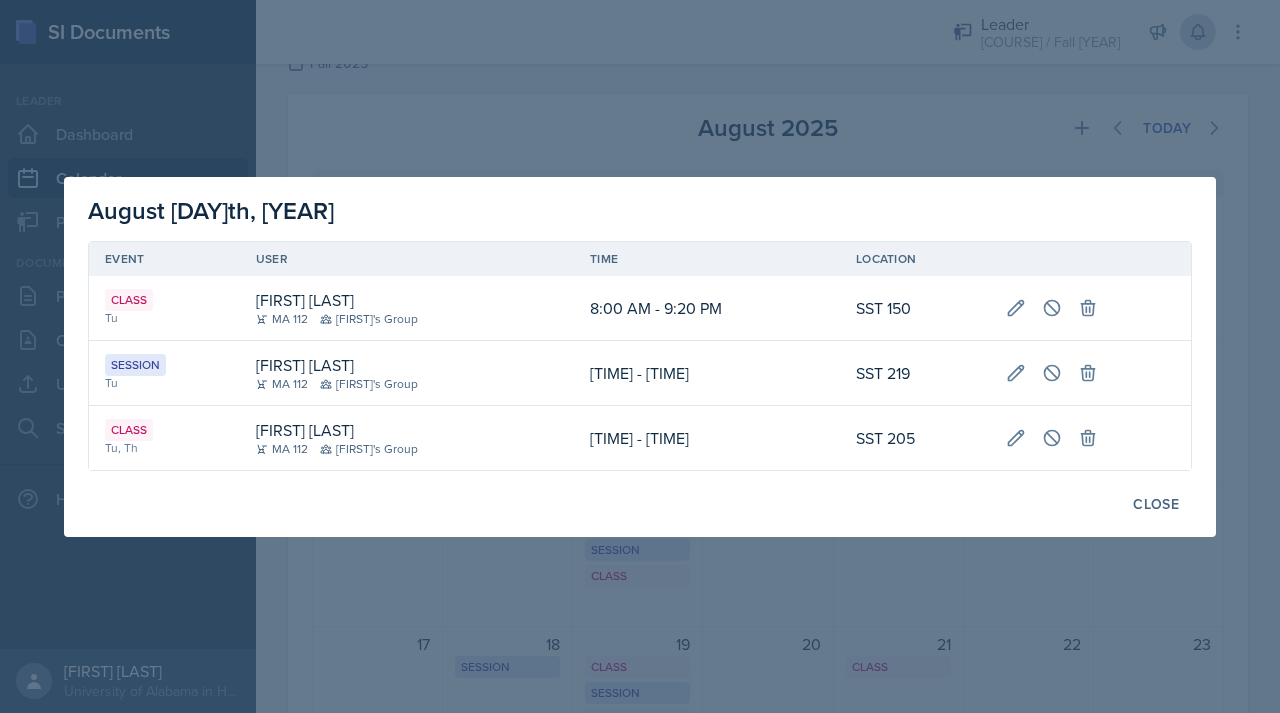 click at bounding box center (640, 356) 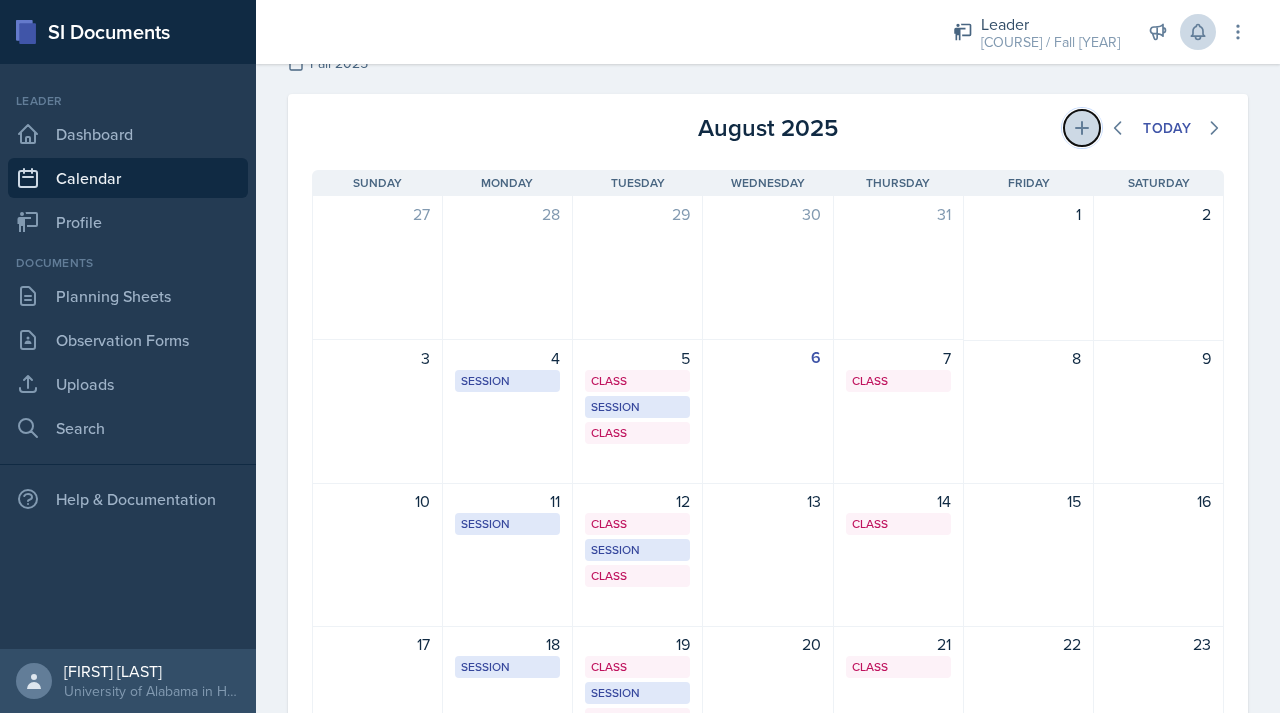 click 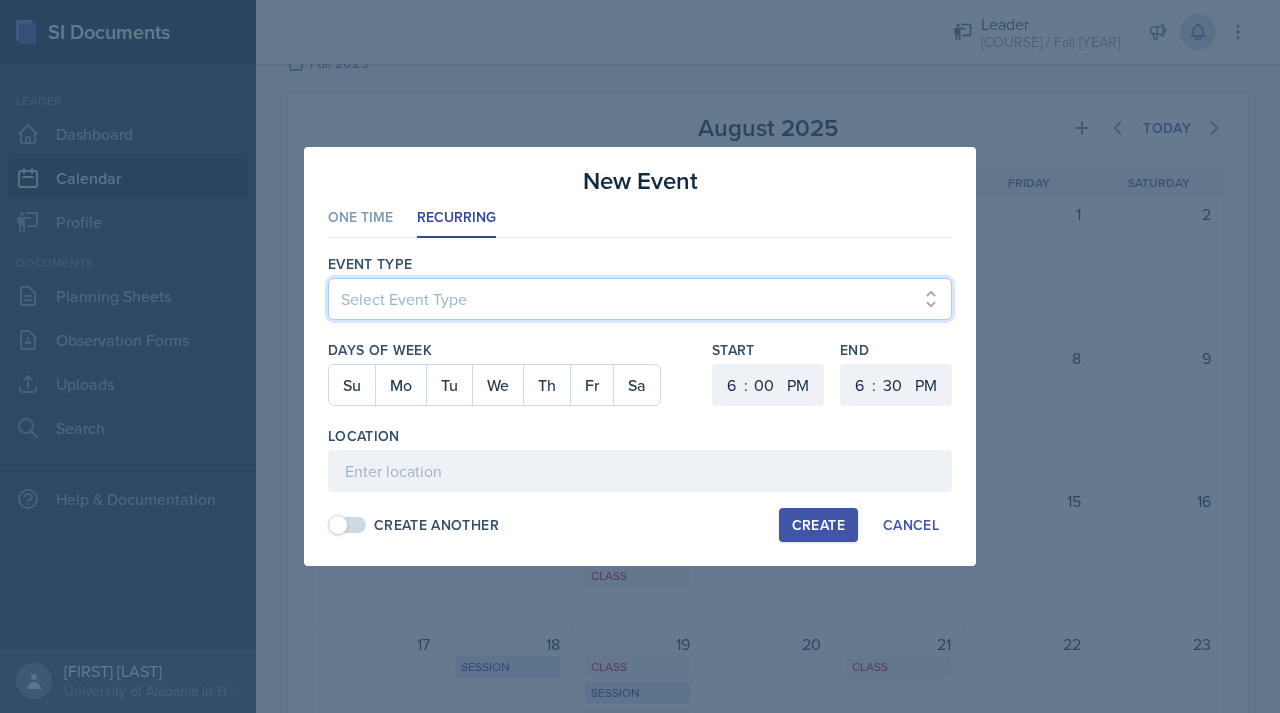 click on "Select Event Type   Admin Office Hour Cal Workshop Class Class Announcement  LA Pedagogy Course Mentor Office Hour Office Hour Professor Meeting SSC Special Project Session Training Weekly Meeting" at bounding box center (640, 299) 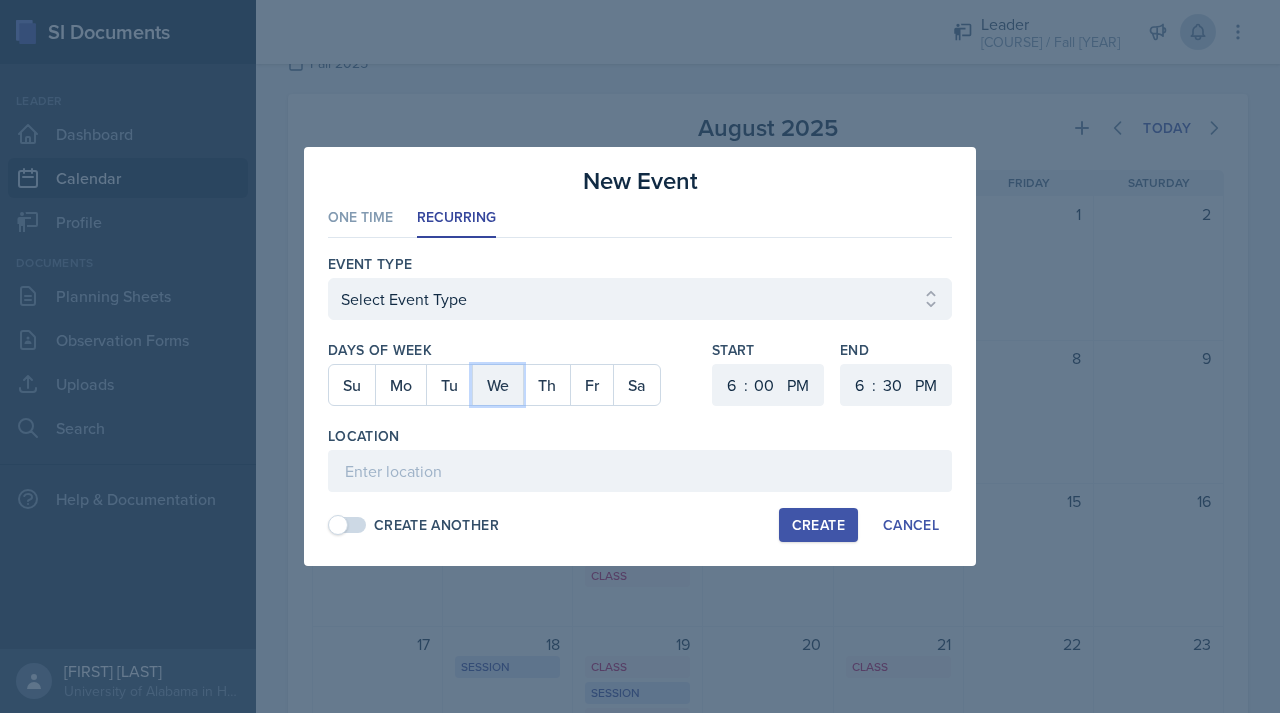 click on "We" at bounding box center [497, 385] 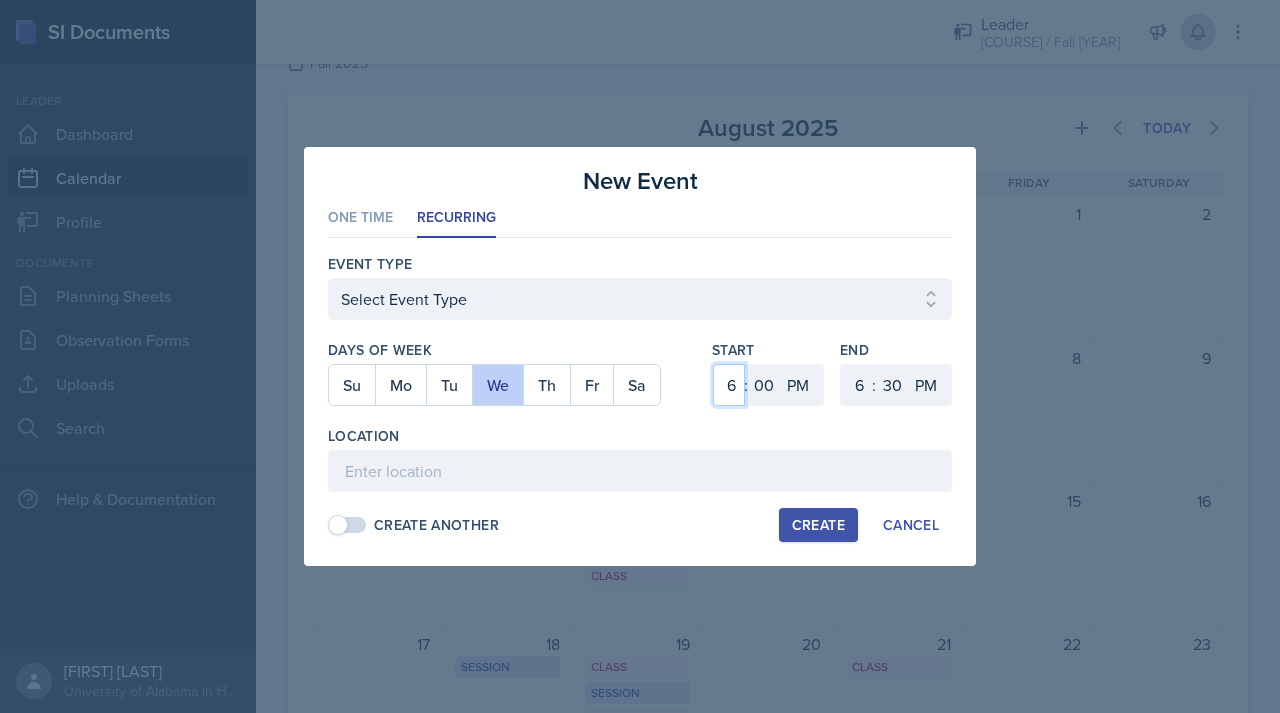 click on "1 2 3 4 5 6 7 8 9 10 11 12" at bounding box center (729, 385) 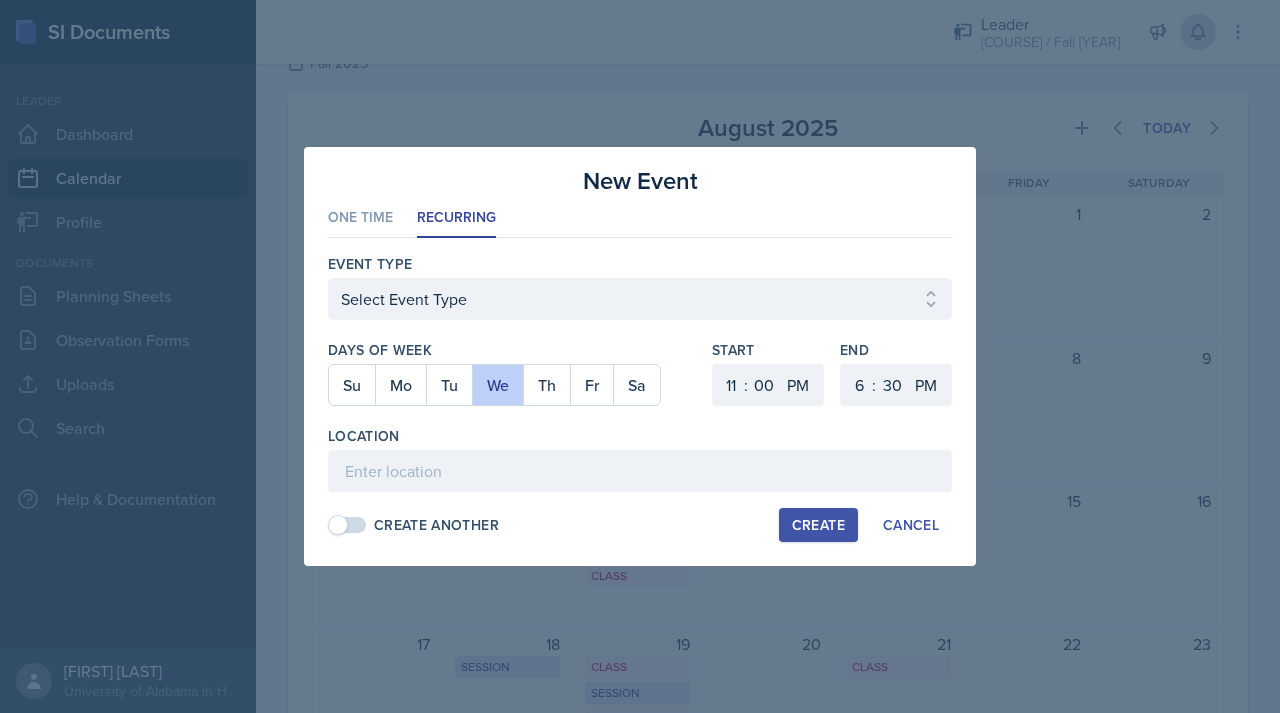 click on "AM   PM" at bounding box center [800, 385] 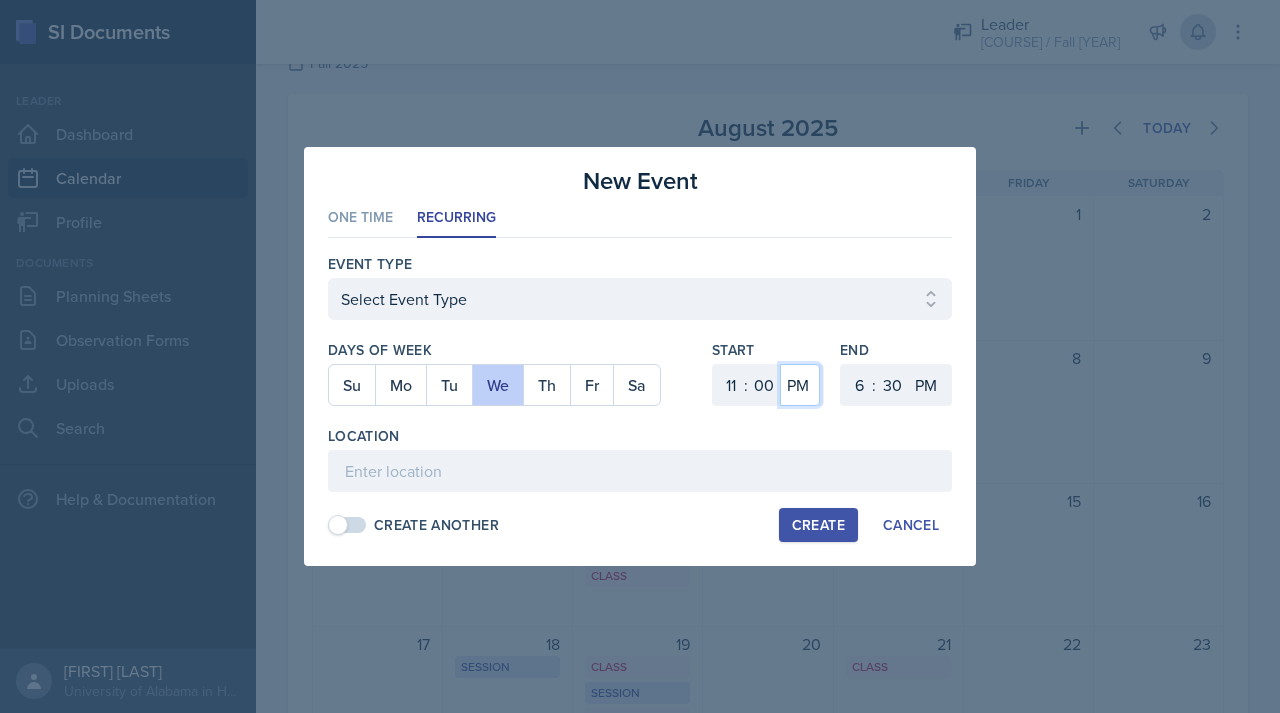 select on "AM" 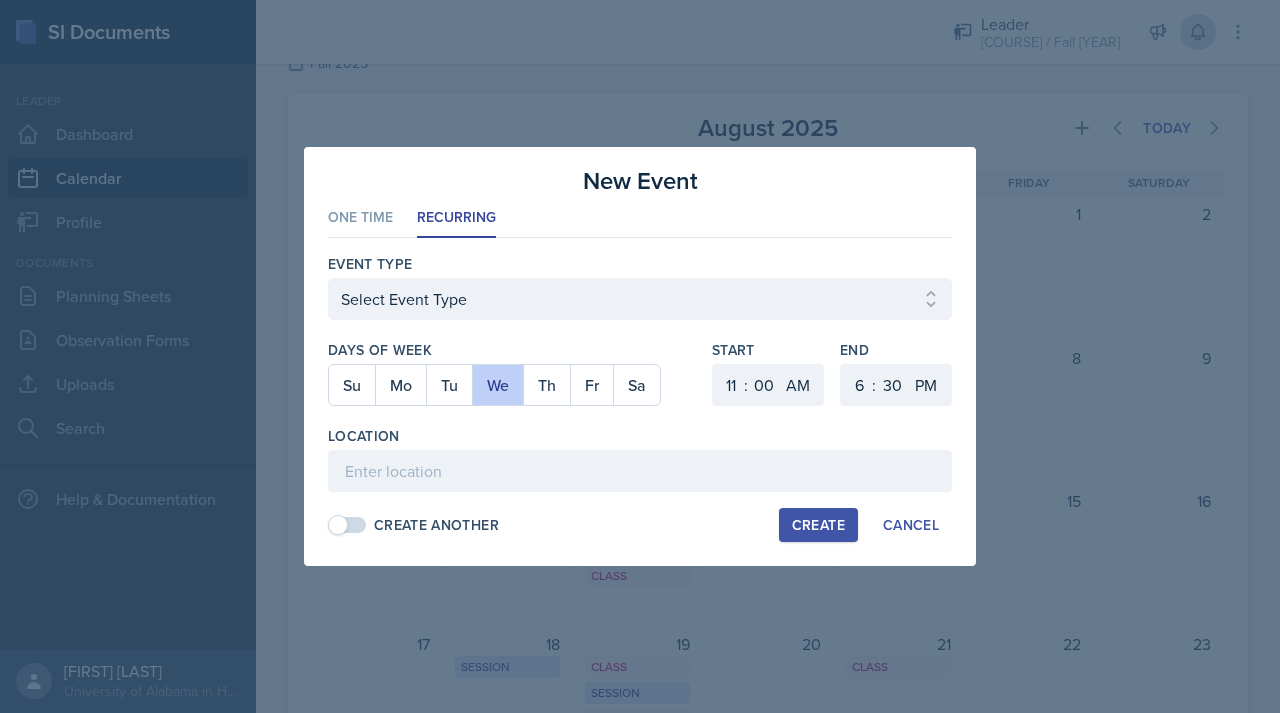 click on "1 2 3 4 5 6 7 8 9 10 11 12" at bounding box center [857, 385] 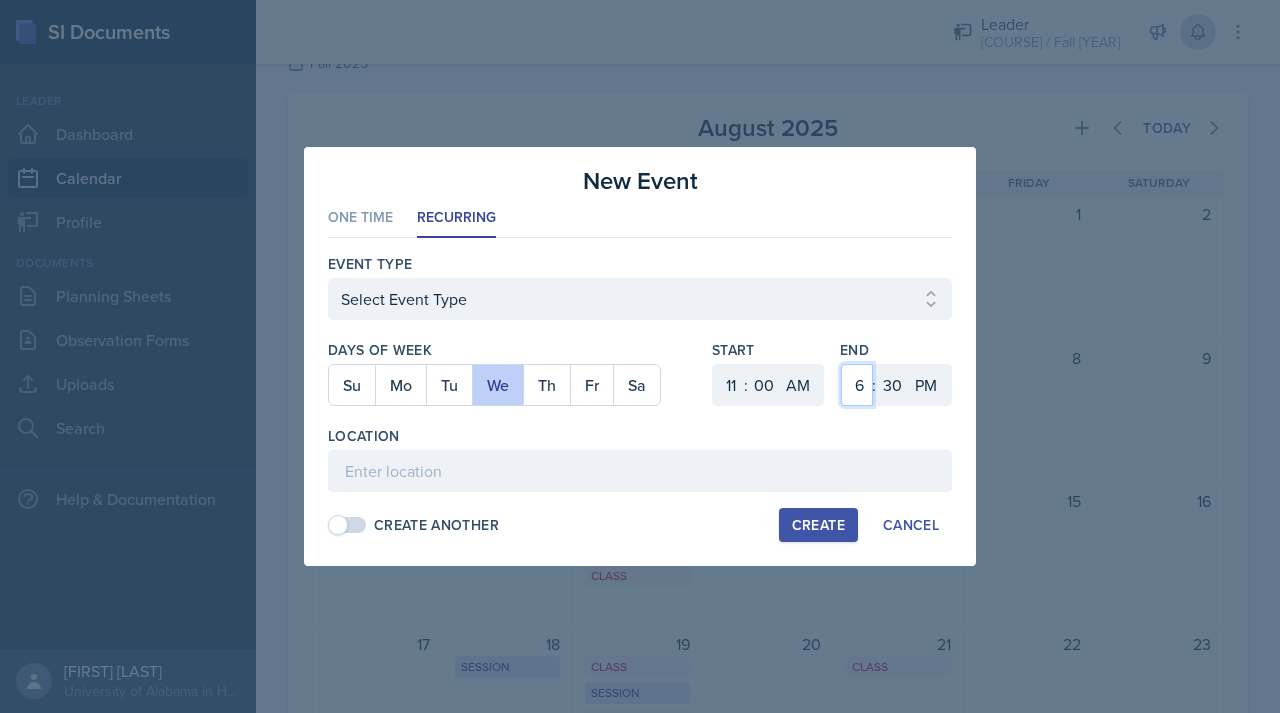 select on "12" 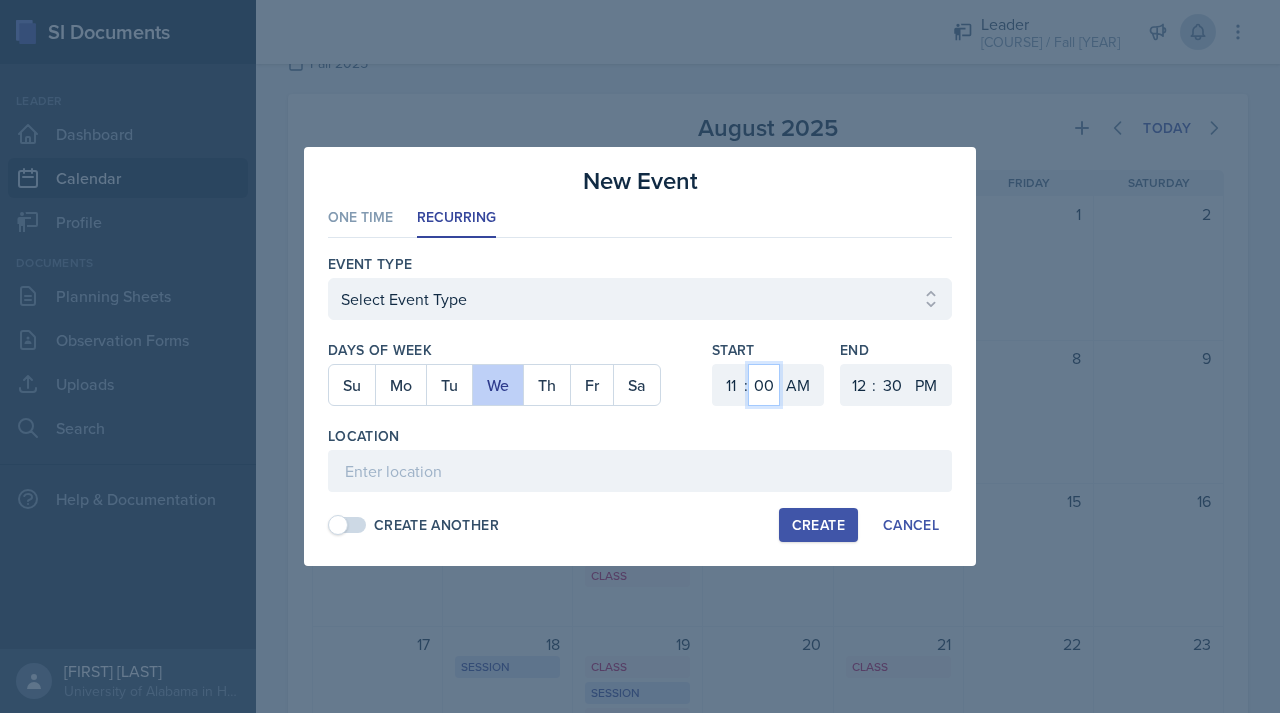 click on "00 05 10 15 20 25 30 35 40 45 50 55" at bounding box center (764, 385) 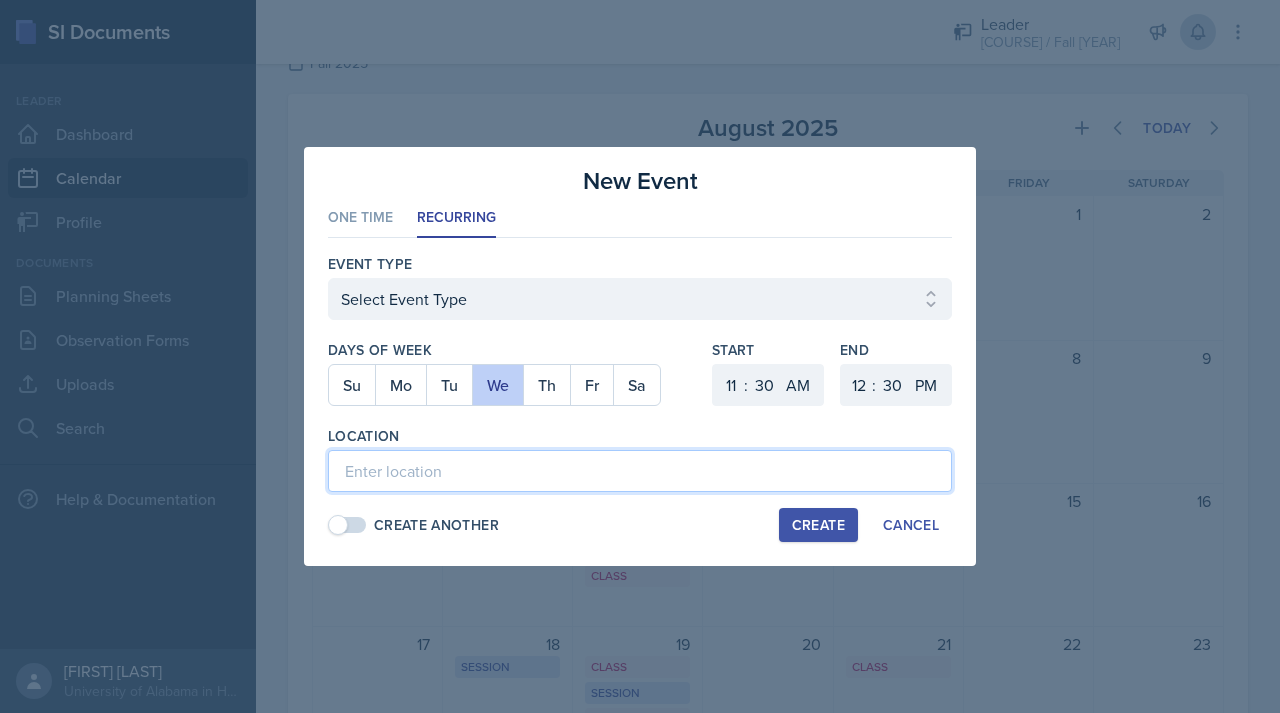 click at bounding box center (640, 471) 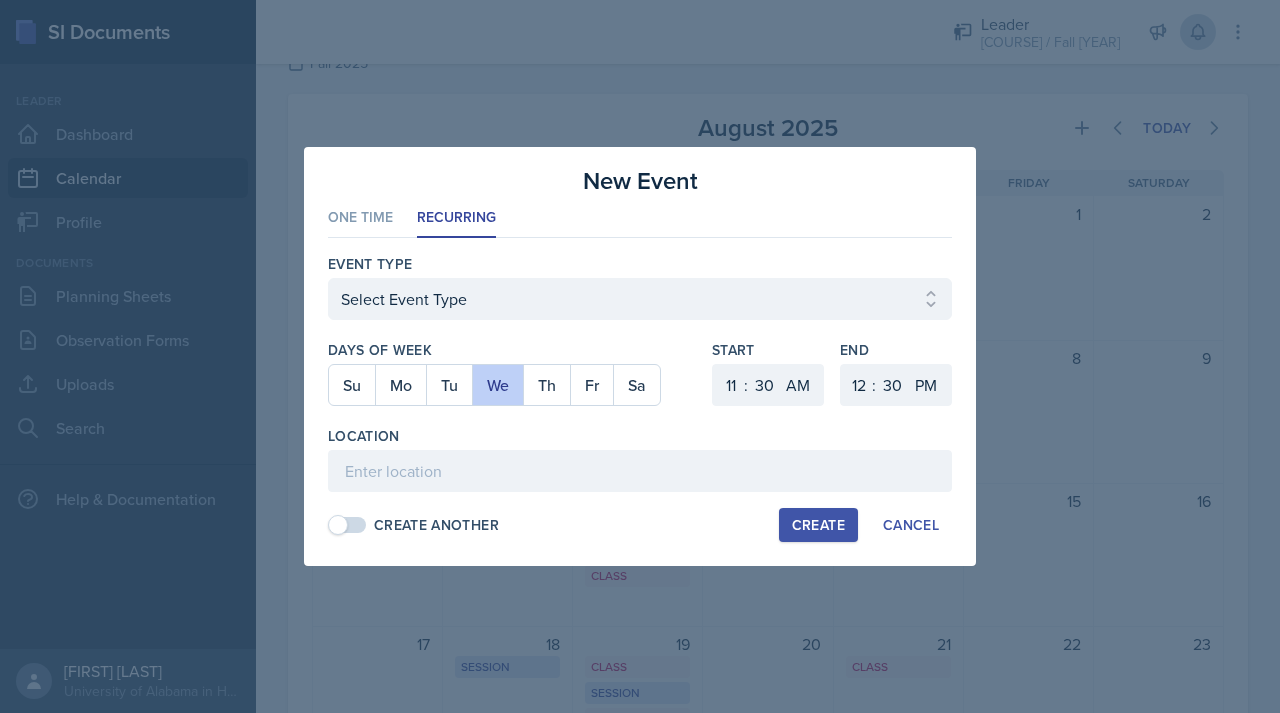 click on "Create" at bounding box center [818, 525] 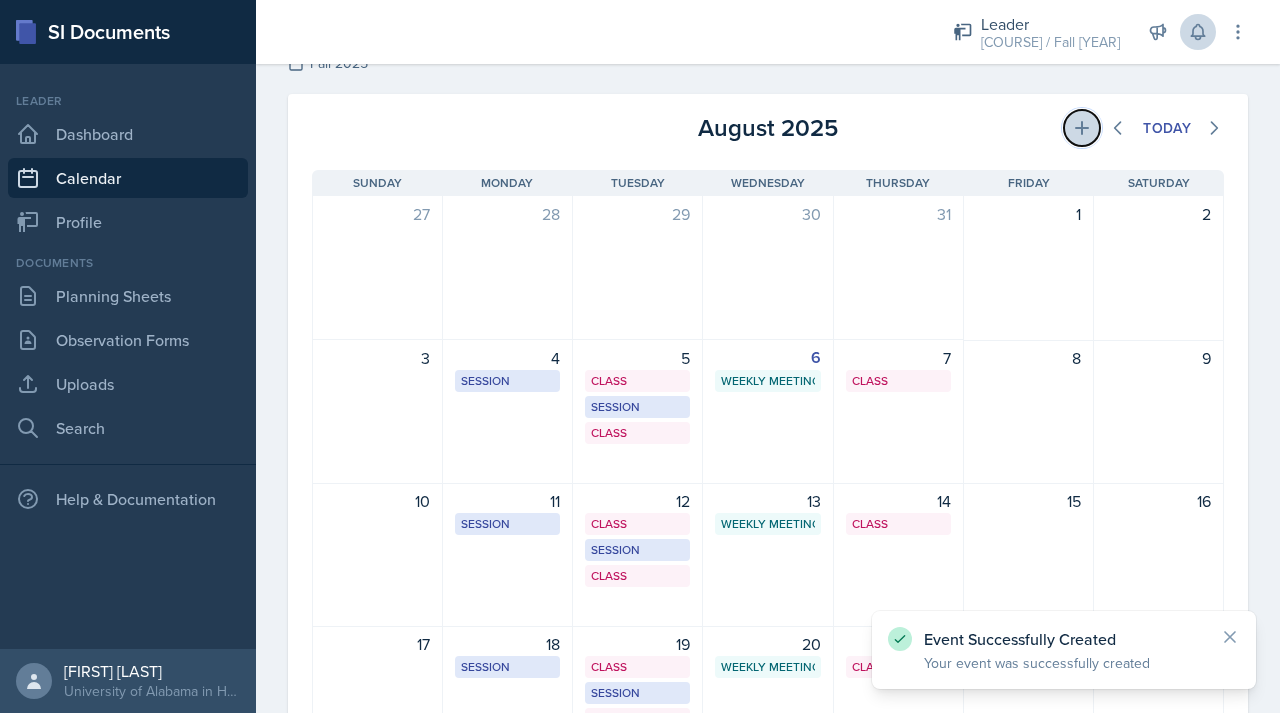 click 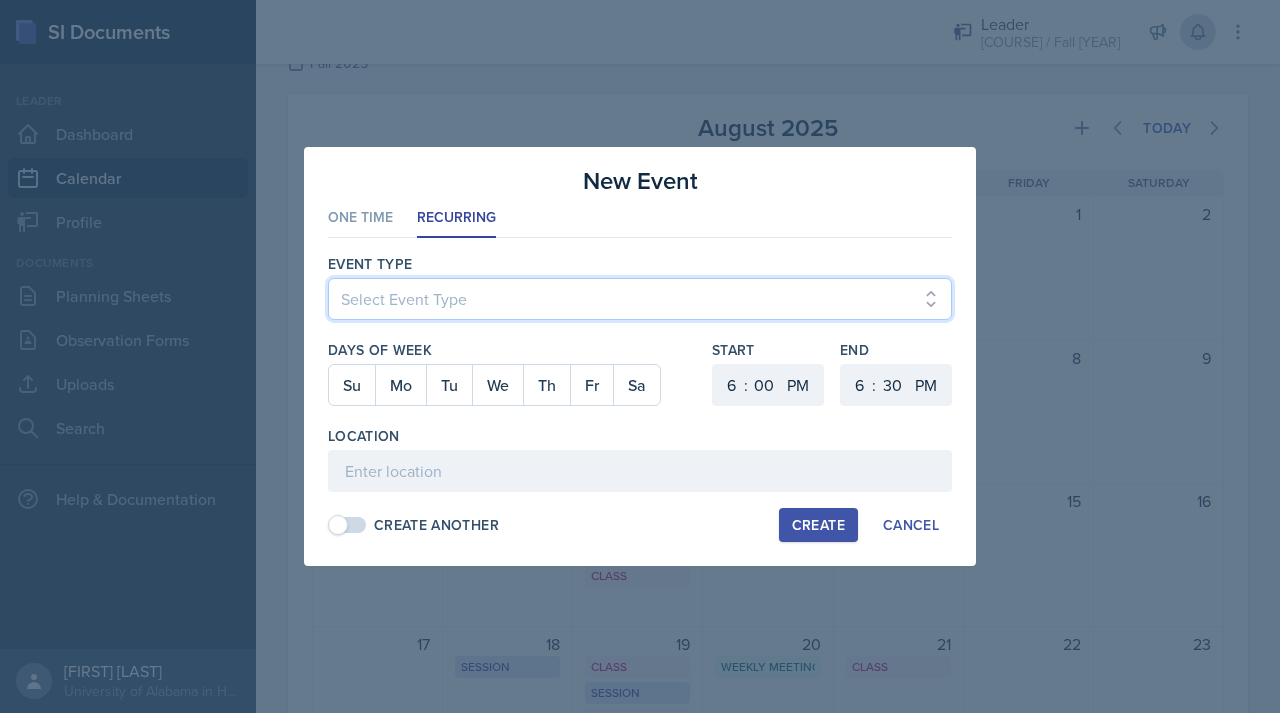 click on "Select Event Type   Admin Office Hour Cal Workshop Class Class Announcement  LA Pedagogy Course Mentor Office Hour Office Hour Professor Meeting SSC Special Project Session Training Weekly Meeting" at bounding box center [640, 299] 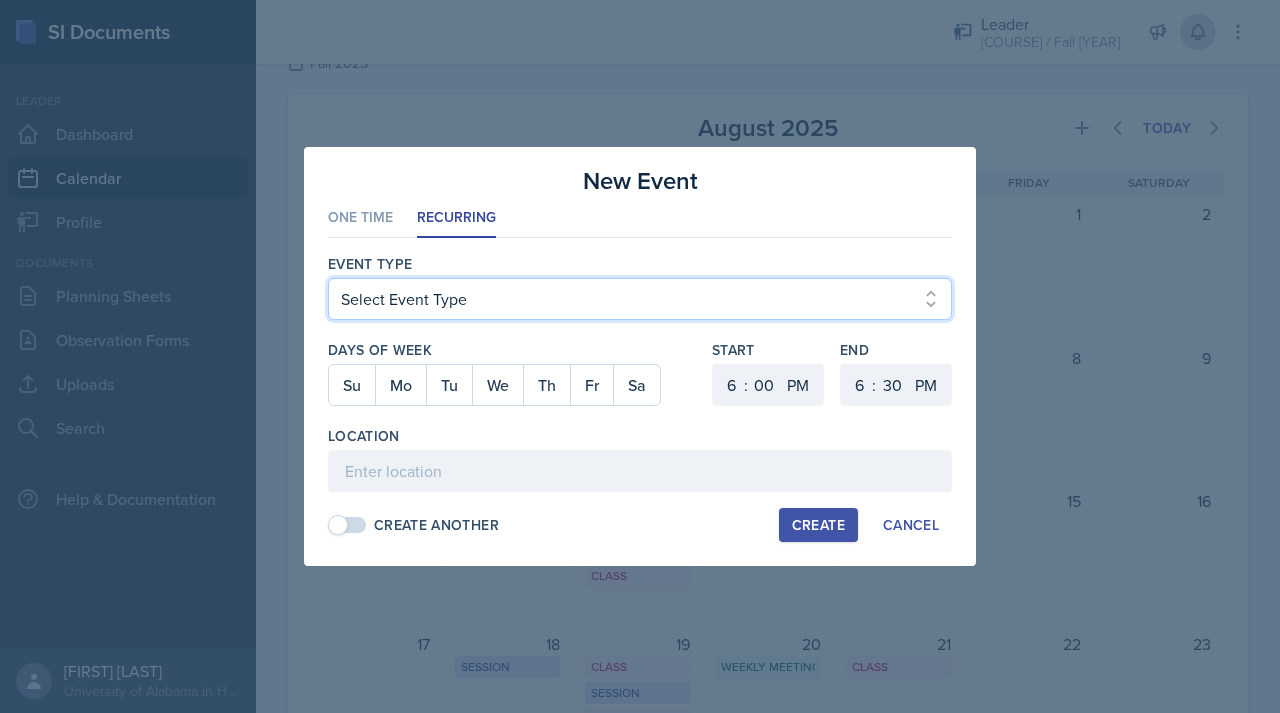 click on "Select Event Type   Admin Office Hour Cal Workshop Class Class Announcement  LA Pedagogy Course Mentor Office Hour Office Hour Professor Meeting SSC Special Project Session Training Weekly Meeting" at bounding box center (640, 299) 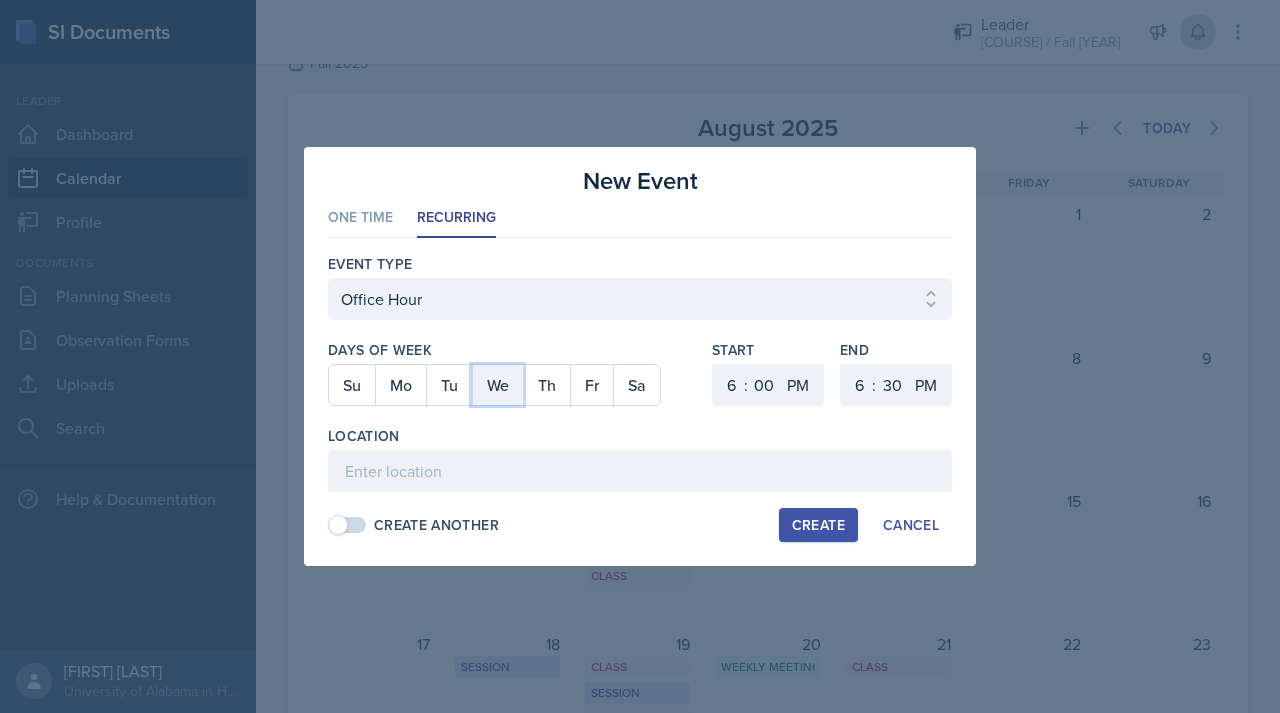 click on "We" at bounding box center [497, 385] 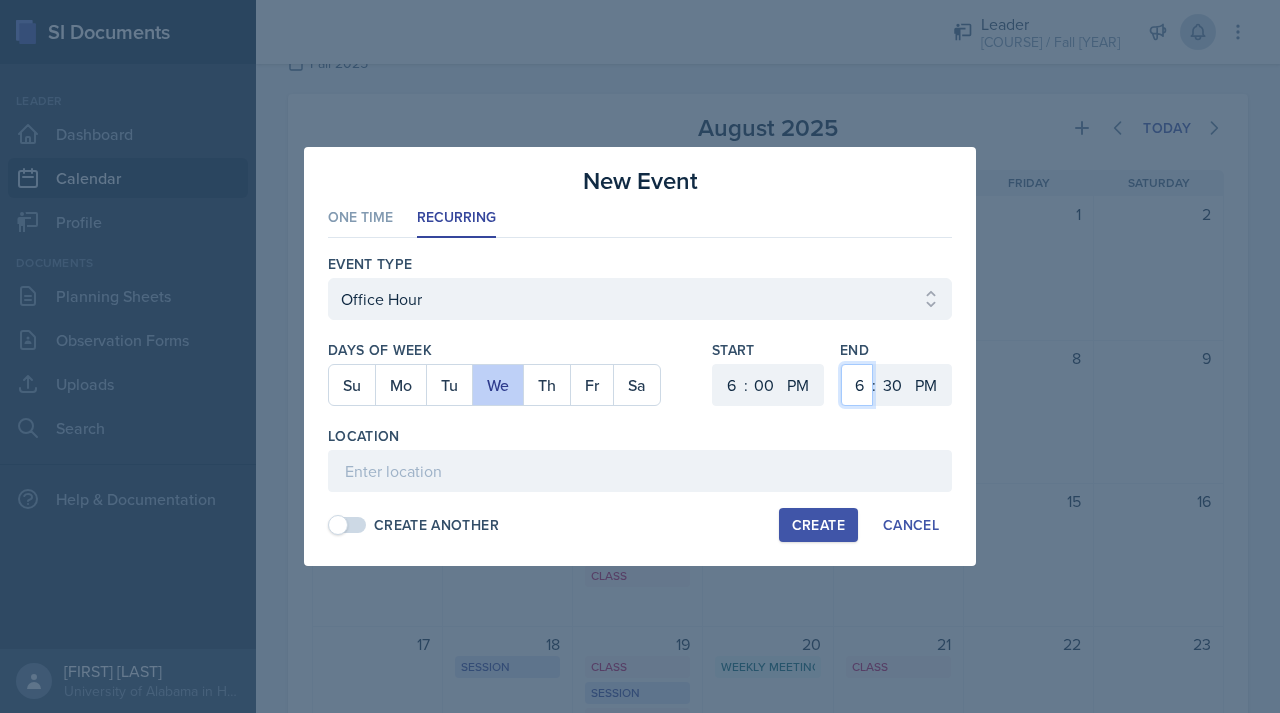 click on "1 2 3 4 5 6 7 8 9 10 11 12" at bounding box center (857, 385) 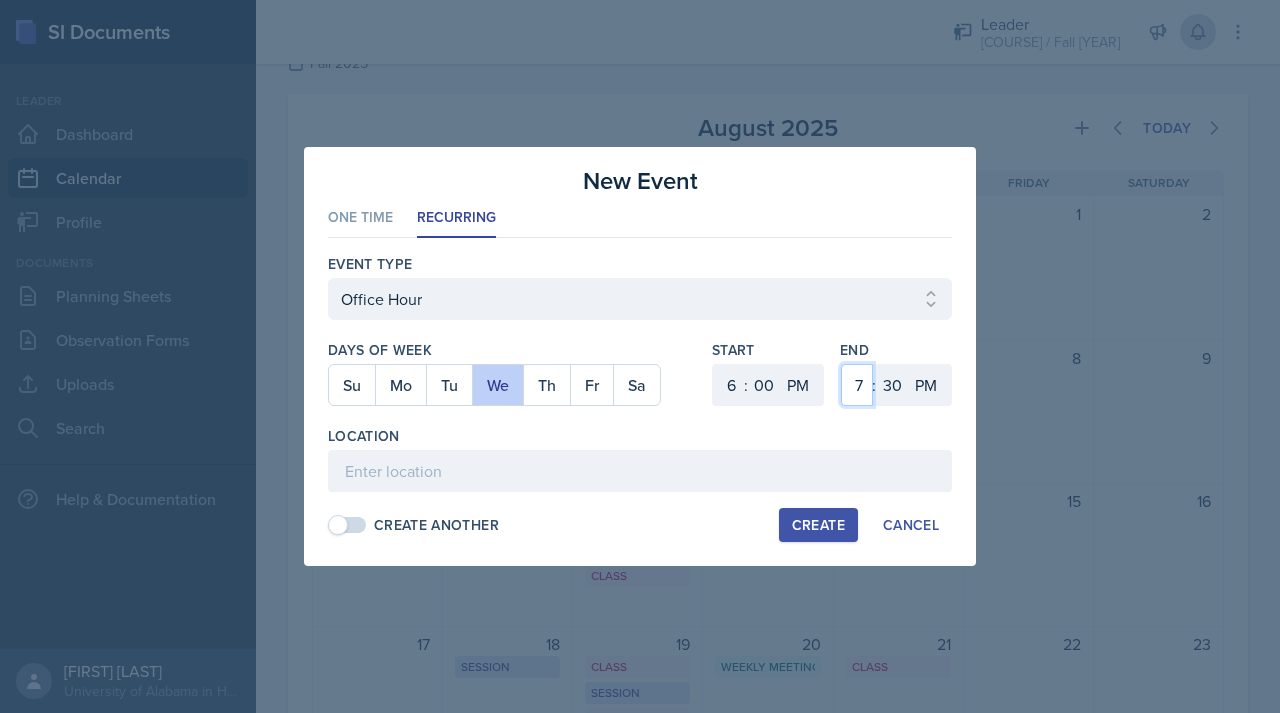 click on "00 05 10 15 20 25 30 35 40 45 50 55" at bounding box center [892, 385] 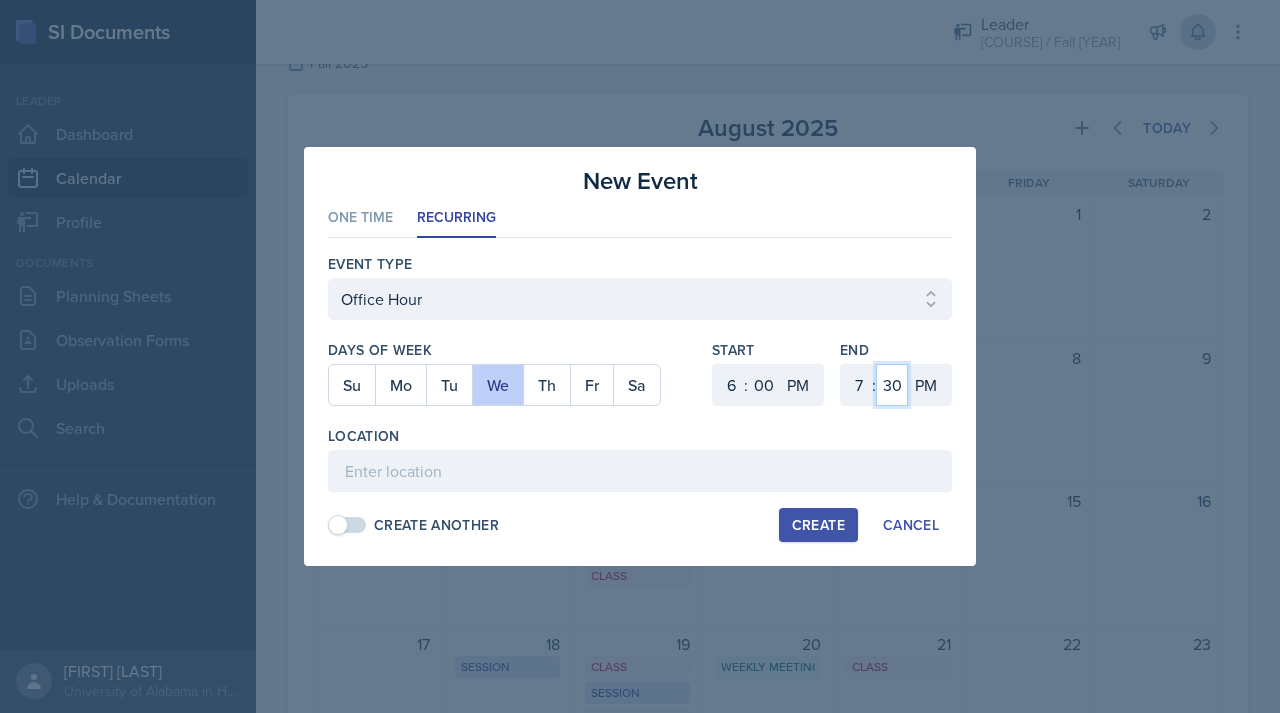 select on "0" 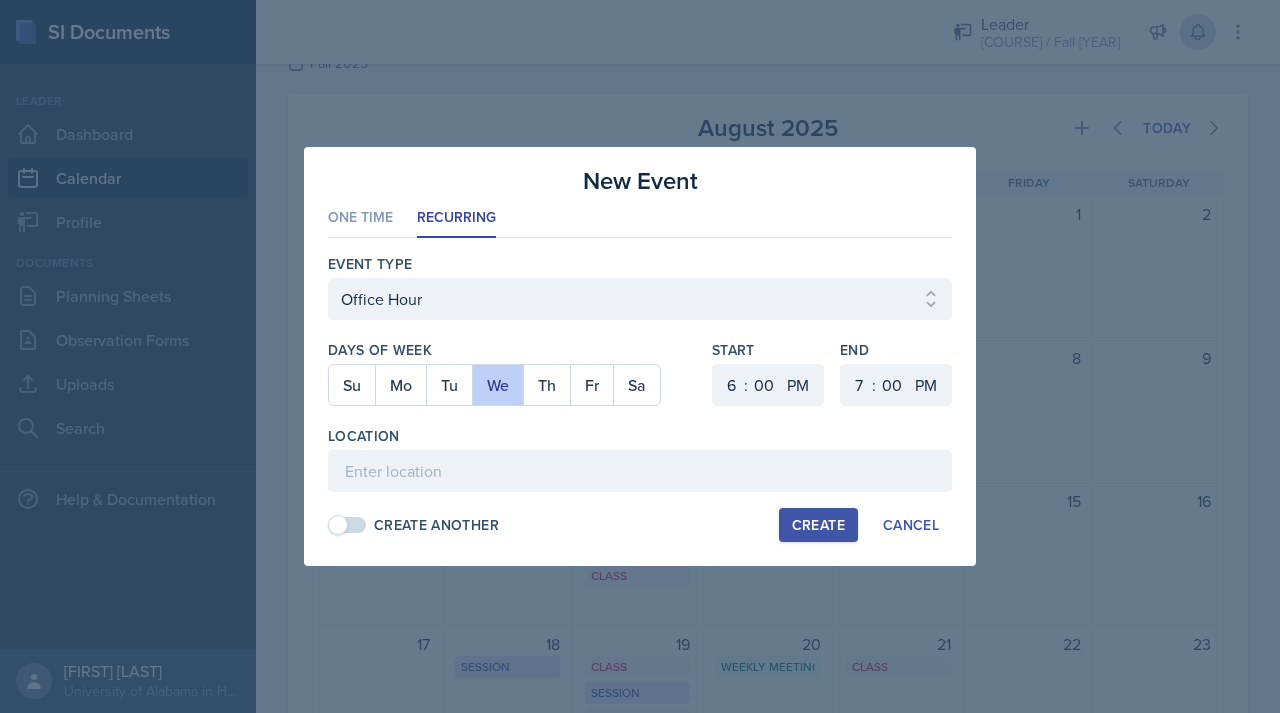 click on "Create" at bounding box center [818, 525] 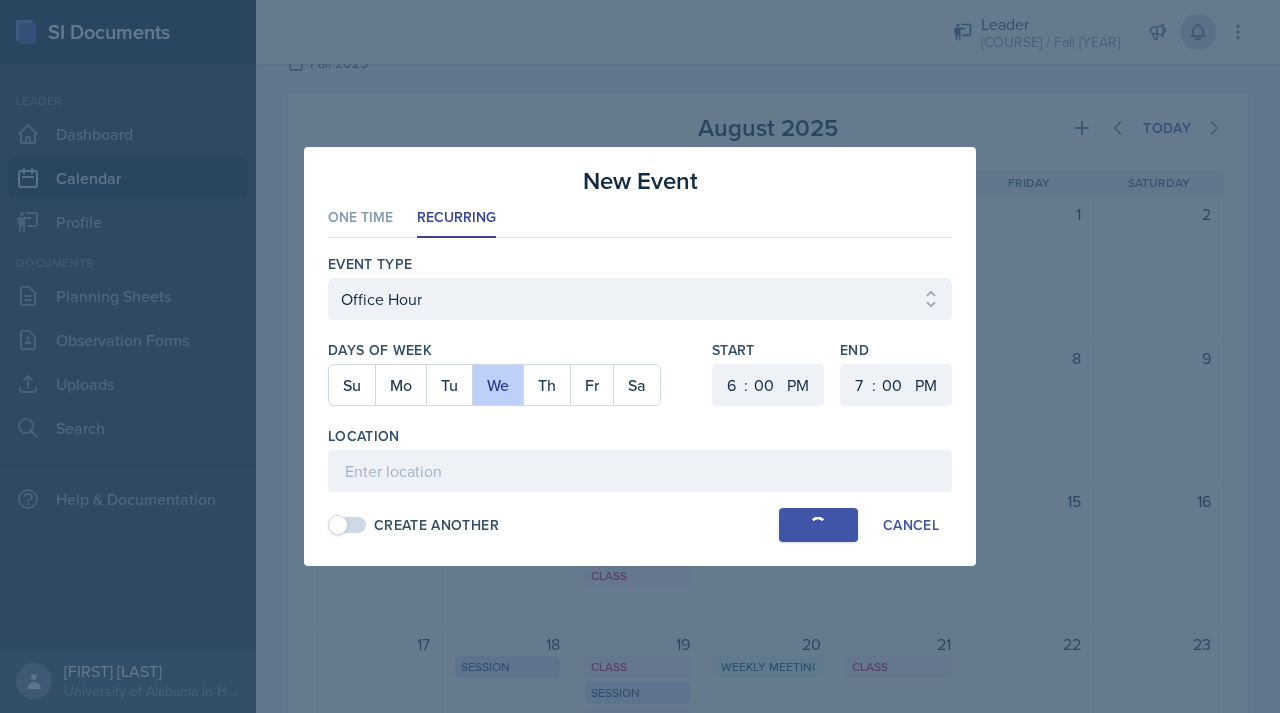 select 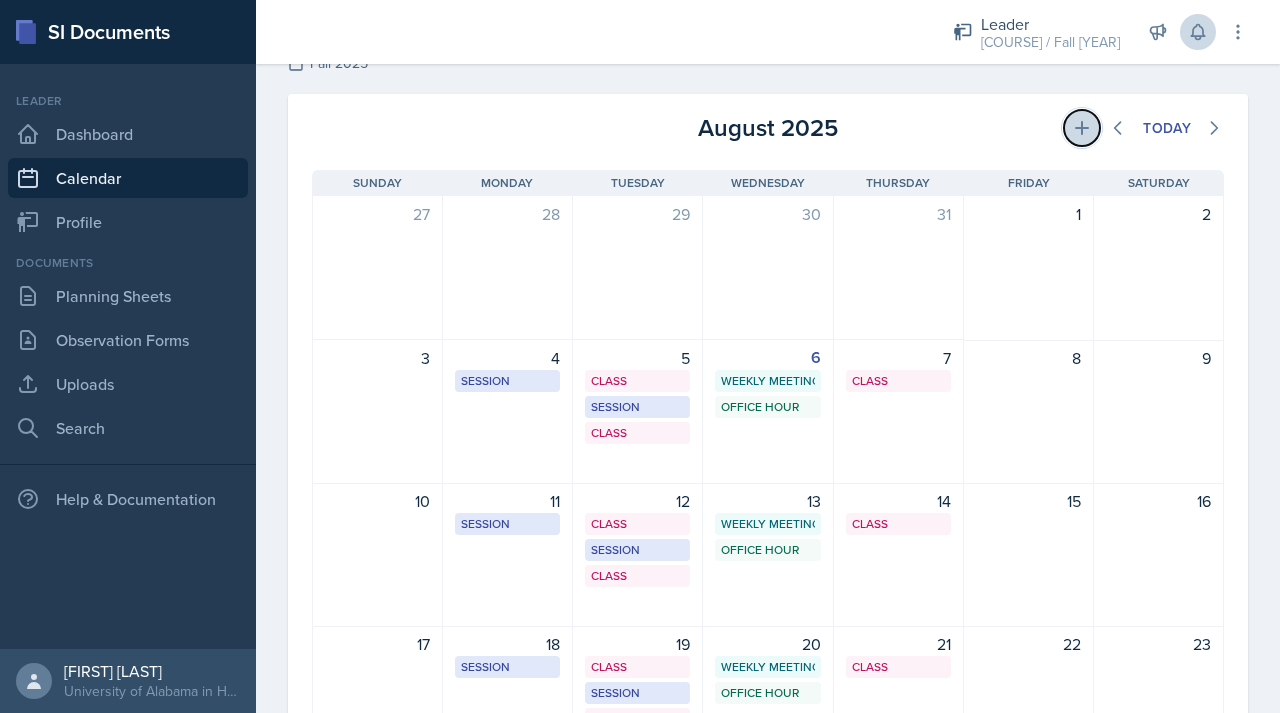 click 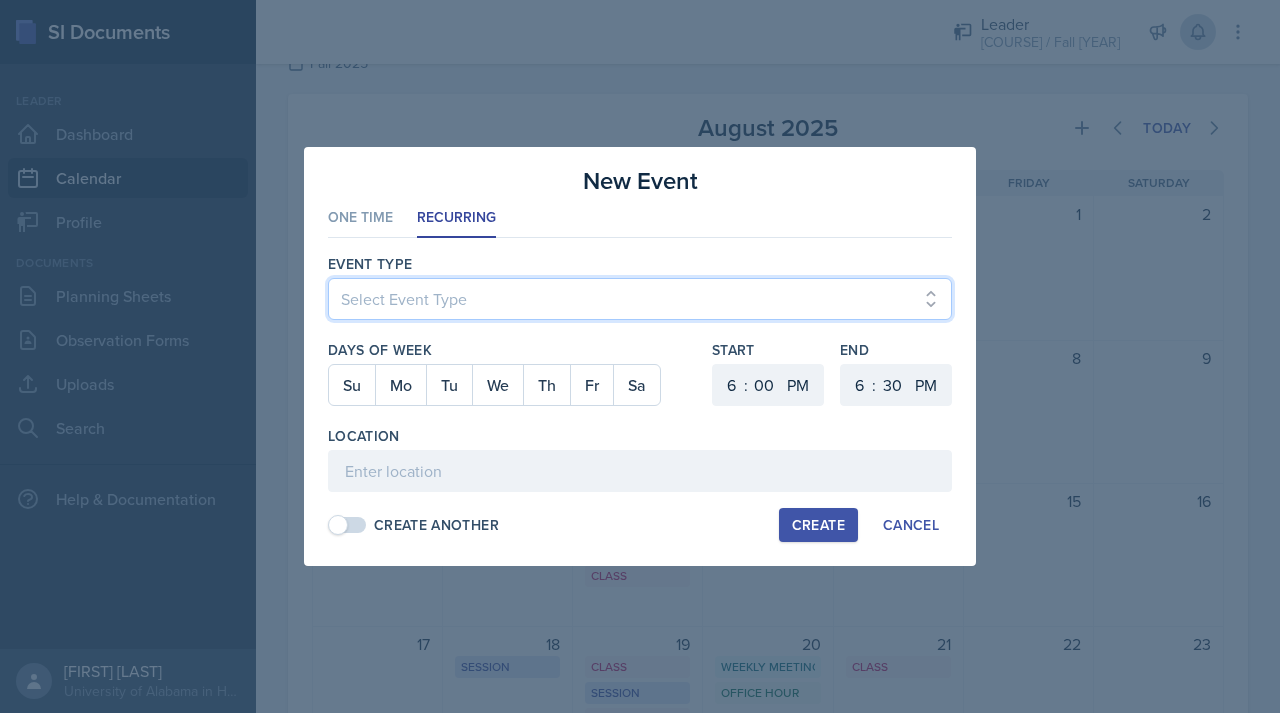 click on "Select Event Type   Admin Office Hour Cal Workshop Class Class Announcement  LA Pedagogy Course Mentor Office Hour Office Hour Professor Meeting SSC Special Project Session Training Weekly Meeting" at bounding box center [640, 299] 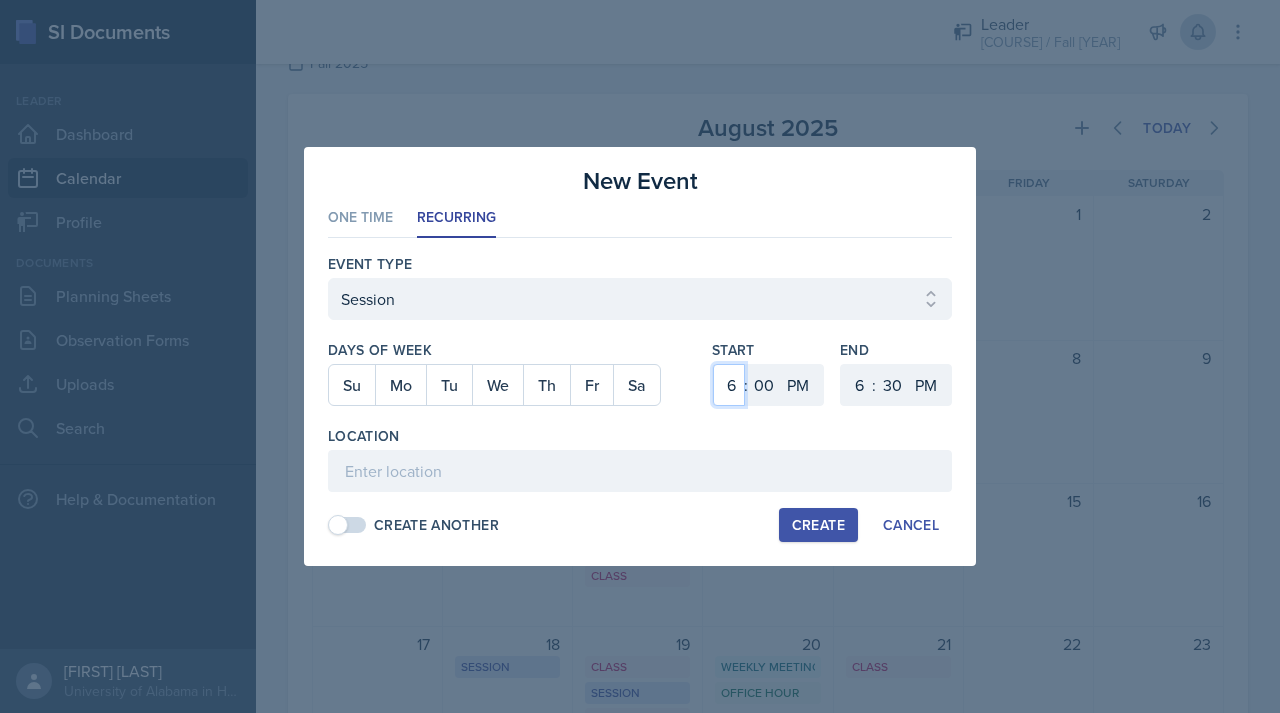 click on "1 2 3 4 5 6 7 8 9 10 11 12" at bounding box center [729, 385] 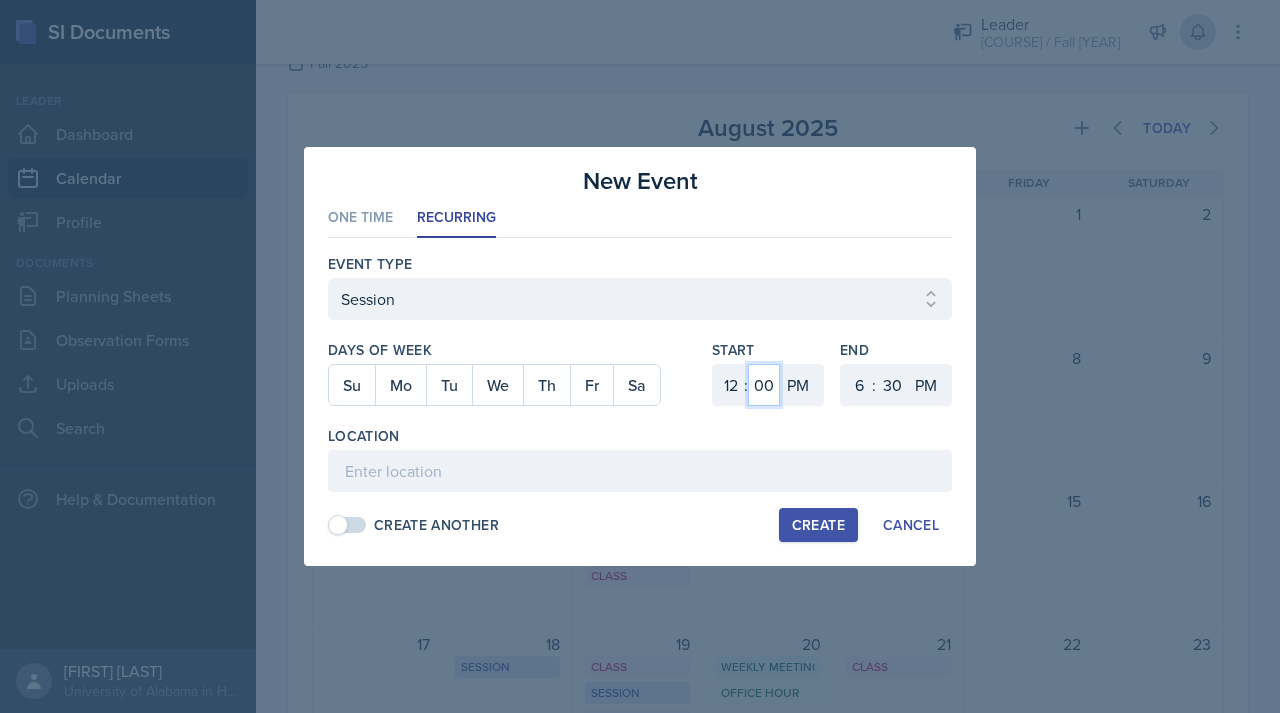 click on "00 05 10 15 20 25 30 35 40 45 50 55" at bounding box center [764, 385] 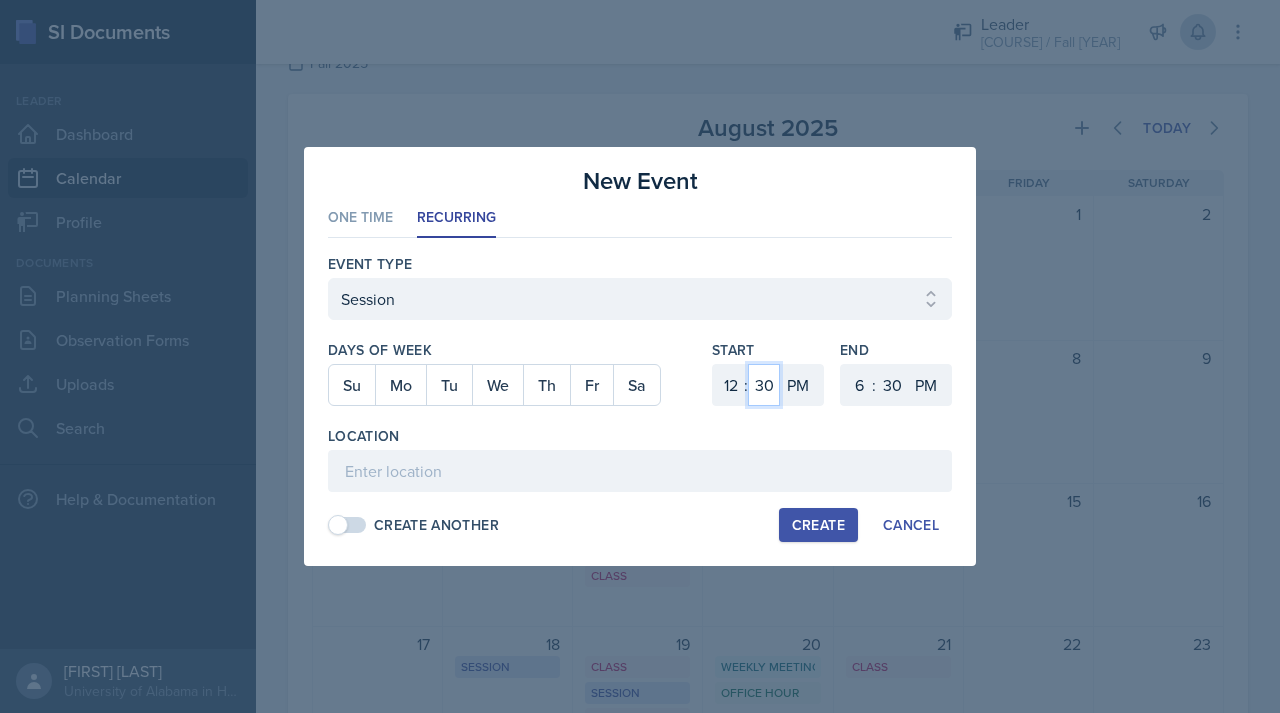 click on "AM   PM" at bounding box center (800, 385) 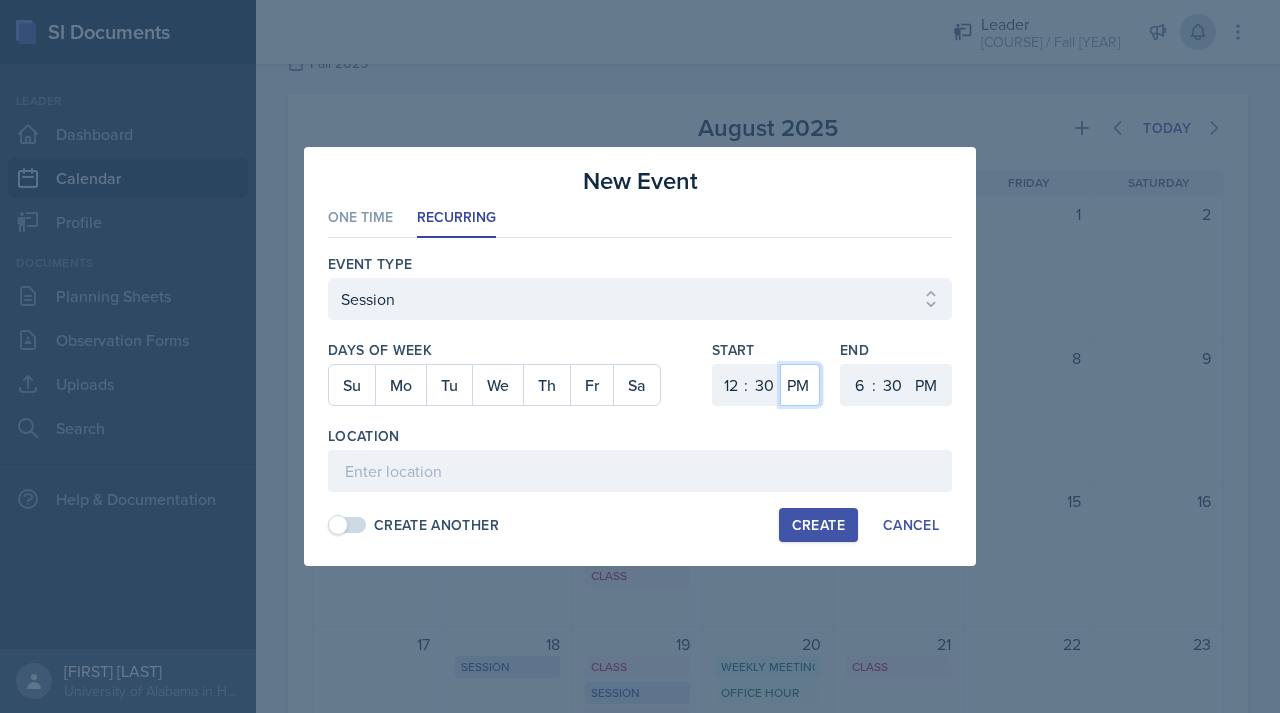 select on "AM" 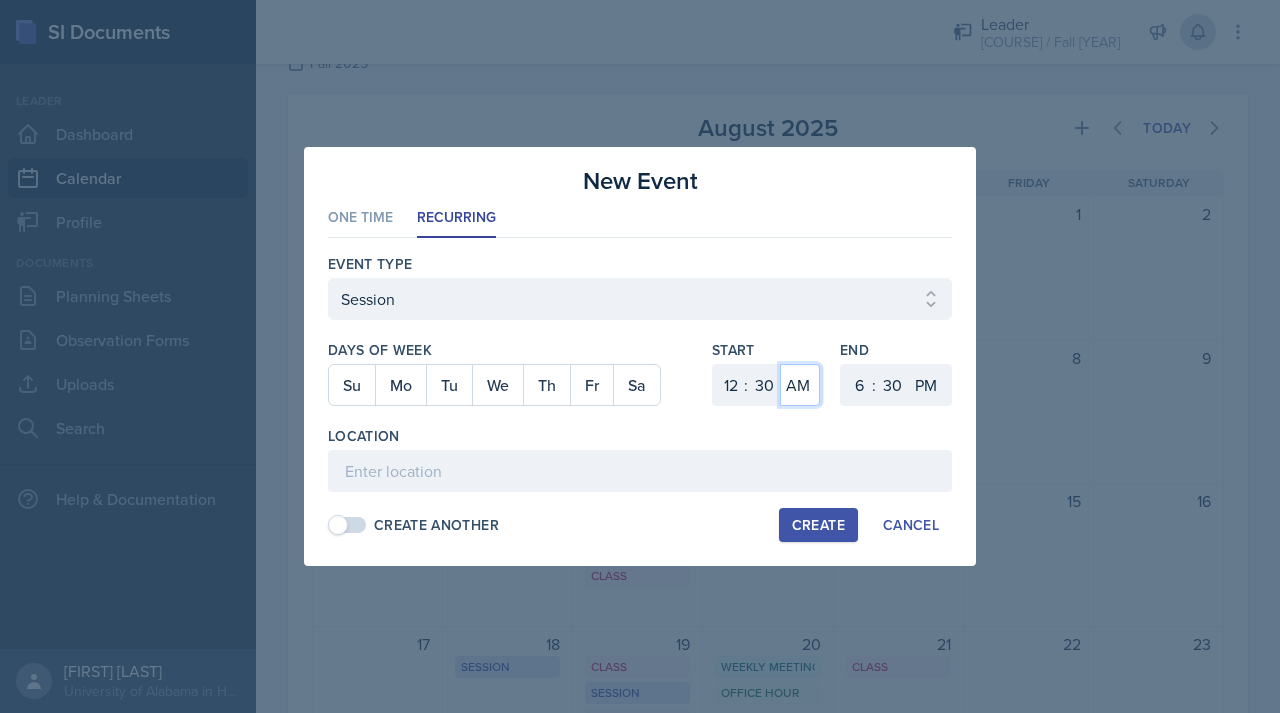 click on "1 2 3 4 5 6 7 8 9 10 11 12" at bounding box center [857, 385] 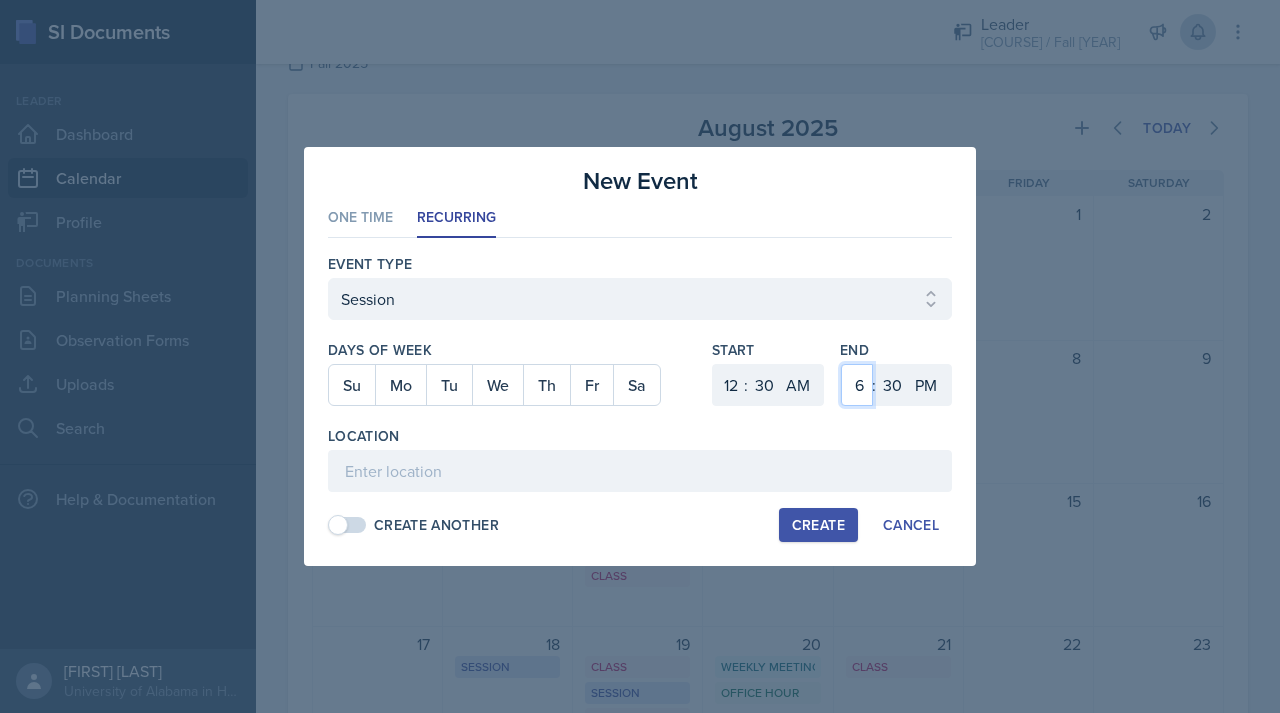 select on "1" 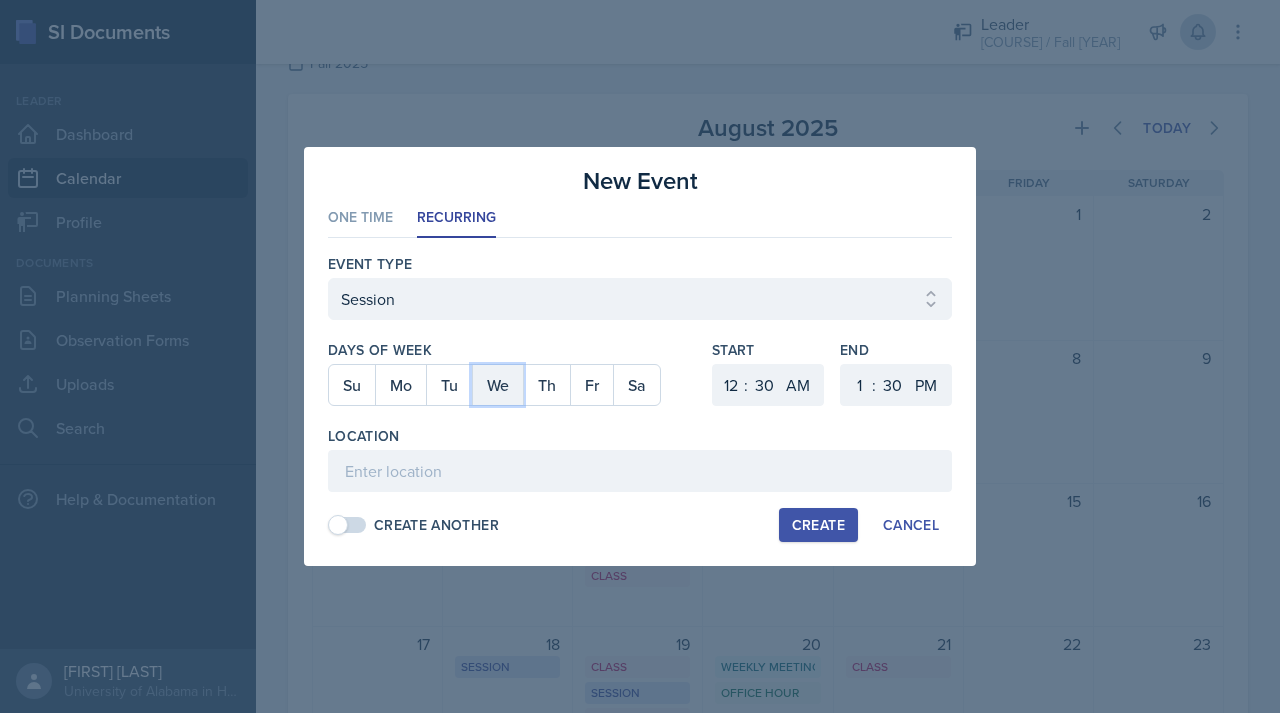 click on "We" at bounding box center [497, 385] 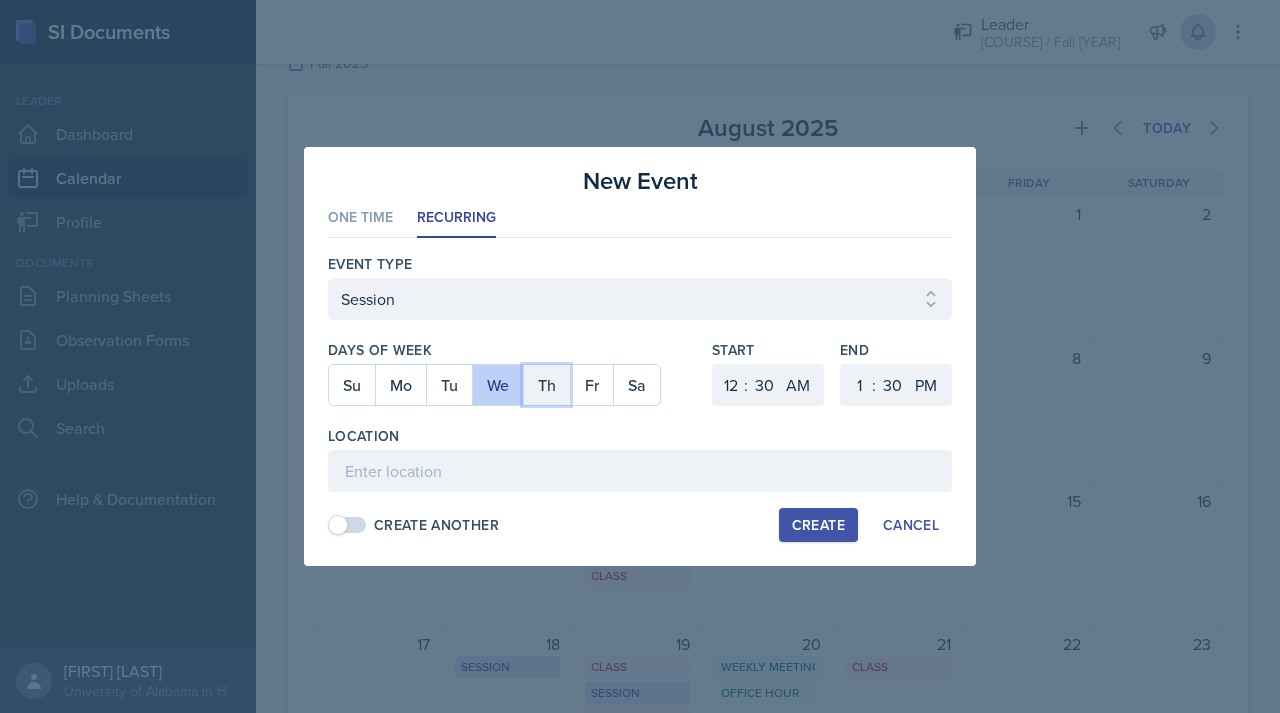 click on "Th" at bounding box center (546, 385) 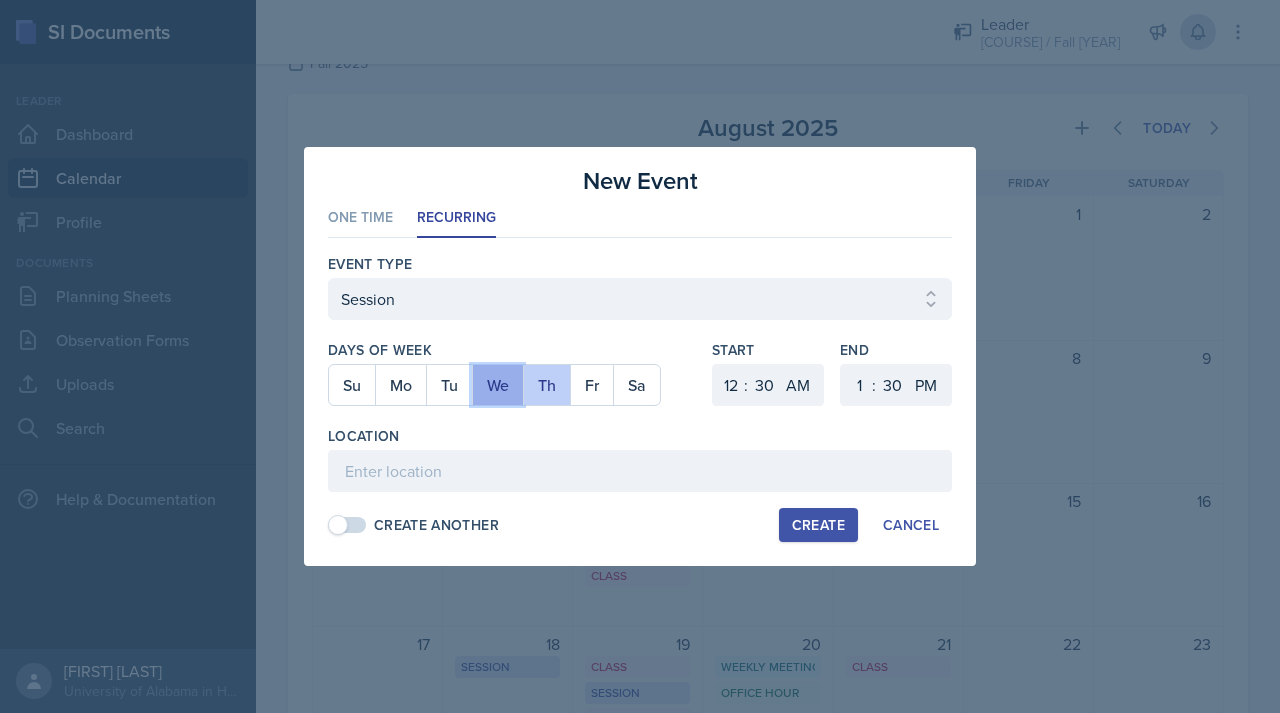 click on "We" at bounding box center (497, 385) 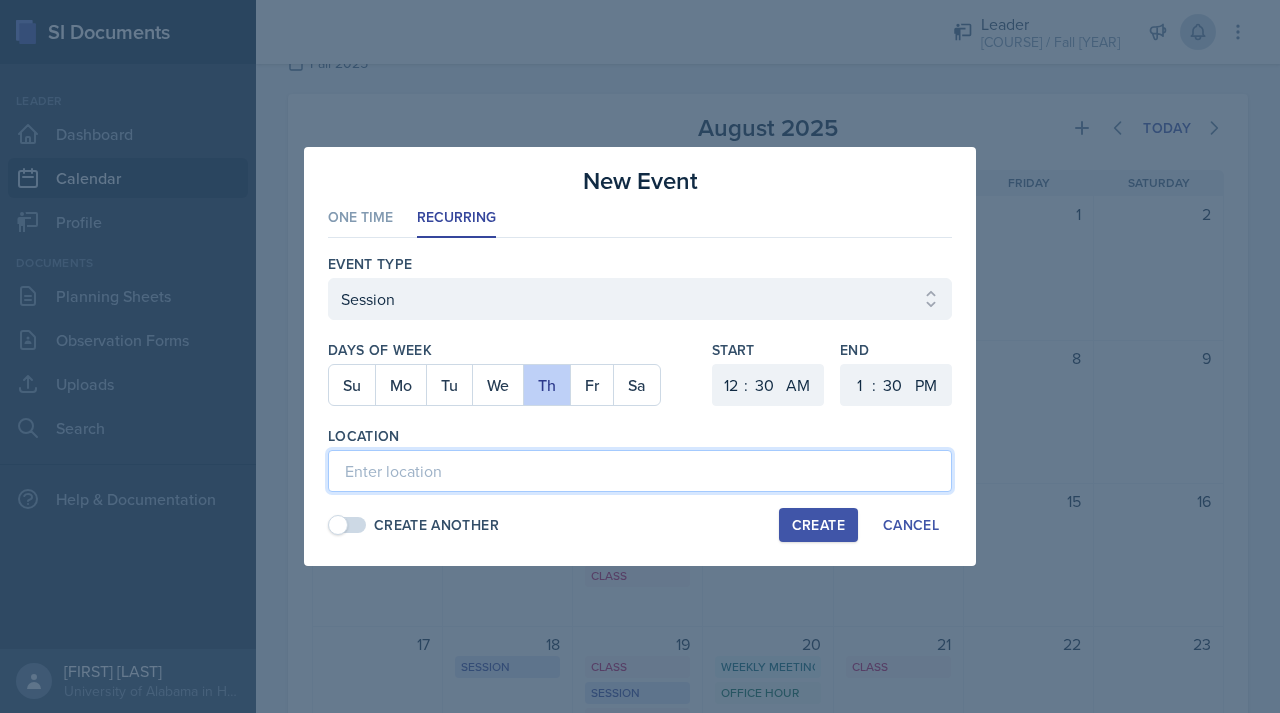 click at bounding box center (640, 471) 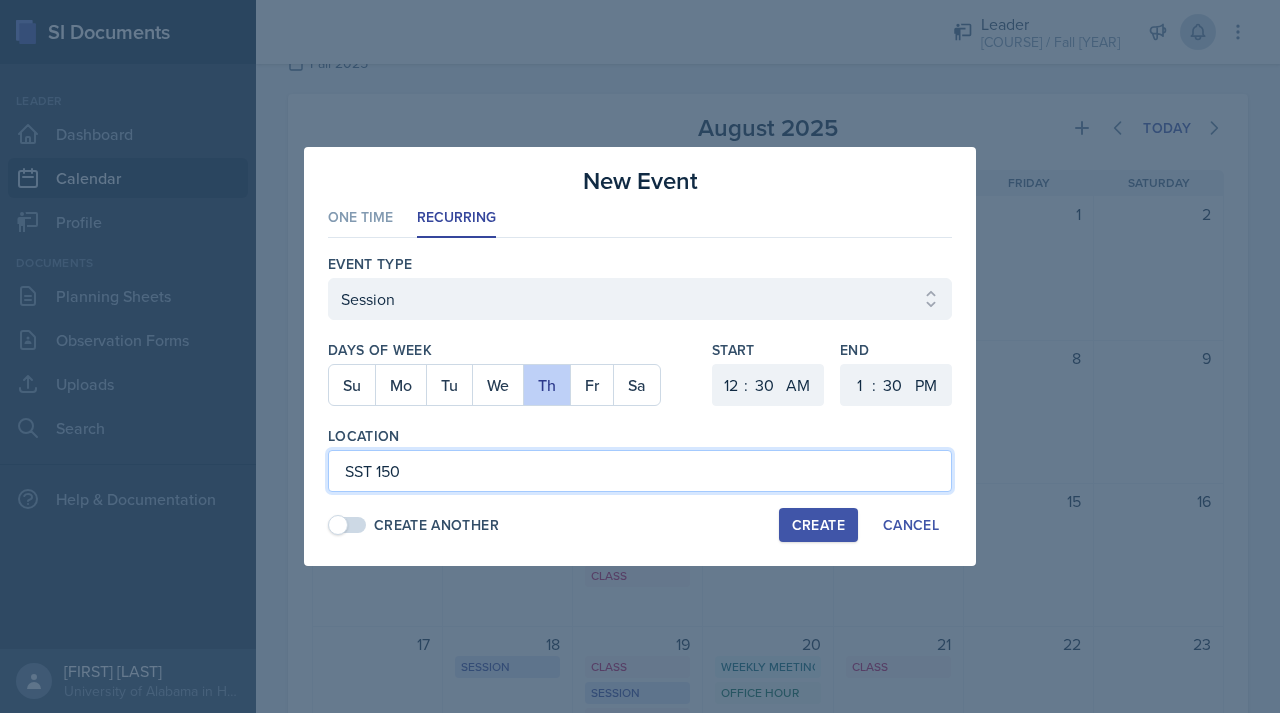 type on "SST 150" 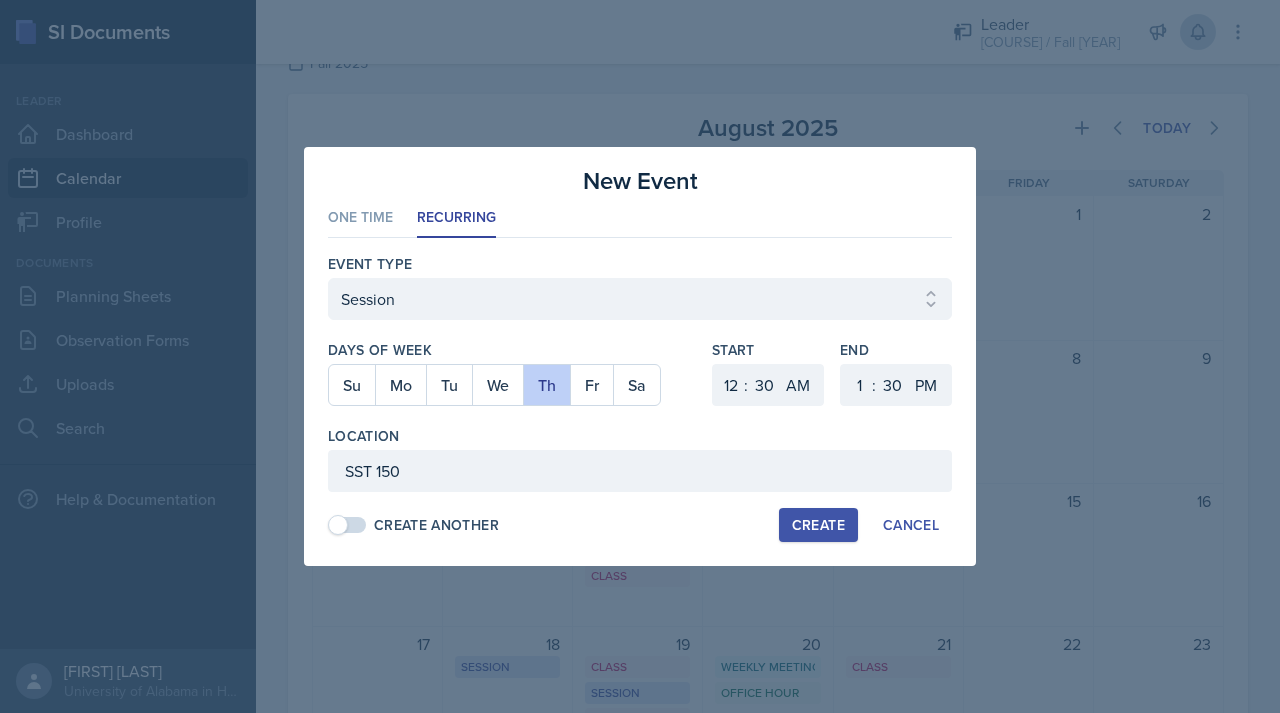 click on "Create" at bounding box center [818, 525] 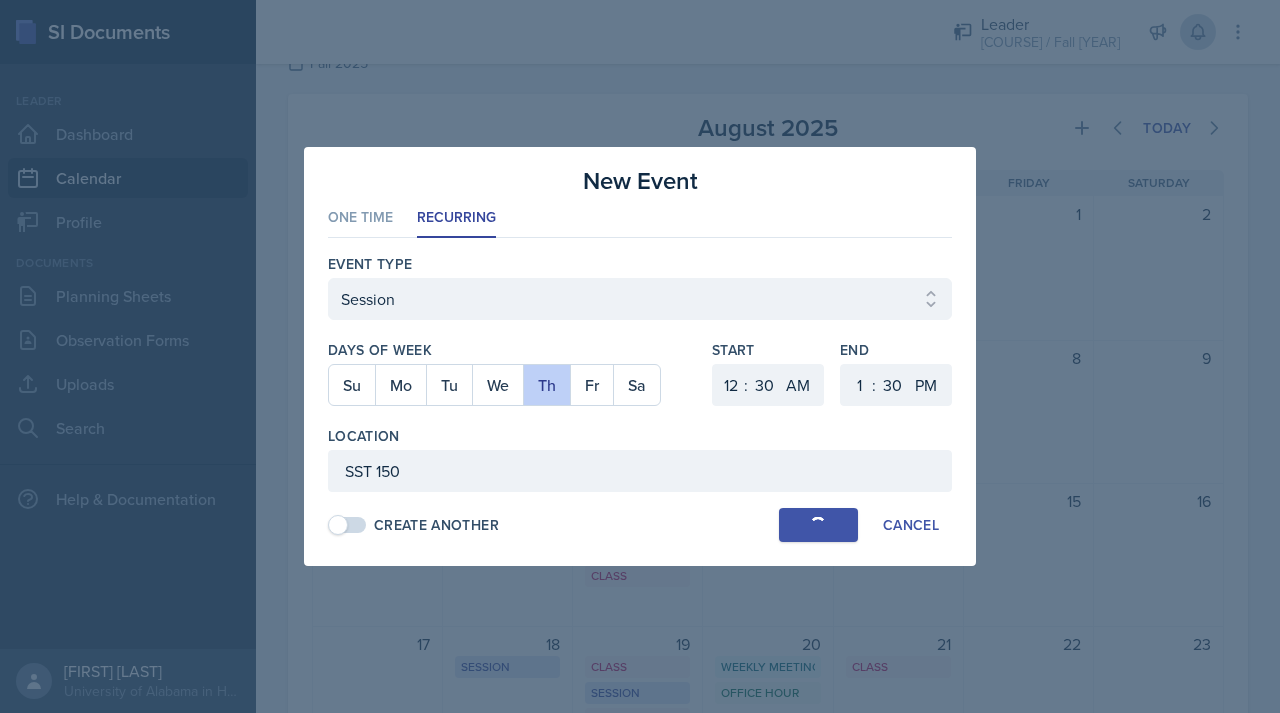 select 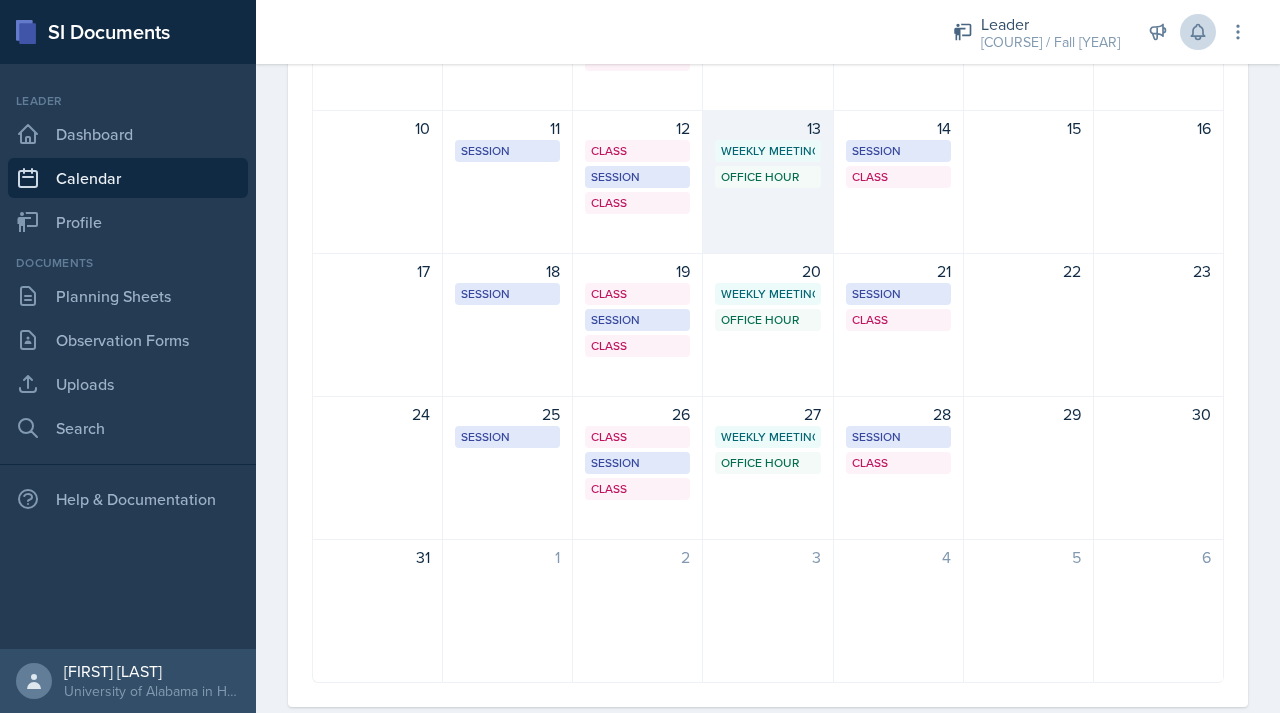 scroll, scrollTop: 482, scrollLeft: 0, axis: vertical 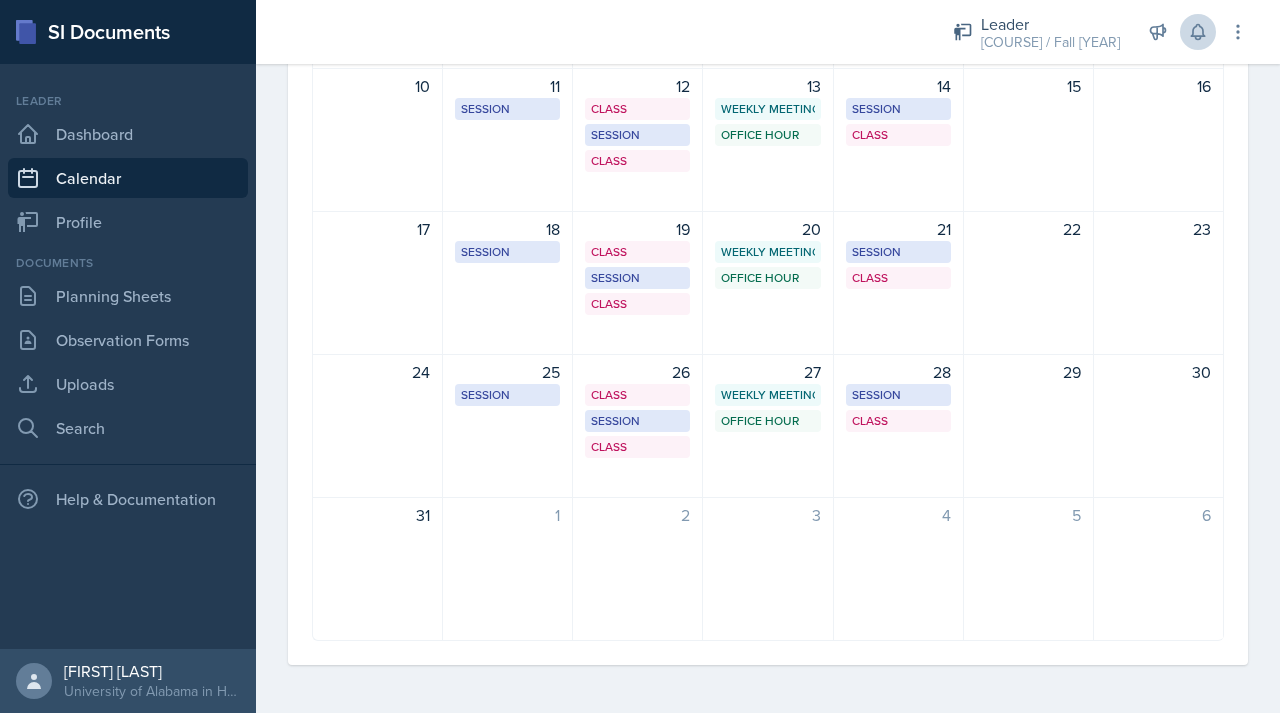 click on "1" at bounding box center [508, 569] 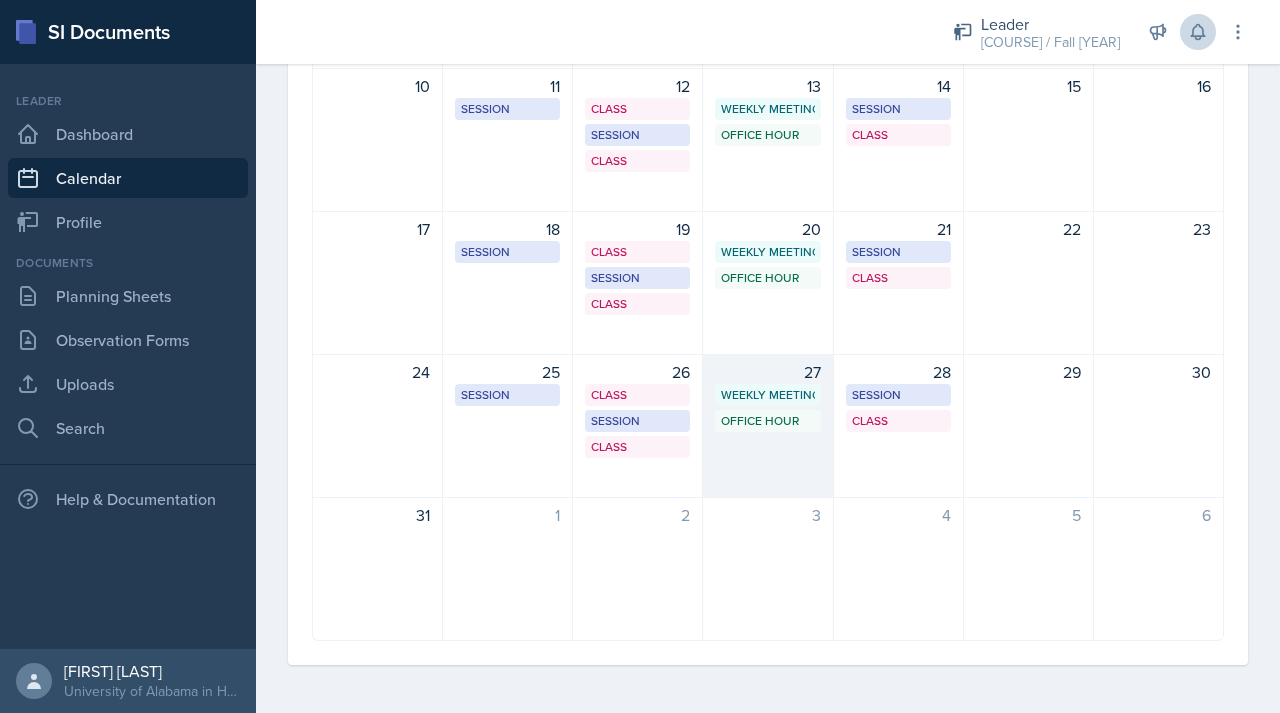 scroll, scrollTop: 0, scrollLeft: 0, axis: both 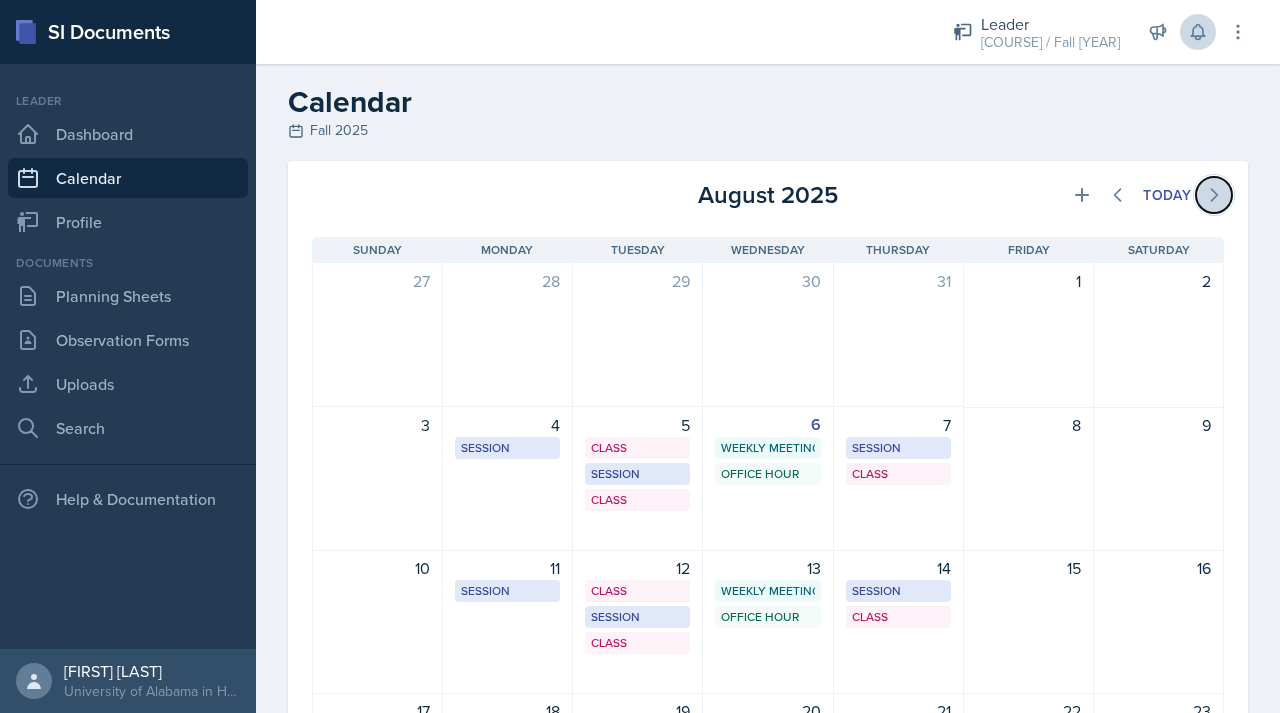 click 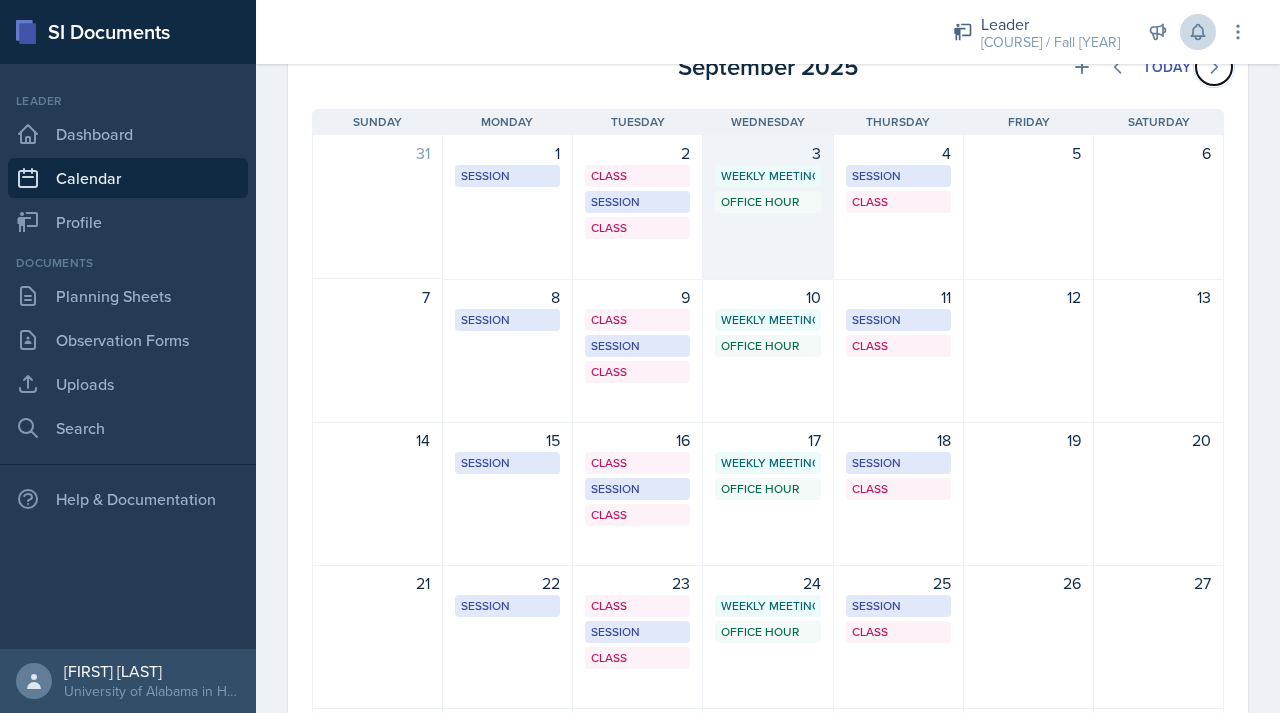 scroll, scrollTop: 121, scrollLeft: 0, axis: vertical 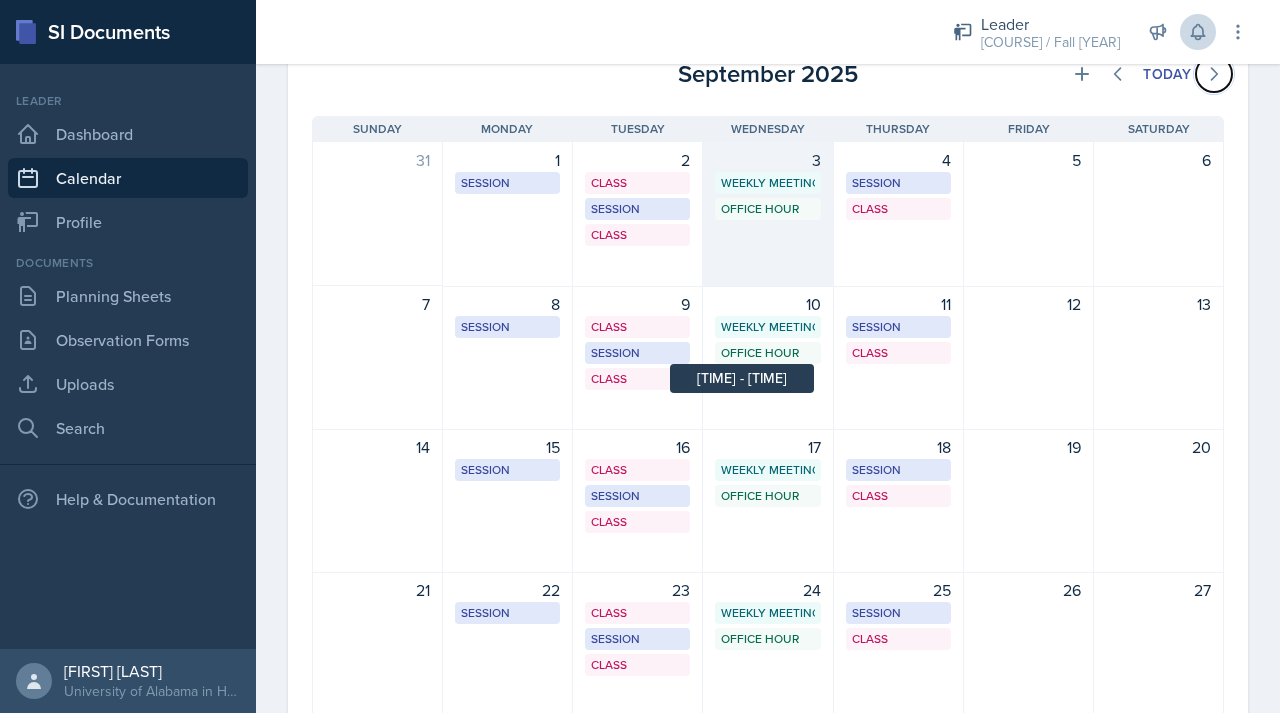 type 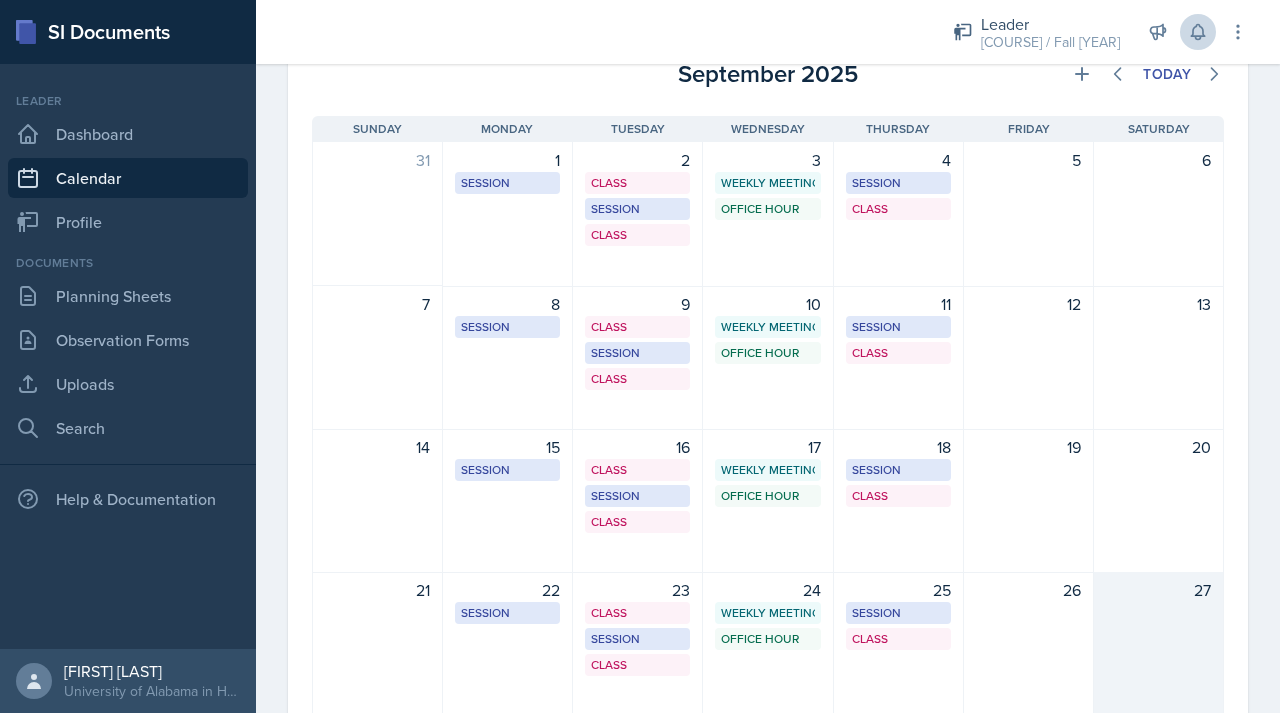 click on "27" at bounding box center [1159, 644] 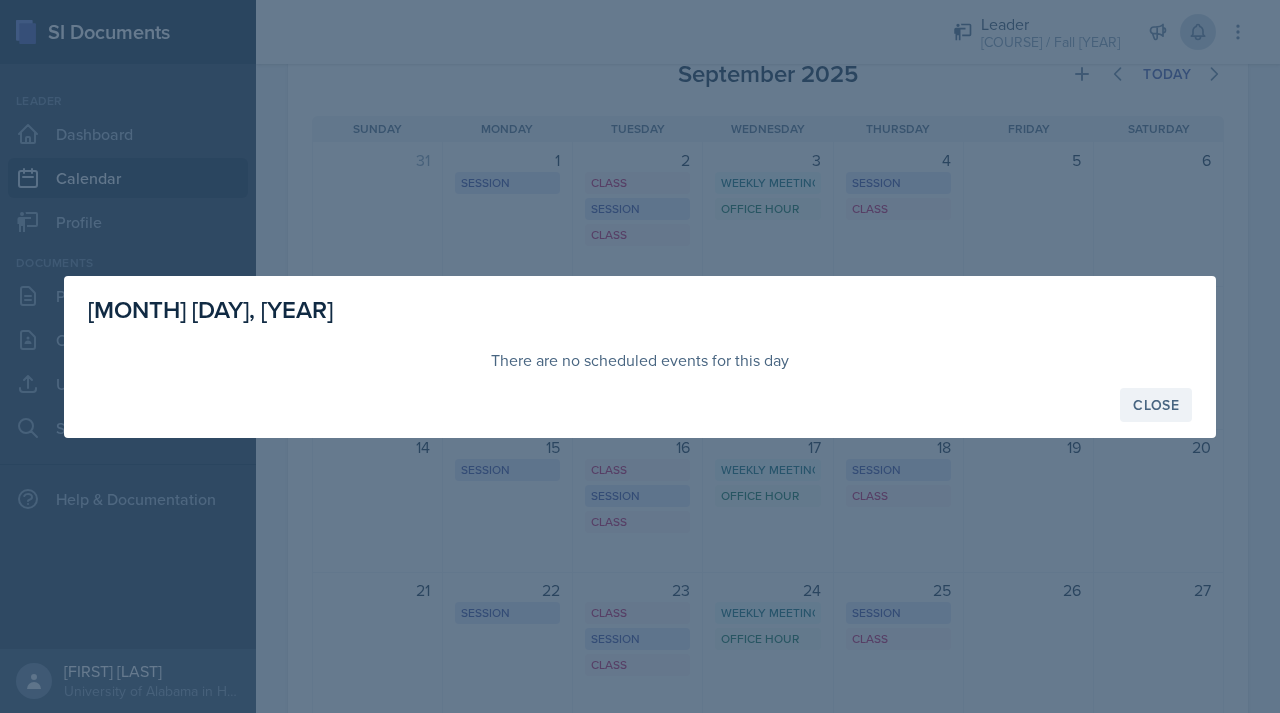click on "Close" at bounding box center (1156, 405) 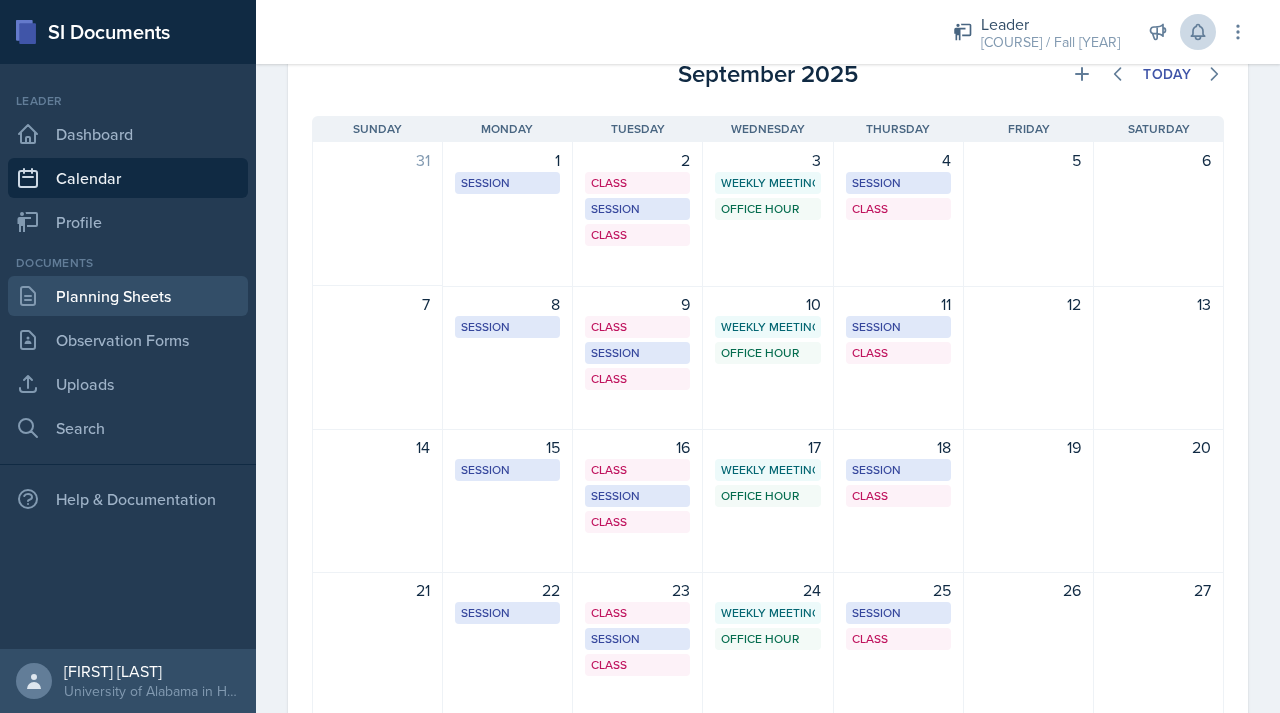 click on "Planning Sheets" at bounding box center (128, 296) 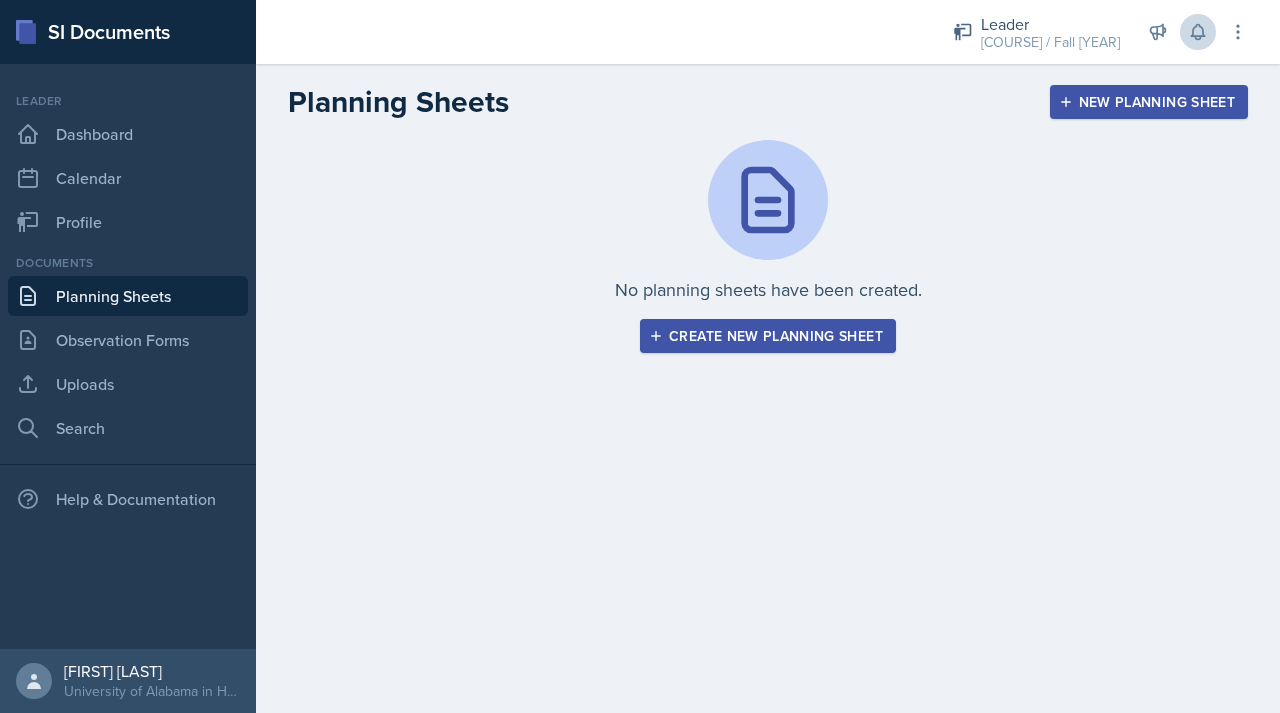 scroll, scrollTop: 0, scrollLeft: 0, axis: both 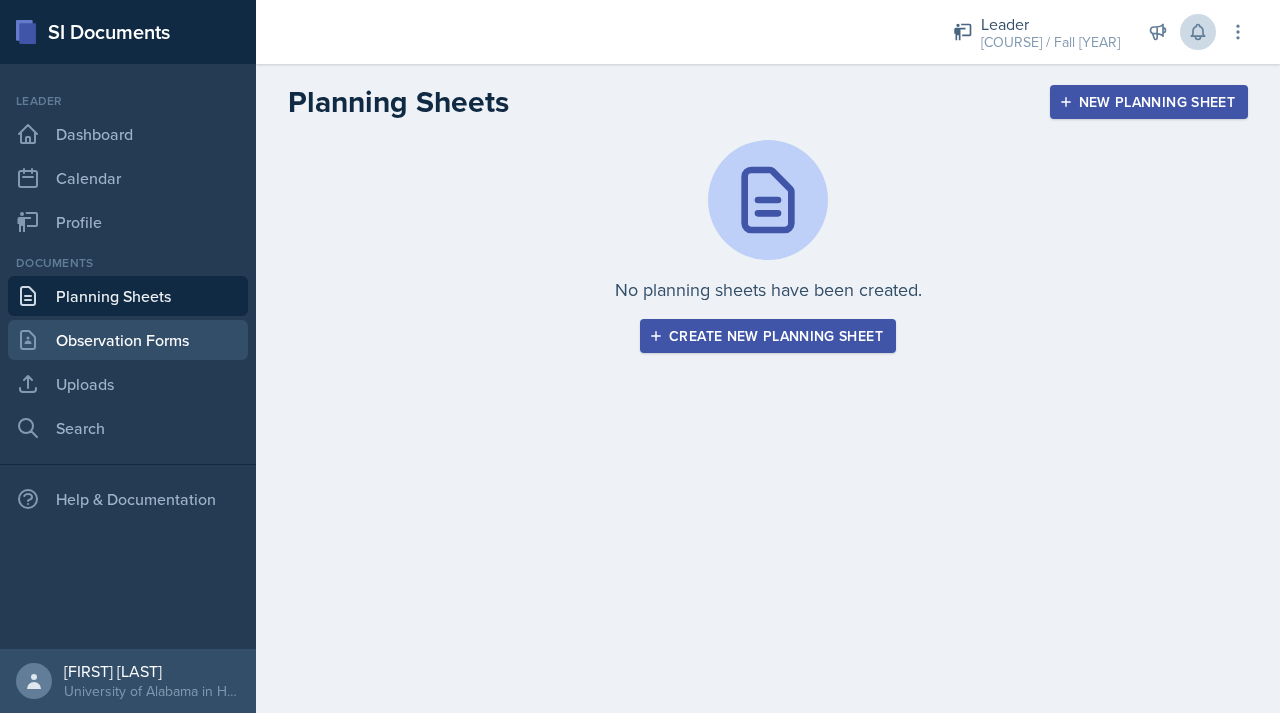 click on "Observation Forms" at bounding box center [128, 340] 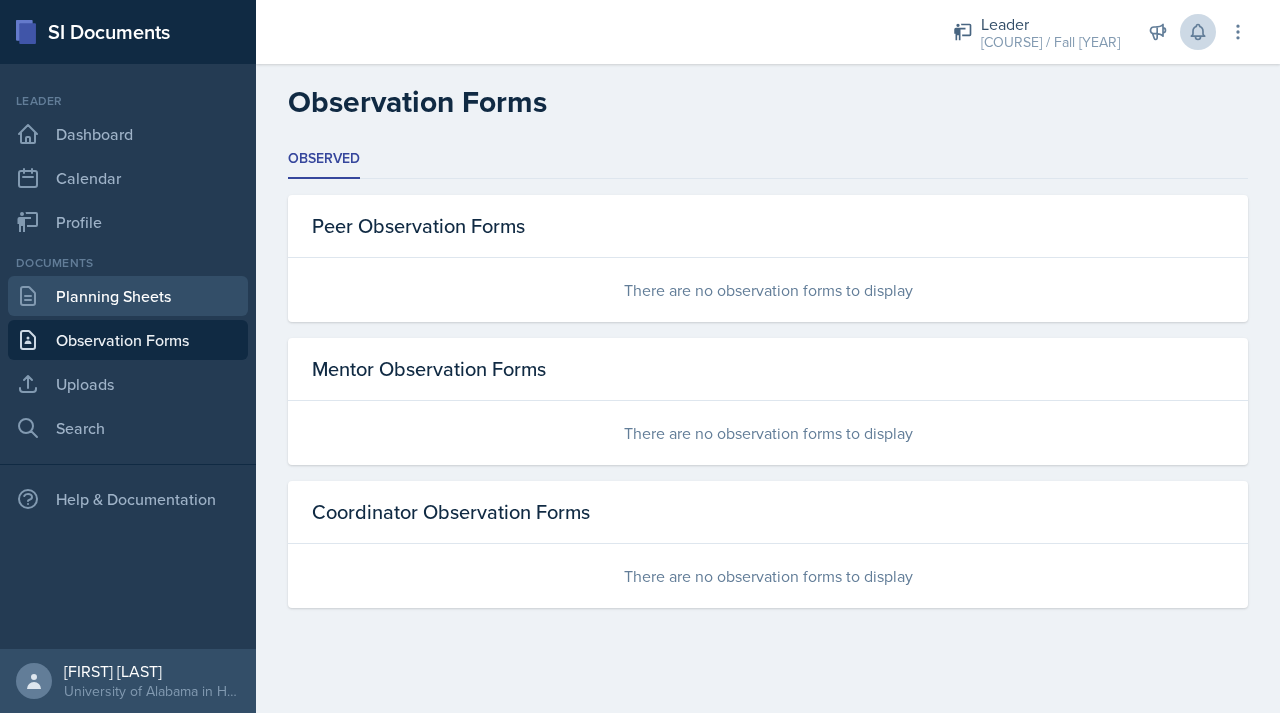 click on "Planning Sheets" at bounding box center (128, 296) 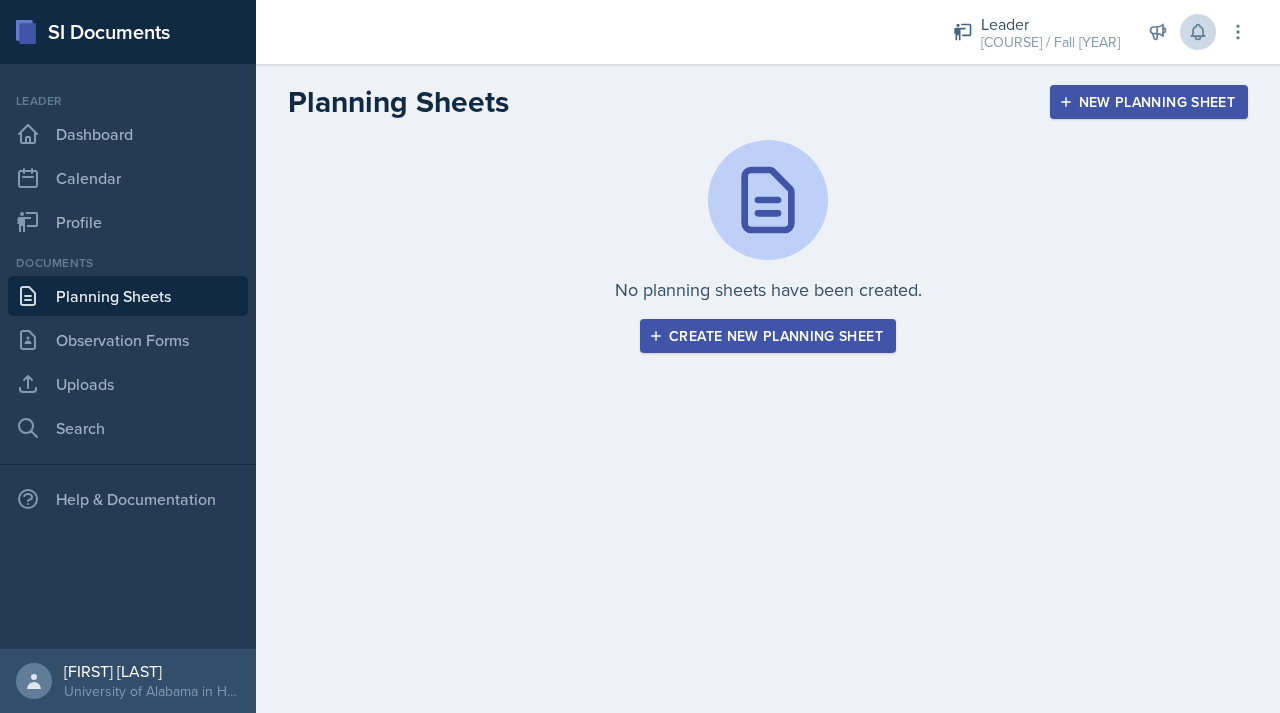 click on "Create new planning sheet" at bounding box center [768, 336] 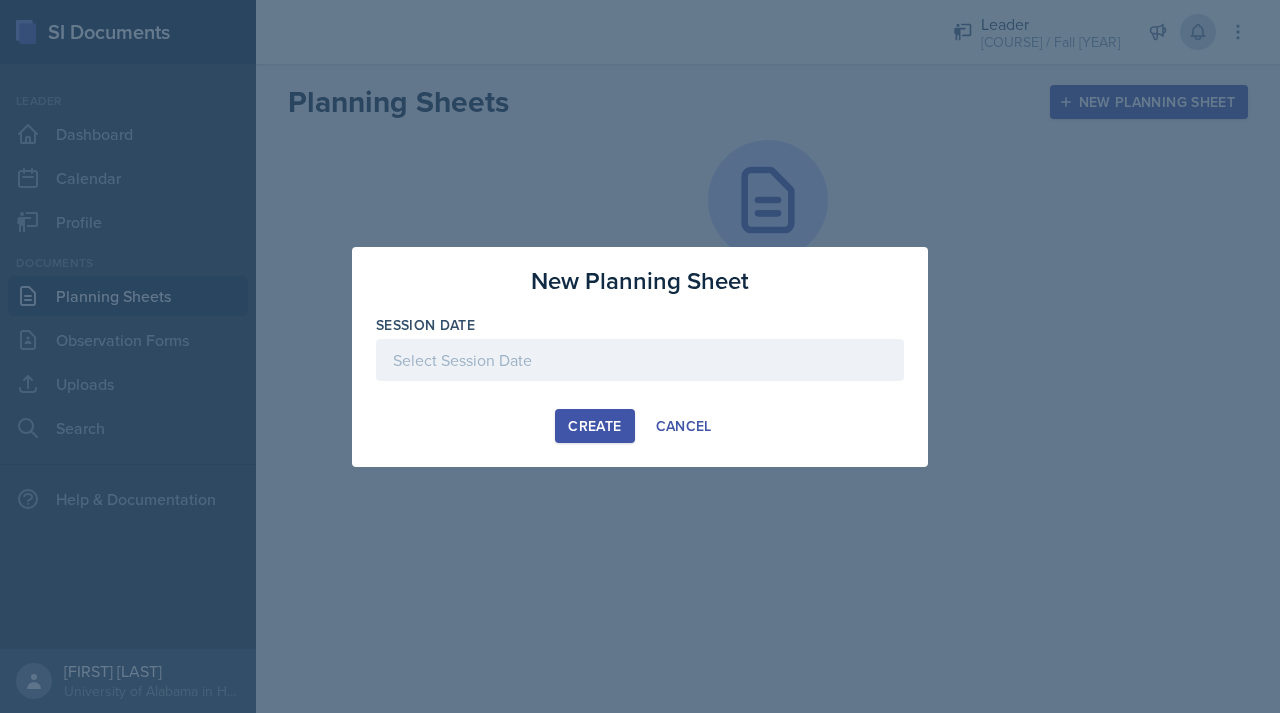 click at bounding box center (640, 360) 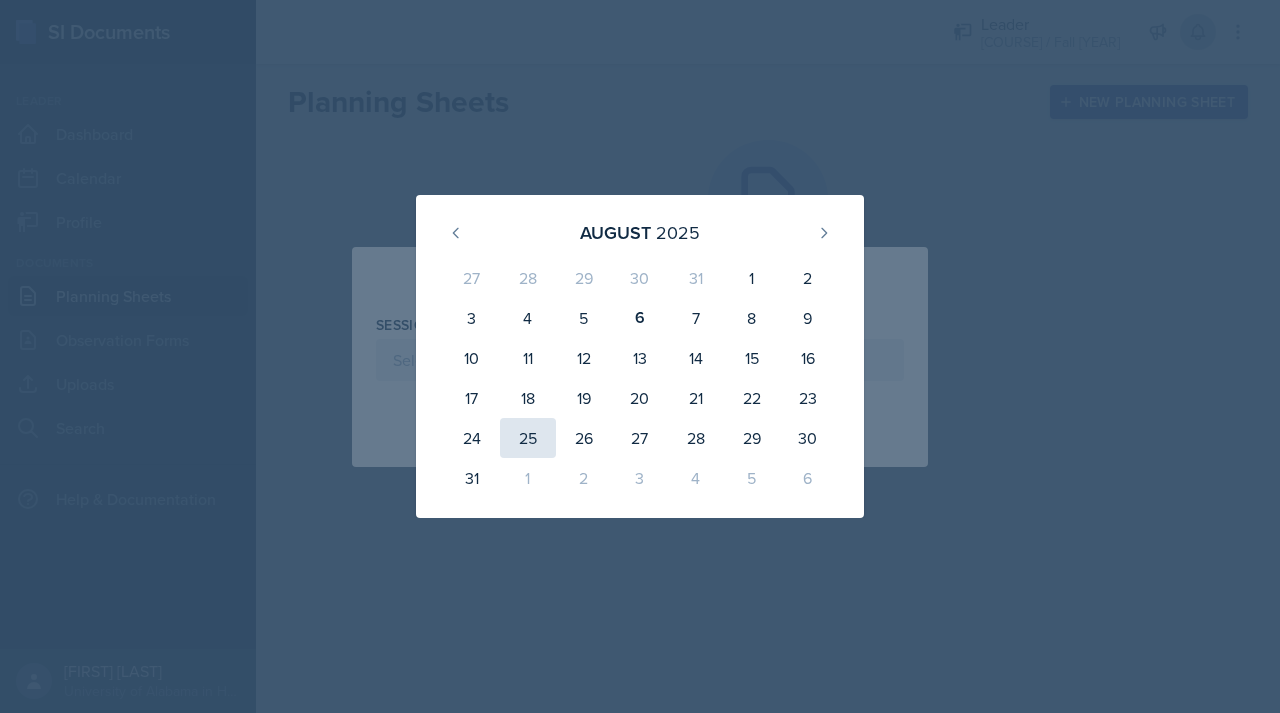click on "25" at bounding box center (528, 438) 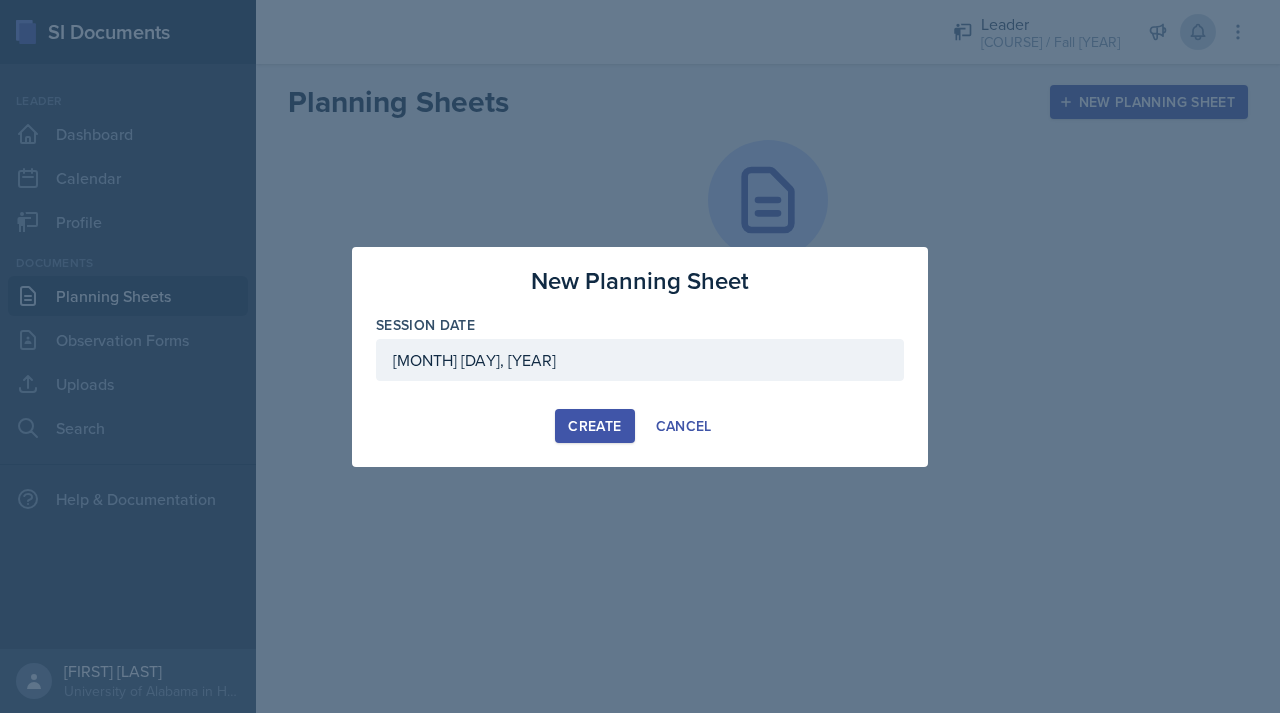 click on "[MONTH] [DAY], [YEAR]" at bounding box center [640, 360] 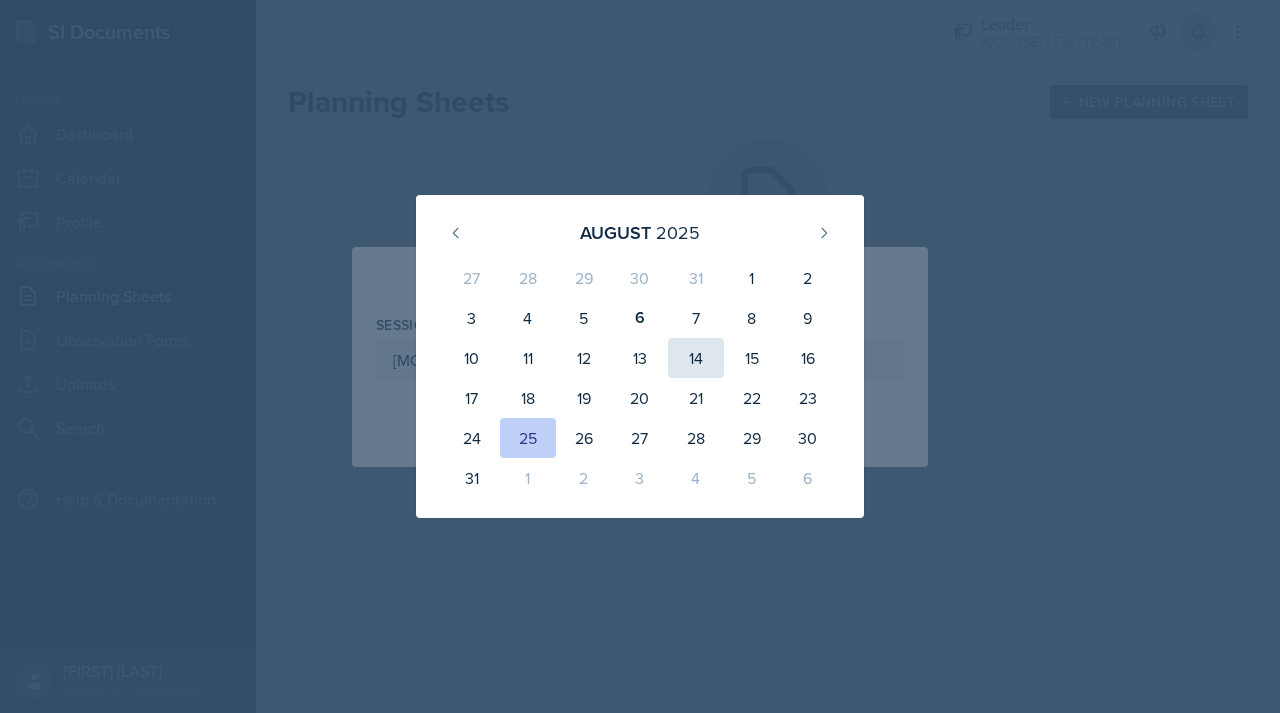 click on "14" at bounding box center [696, 358] 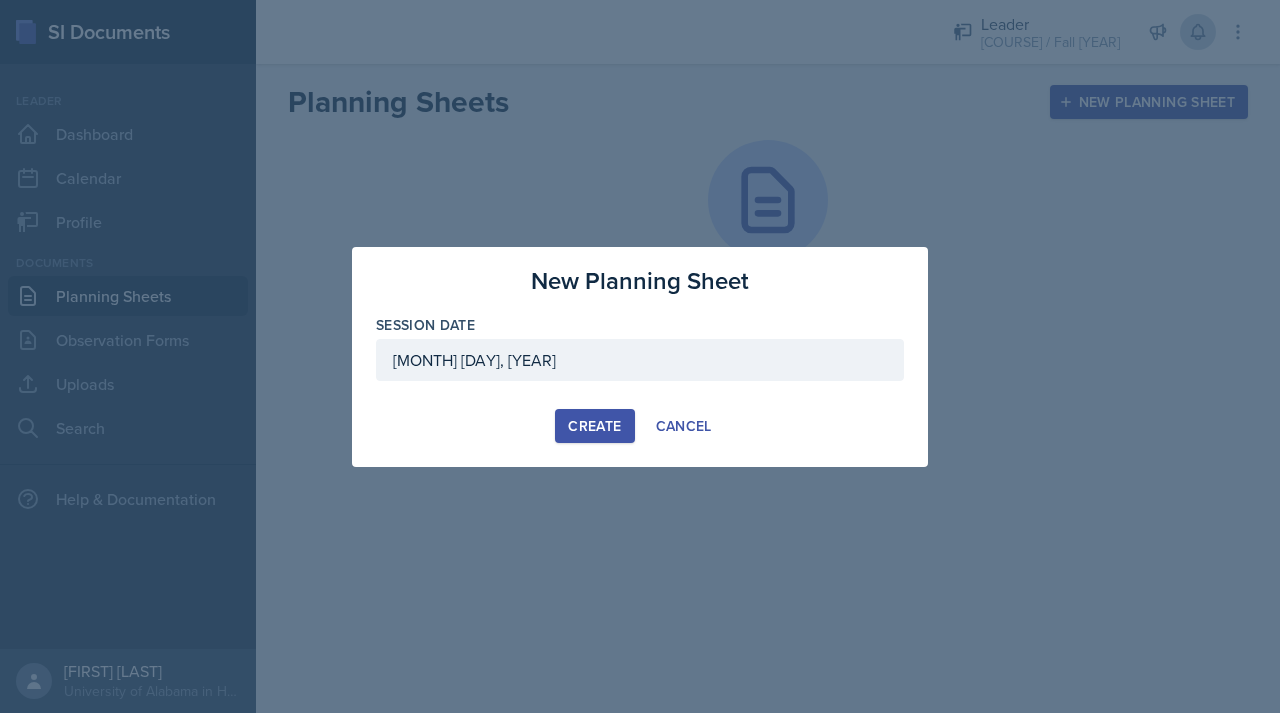 click on "Create" at bounding box center [594, 426] 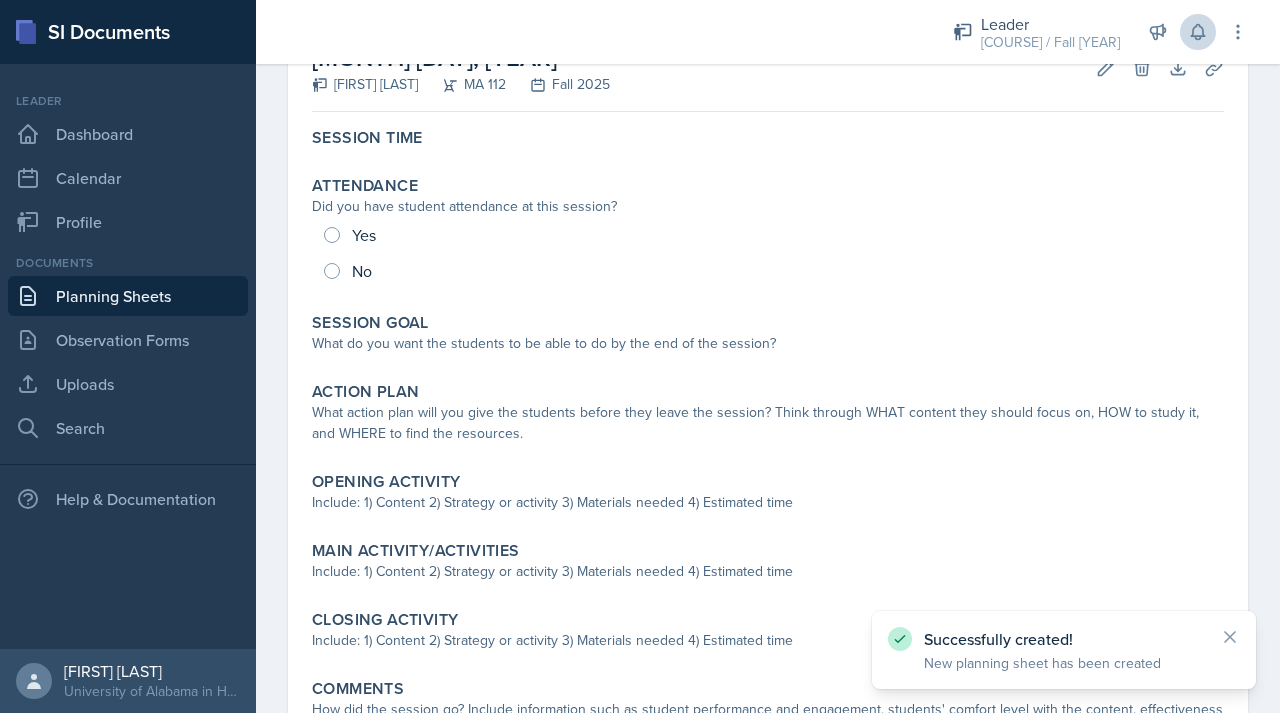 scroll, scrollTop: 177, scrollLeft: 0, axis: vertical 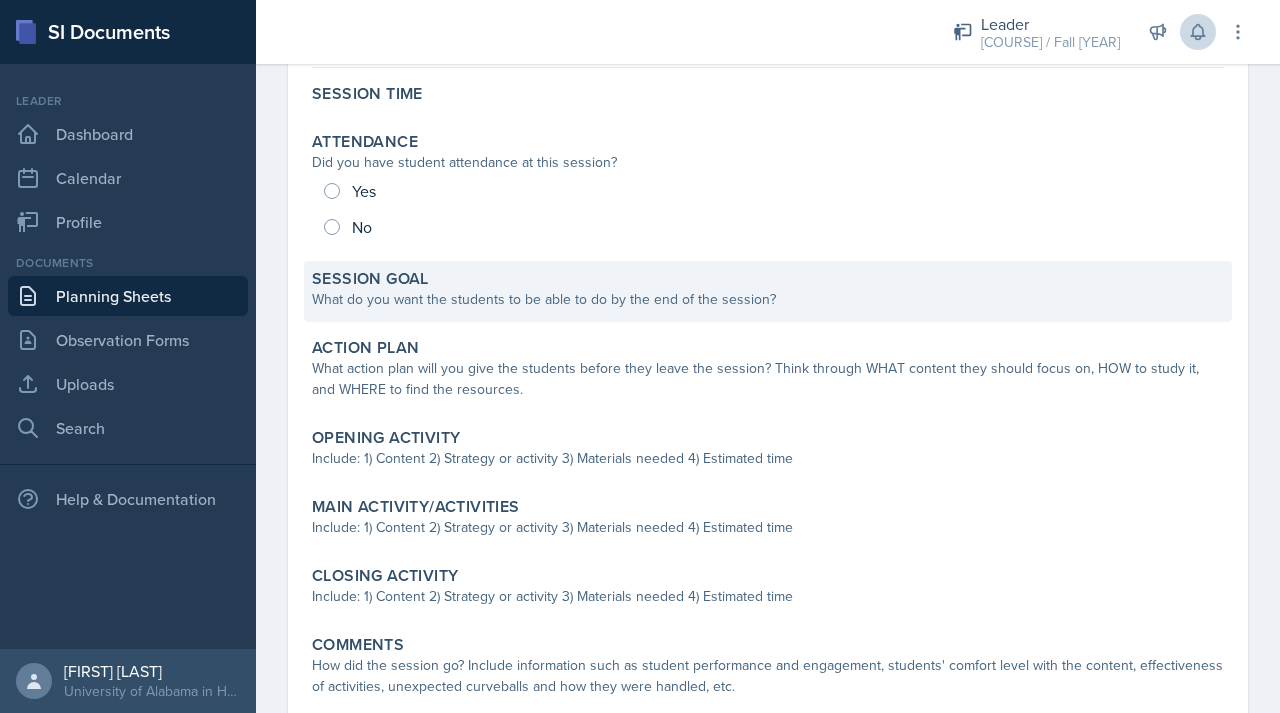 click on "Session Goal" at bounding box center [768, 279] 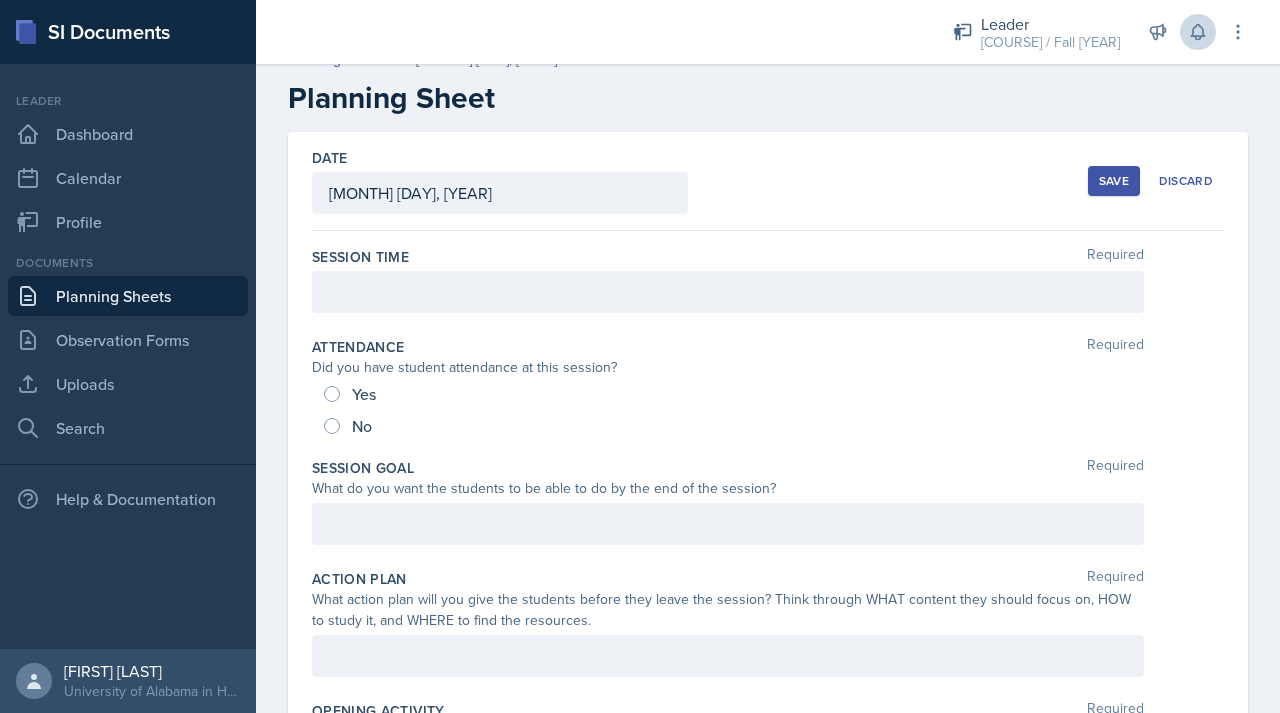 scroll, scrollTop: 0, scrollLeft: 0, axis: both 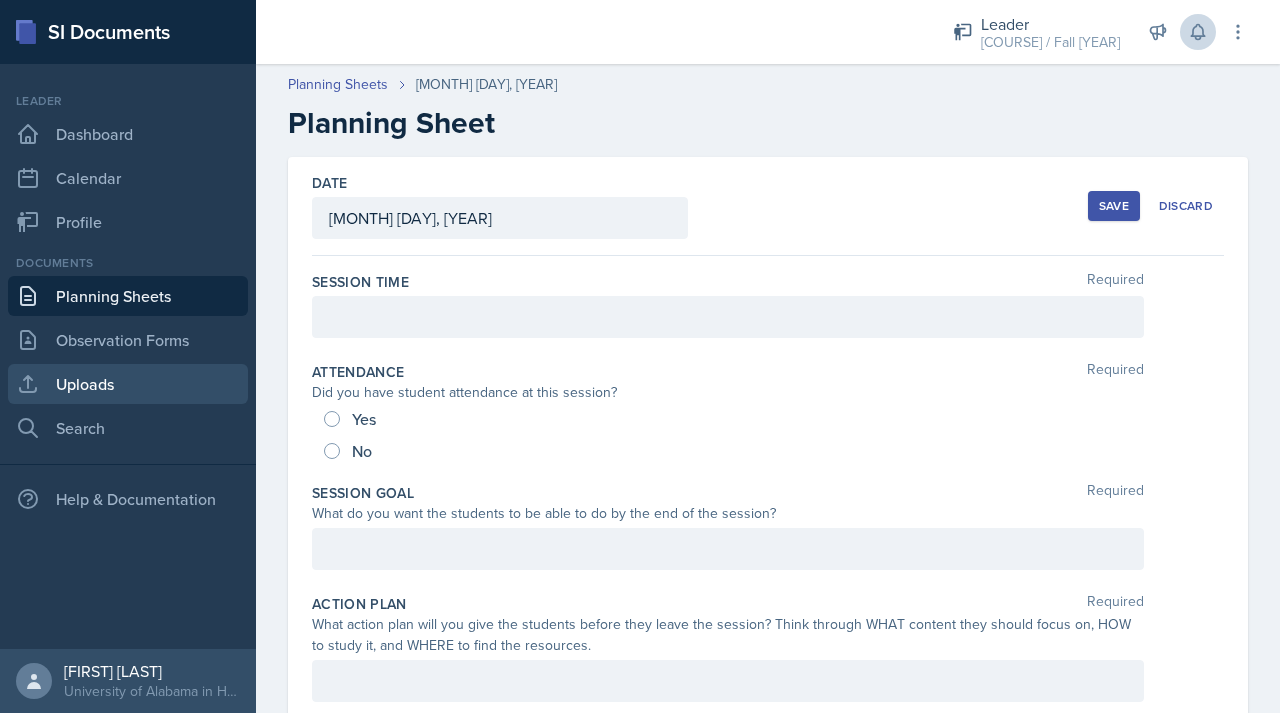 click on "Uploads" at bounding box center [128, 384] 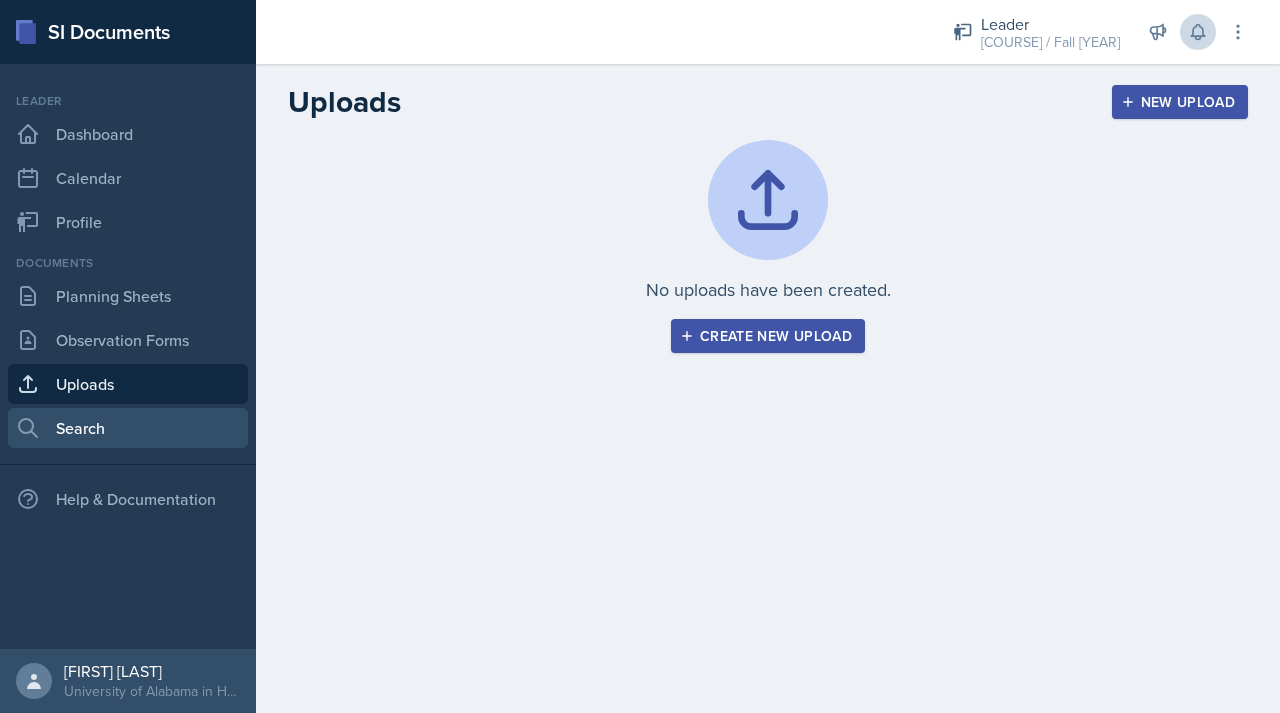 click on "Search" at bounding box center (128, 428) 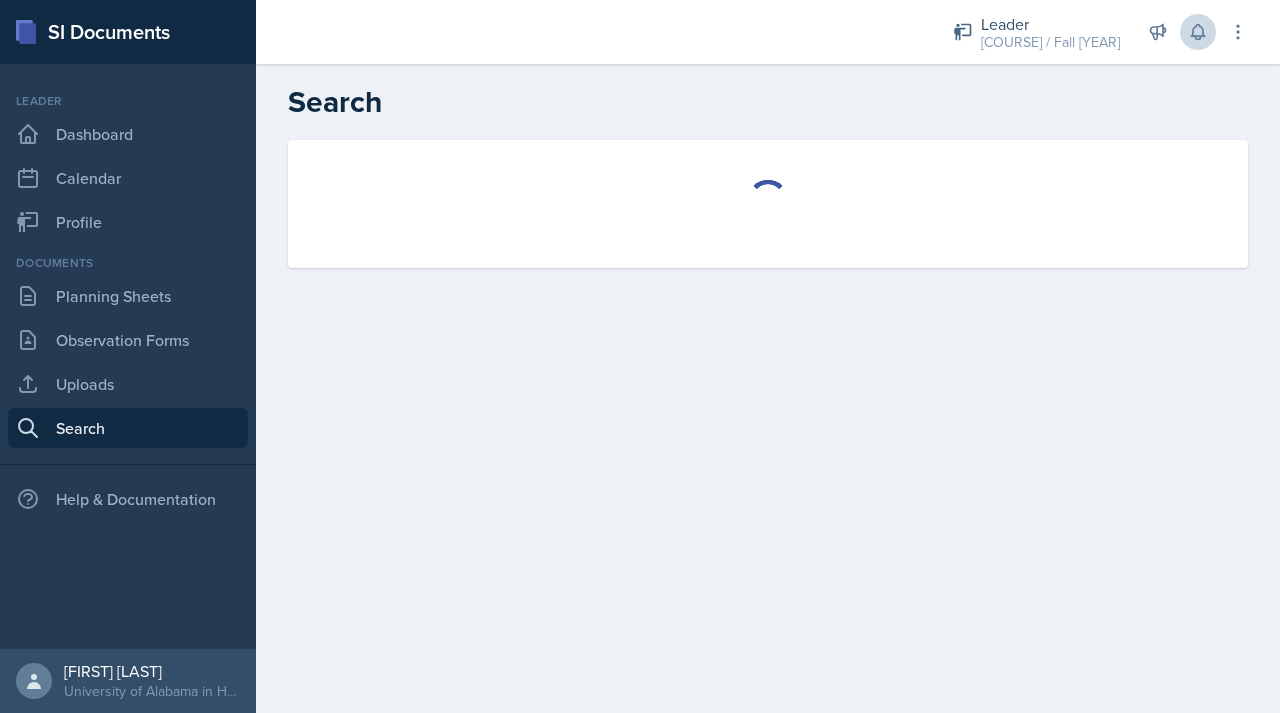 select on "all" 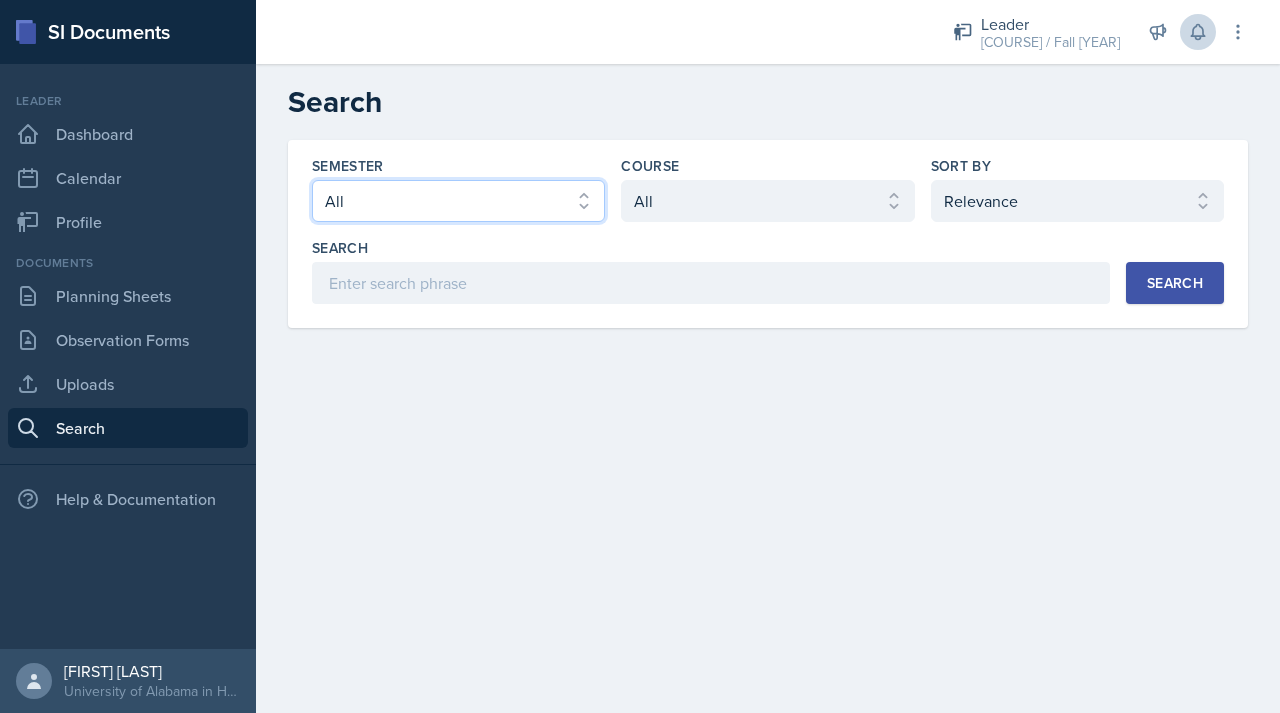 click on "Select semester   All Fall 2025 Spring 2025 Fall 2024 Spring 2024 Fall 2023 Spring 2023 Fall 2022 Spring 2022 Fall 2021" at bounding box center [458, 201] 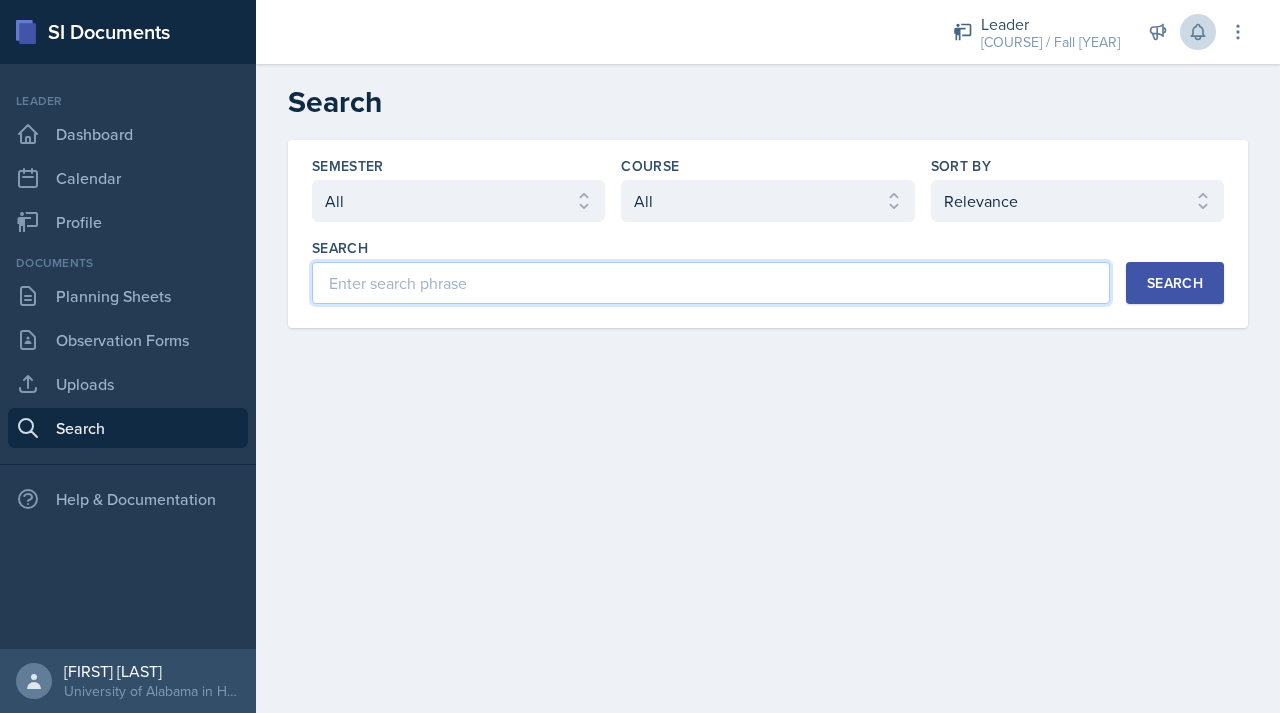 click at bounding box center (711, 283) 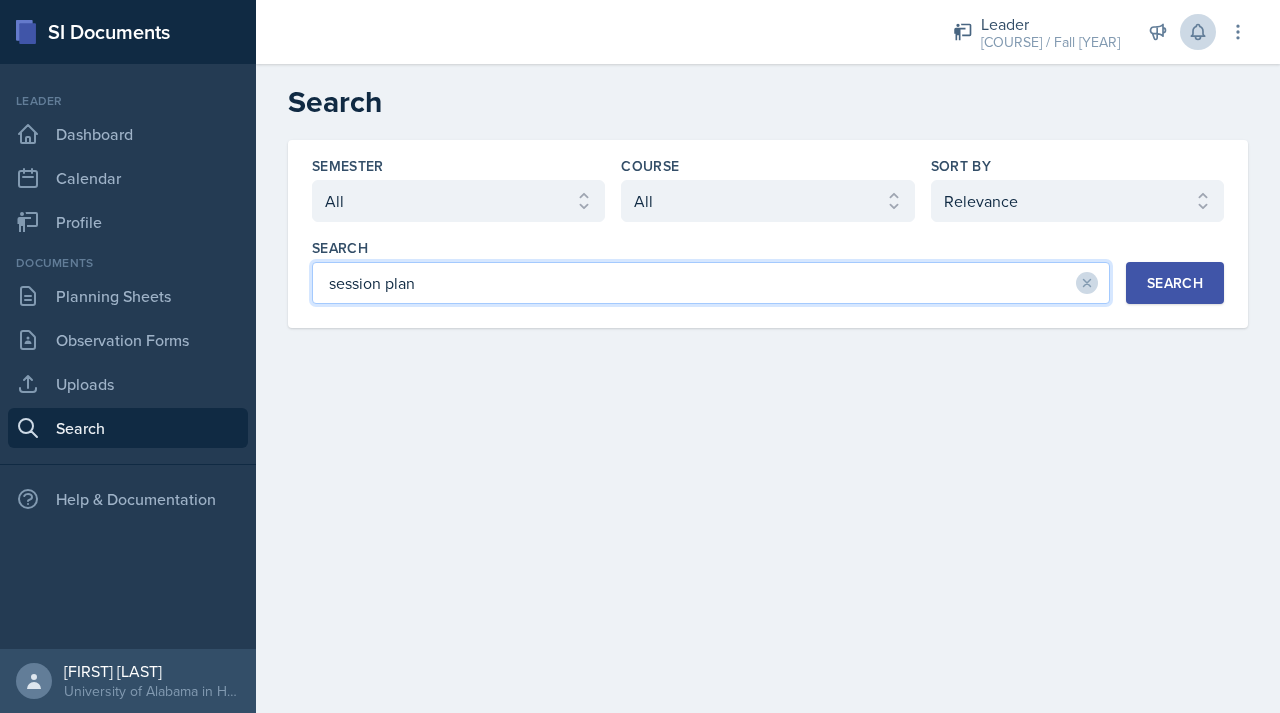 type on "session plan" 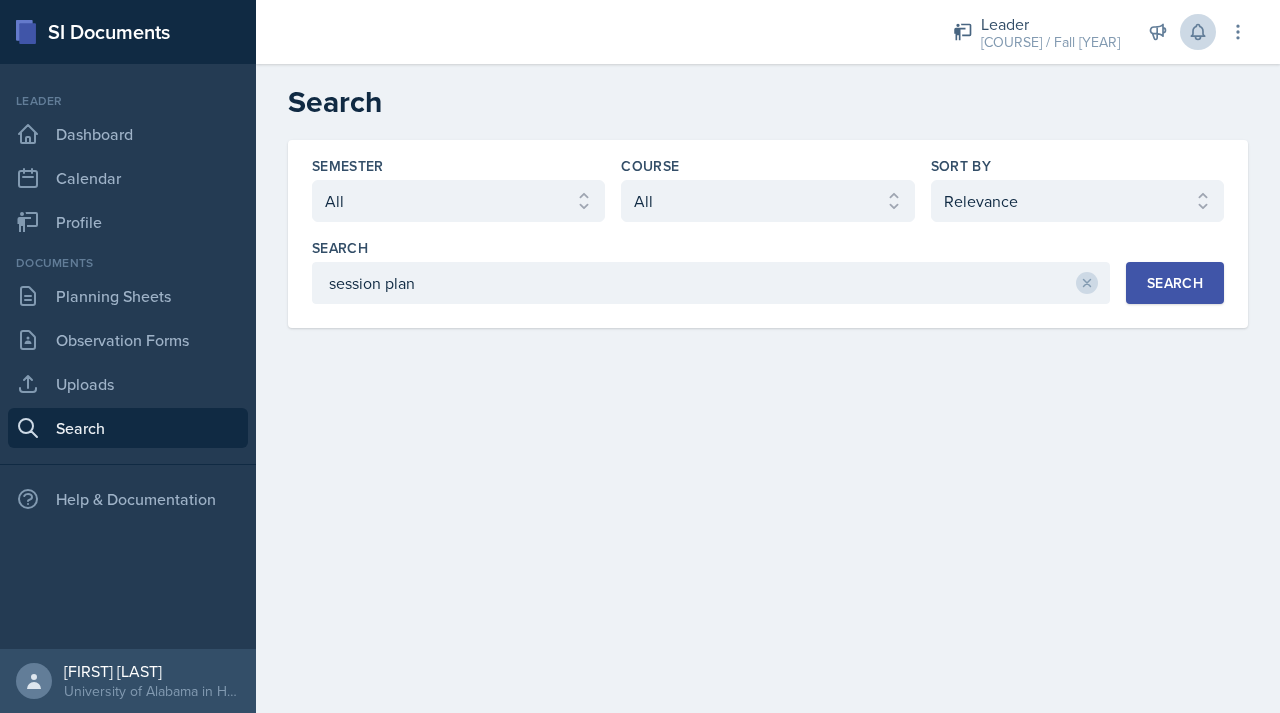 click on "Search" at bounding box center (1175, 283) 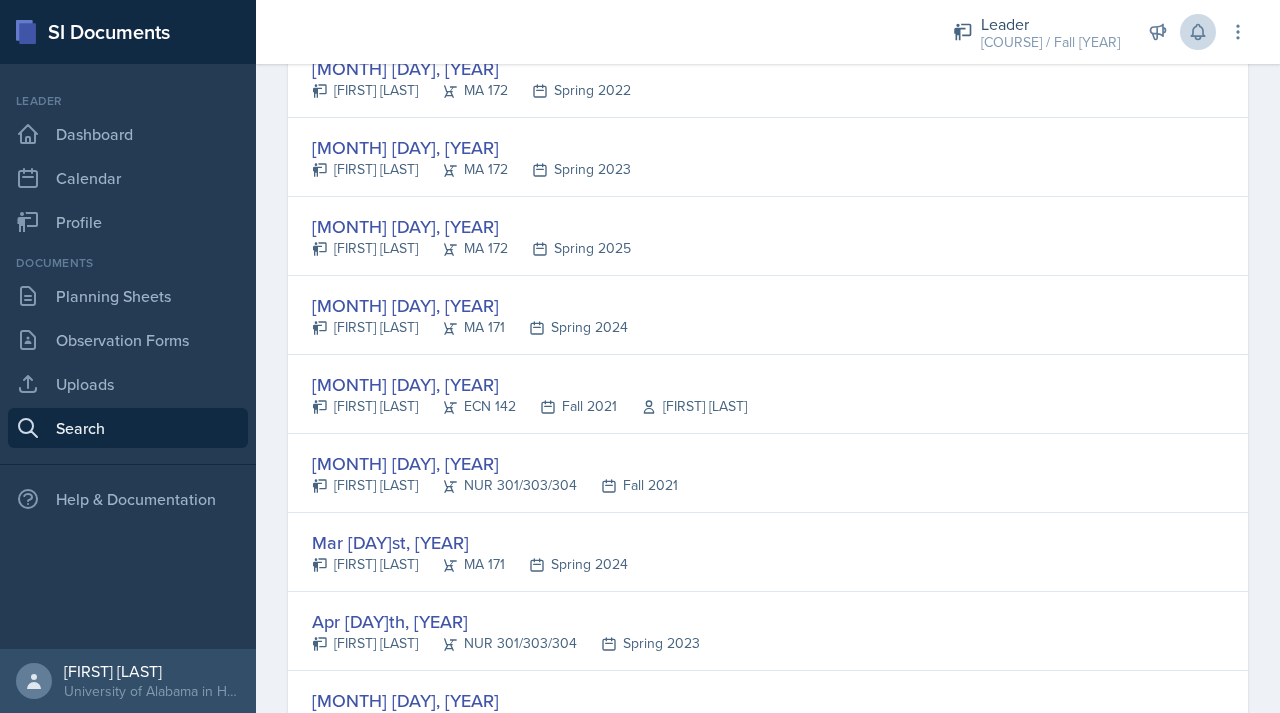 scroll, scrollTop: 0, scrollLeft: 0, axis: both 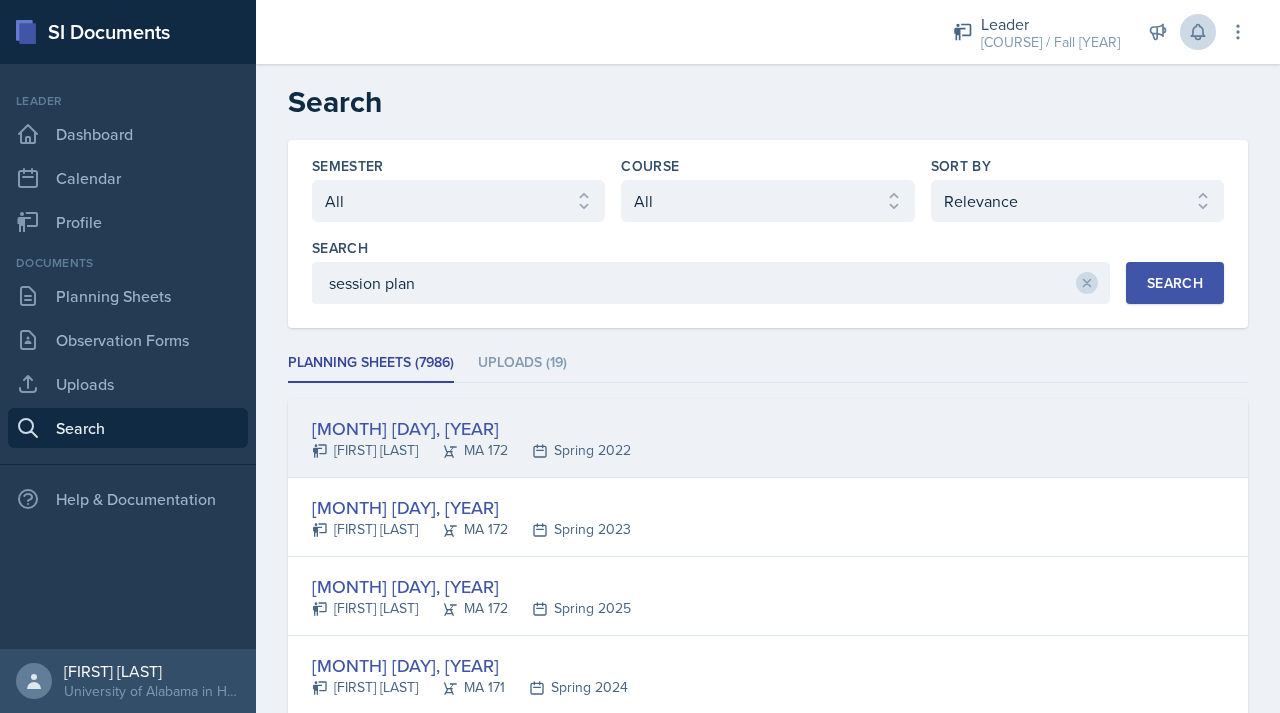 click on "[MONTH] [DAY], [YEAR]" at bounding box center [471, 428] 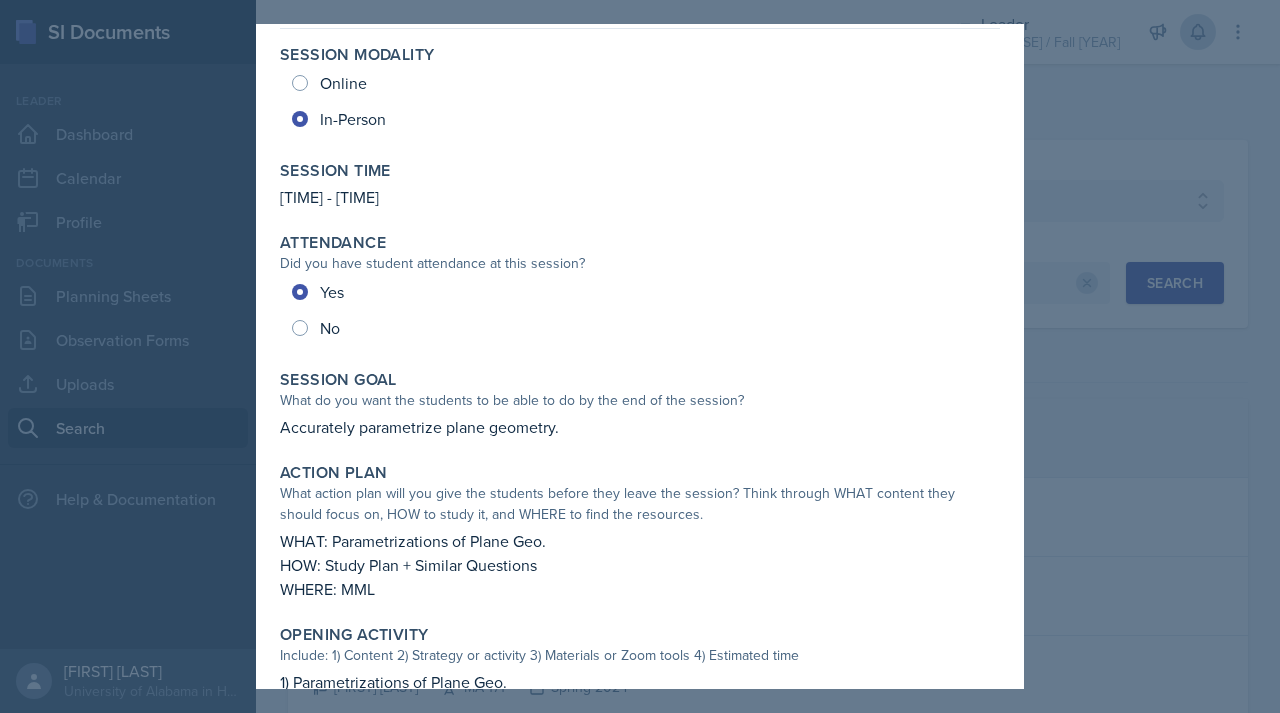 scroll, scrollTop: 87, scrollLeft: 0, axis: vertical 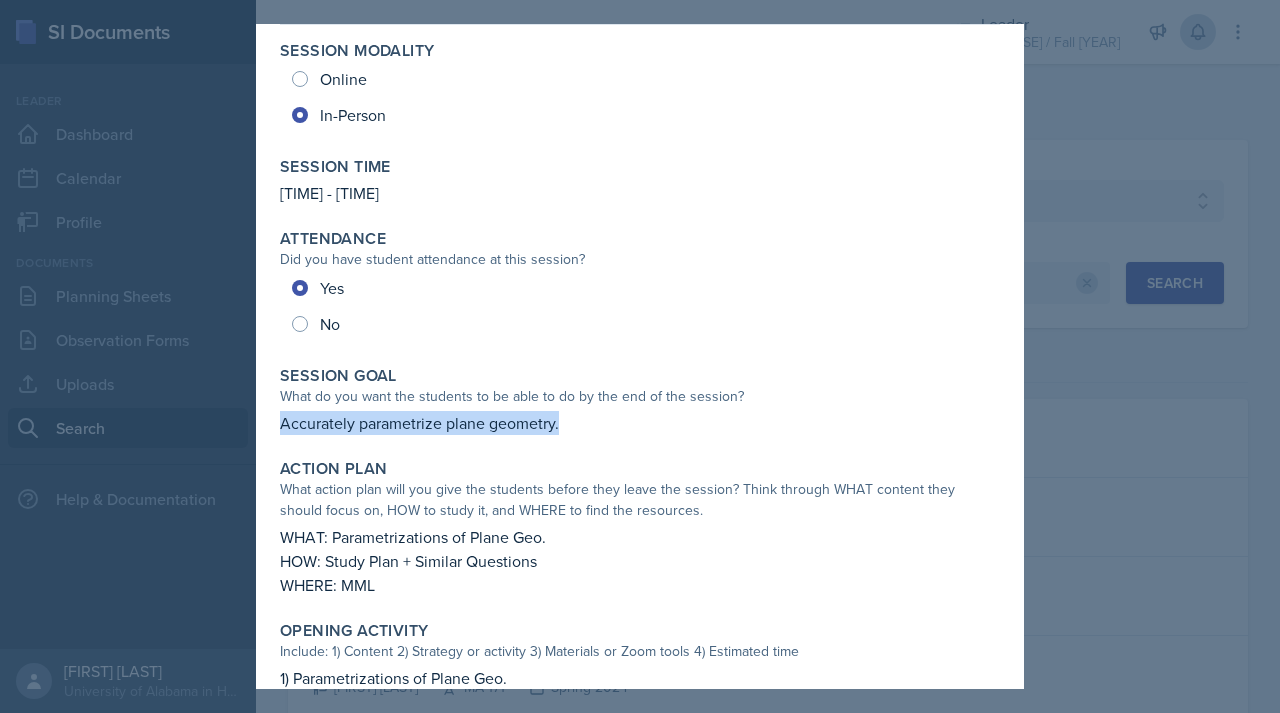 drag, startPoint x: 277, startPoint y: 420, endPoint x: 615, endPoint y: 435, distance: 338.33267 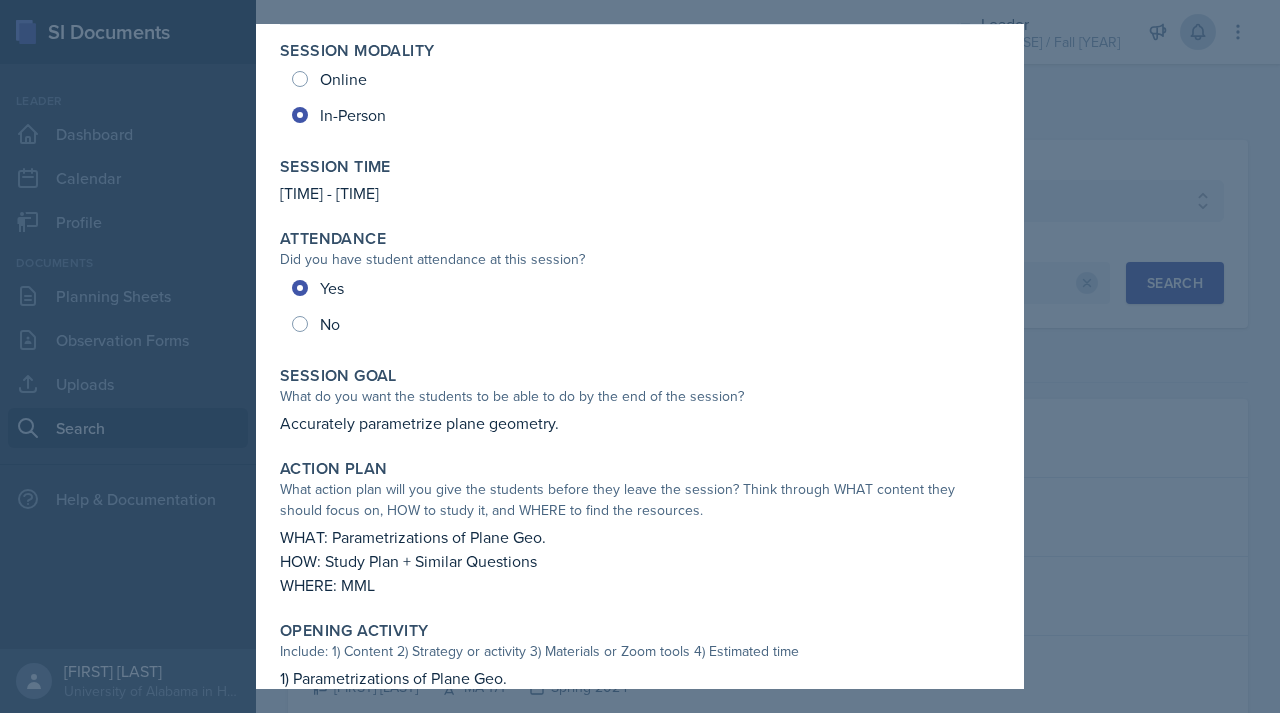 click on "Session Modality
Online
In-Person
Session Time           [TIME]     Attendance   Did you have student attendance at this session?
Yes
No
Session Goal   What do you want the students to be able to do by the end of the session?          Accurately parametrize plane geometry.     Action Plan   What action plan will you give the students before they leave the session? Think through WHAT content they should focus on, HOW to study it, and WHERE to find the resources.          WHAT: Parametrizations of Plane Geo. HOW: Study Plan + Similar Questions WHERE: MML     Opening Activity   Include:  1) Content  2) Strategy or activity 3) Materials or Zoom tools 4) Estimated time         1) Parametrizations of Plane Geo. 2) KWL 3) Student Paper 4) 5 mintues     Main Activity/Activities   Include:  1) Content  2) Strategy or activity 3) Materials or Zoom tools 4) Estimated time         1) Parametrizations of Plane Geo. 2) Peer Lessons" at bounding box center (640, 659) 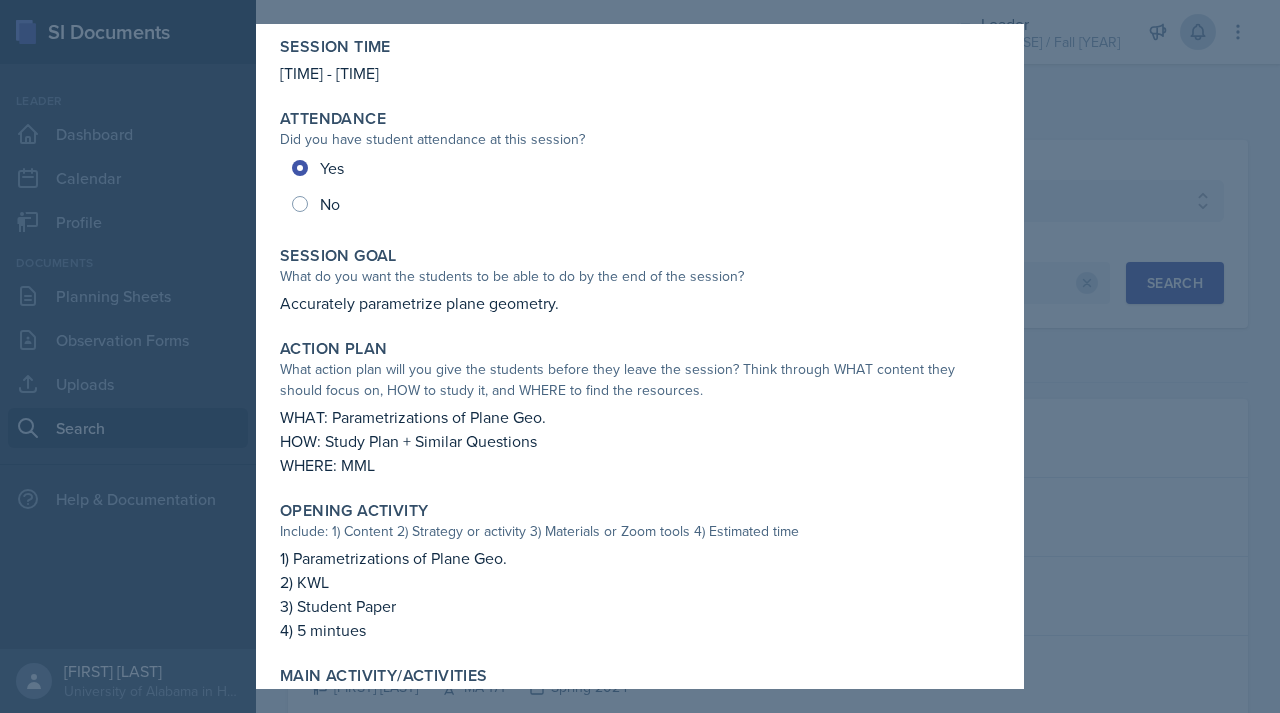 scroll, scrollTop: 217, scrollLeft: 0, axis: vertical 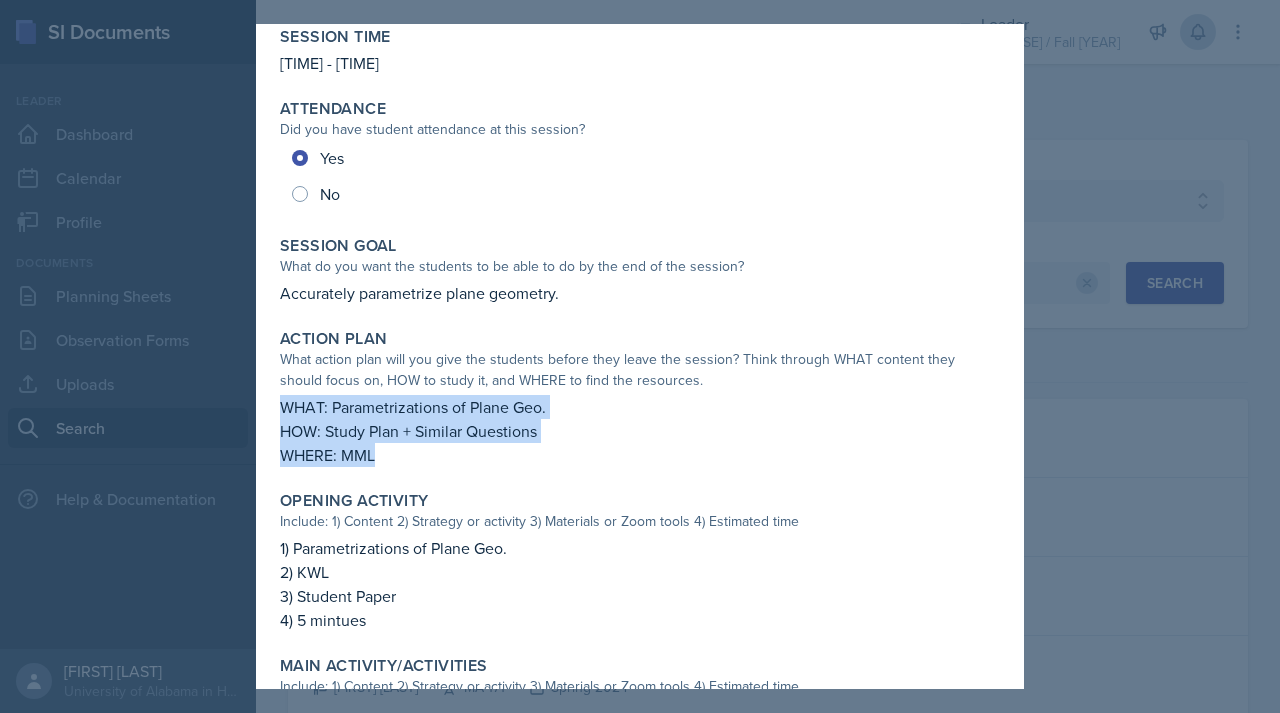 drag, startPoint x: 283, startPoint y: 406, endPoint x: 419, endPoint y: 463, distance: 147.46185 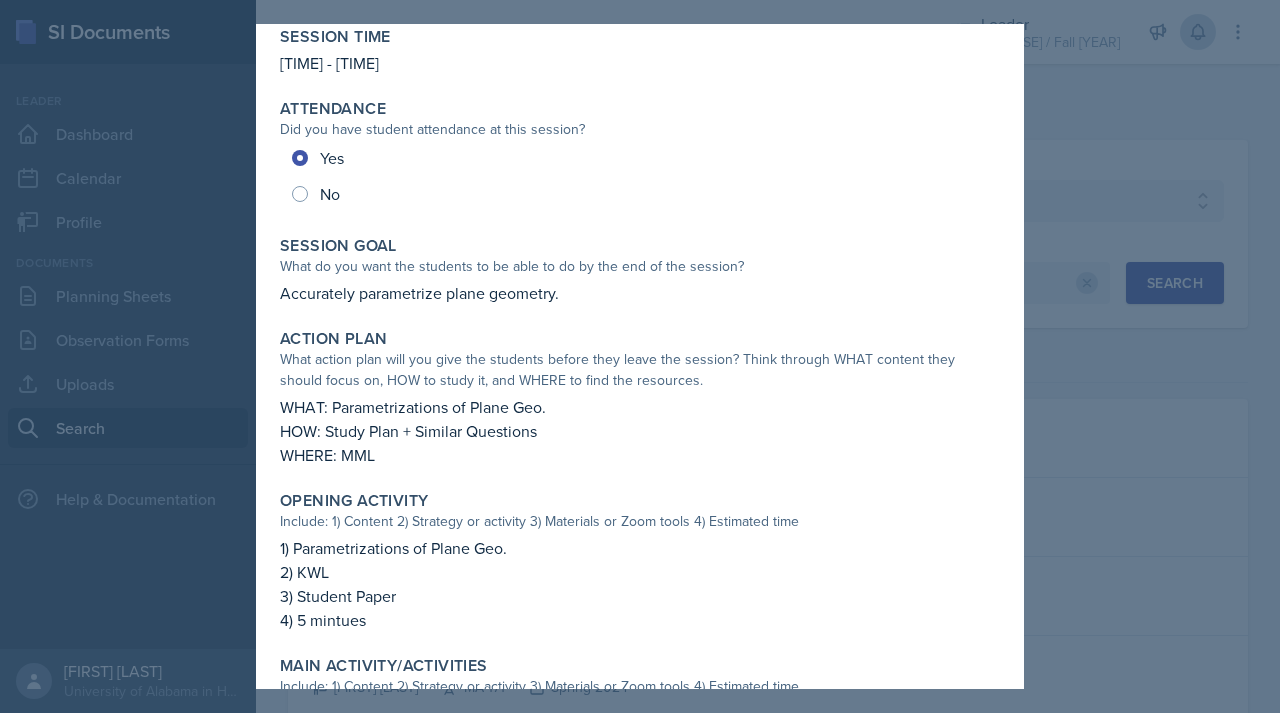 click on "1) Parametrizations of Plane Geo." at bounding box center (640, 548) 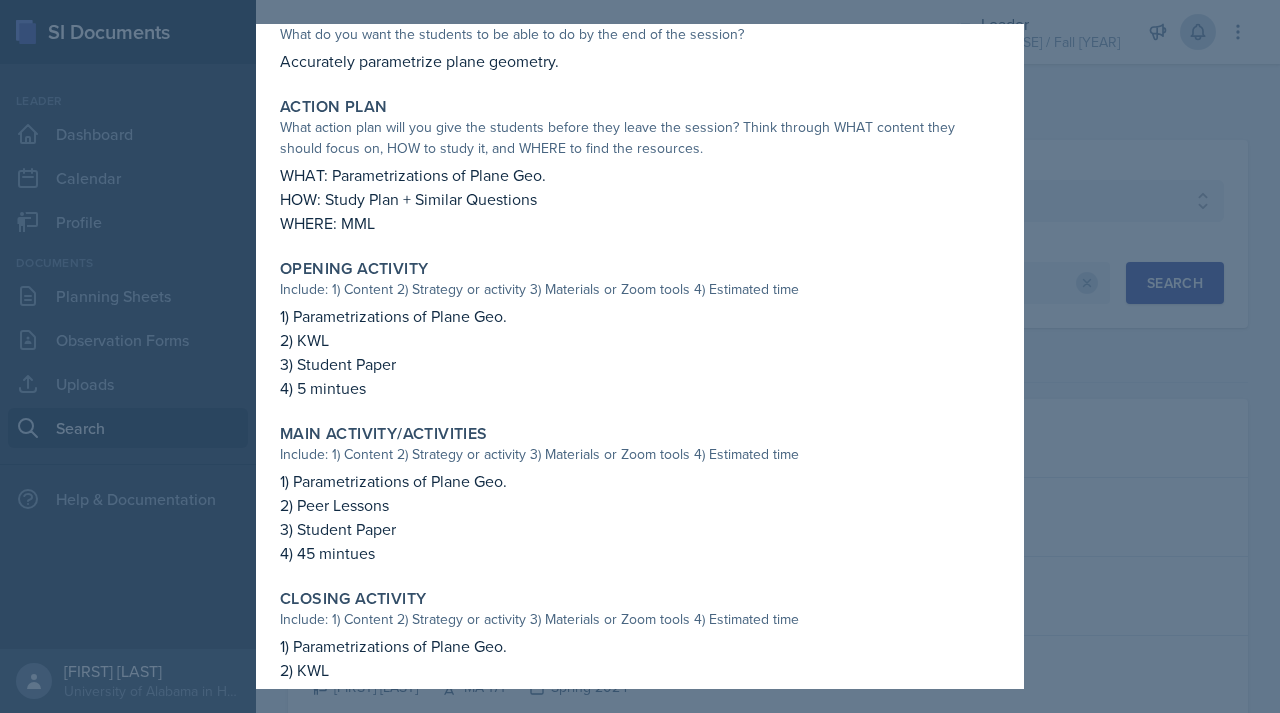 scroll, scrollTop: 453, scrollLeft: 0, axis: vertical 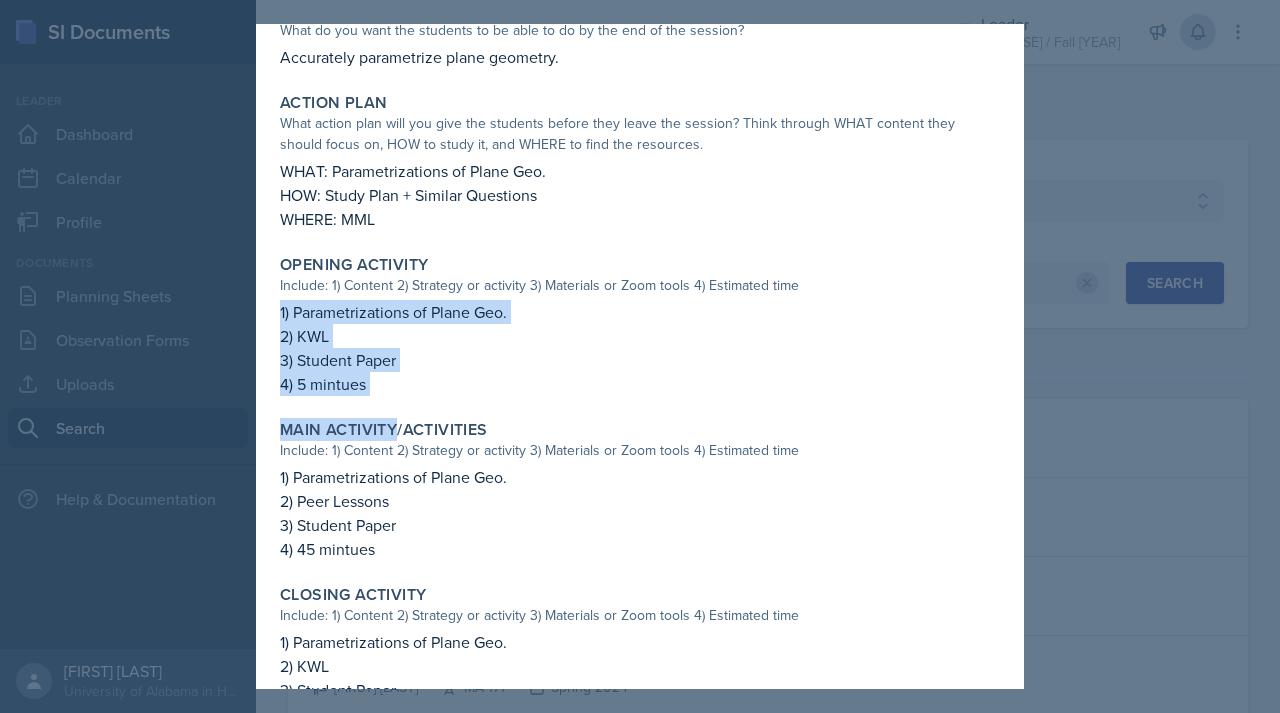drag, startPoint x: 272, startPoint y: 317, endPoint x: 393, endPoint y: 426, distance: 162.85576 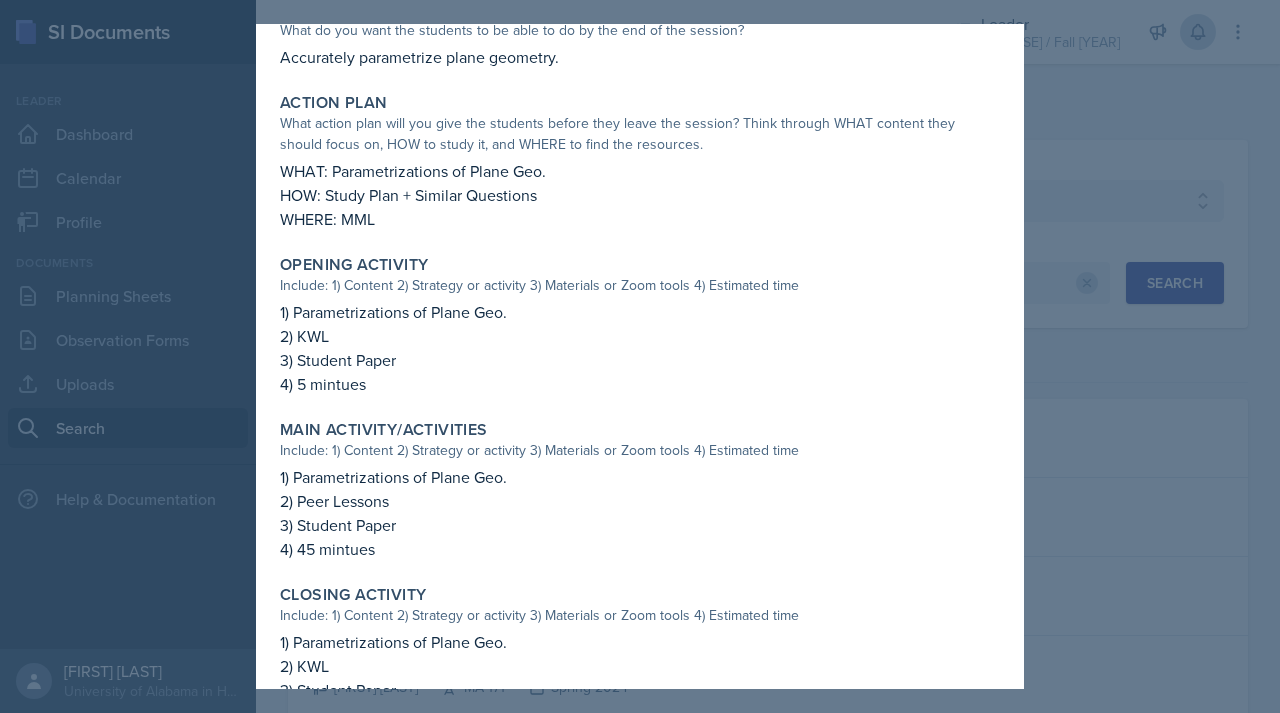 click on "4) 5 mintues" at bounding box center [640, 384] 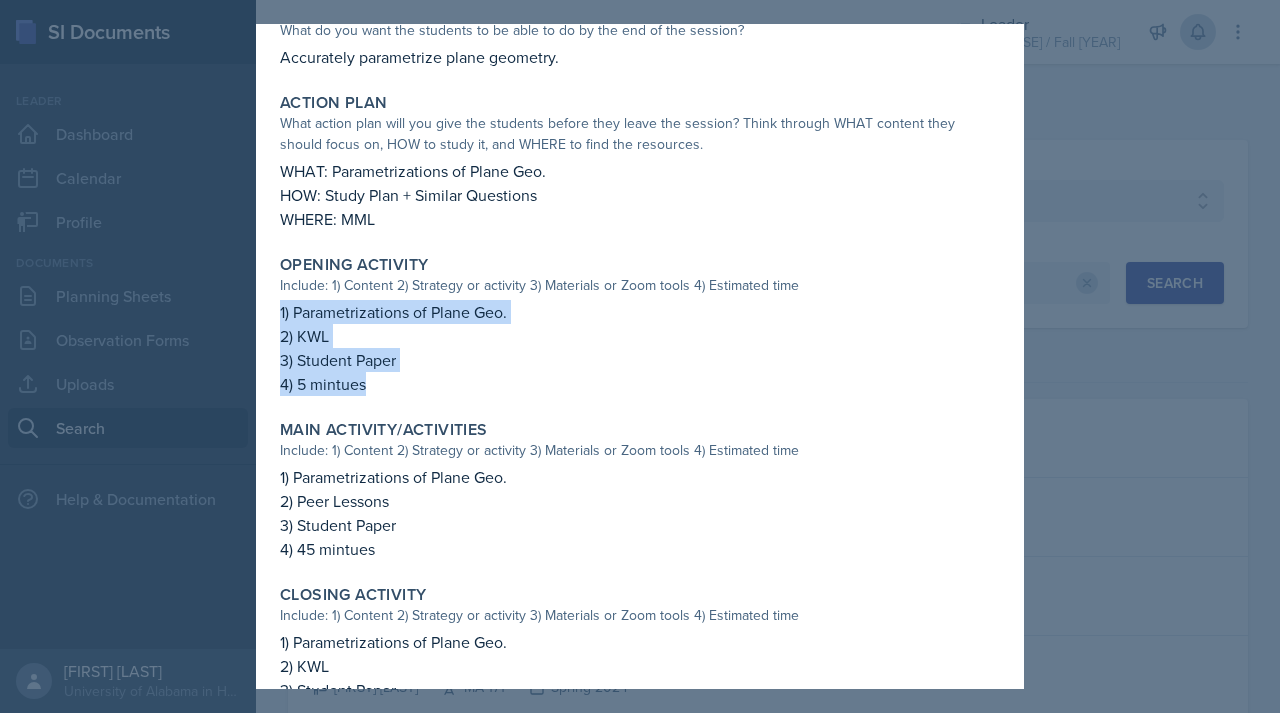 drag, startPoint x: 276, startPoint y: 315, endPoint x: 397, endPoint y: 389, distance: 141.83441 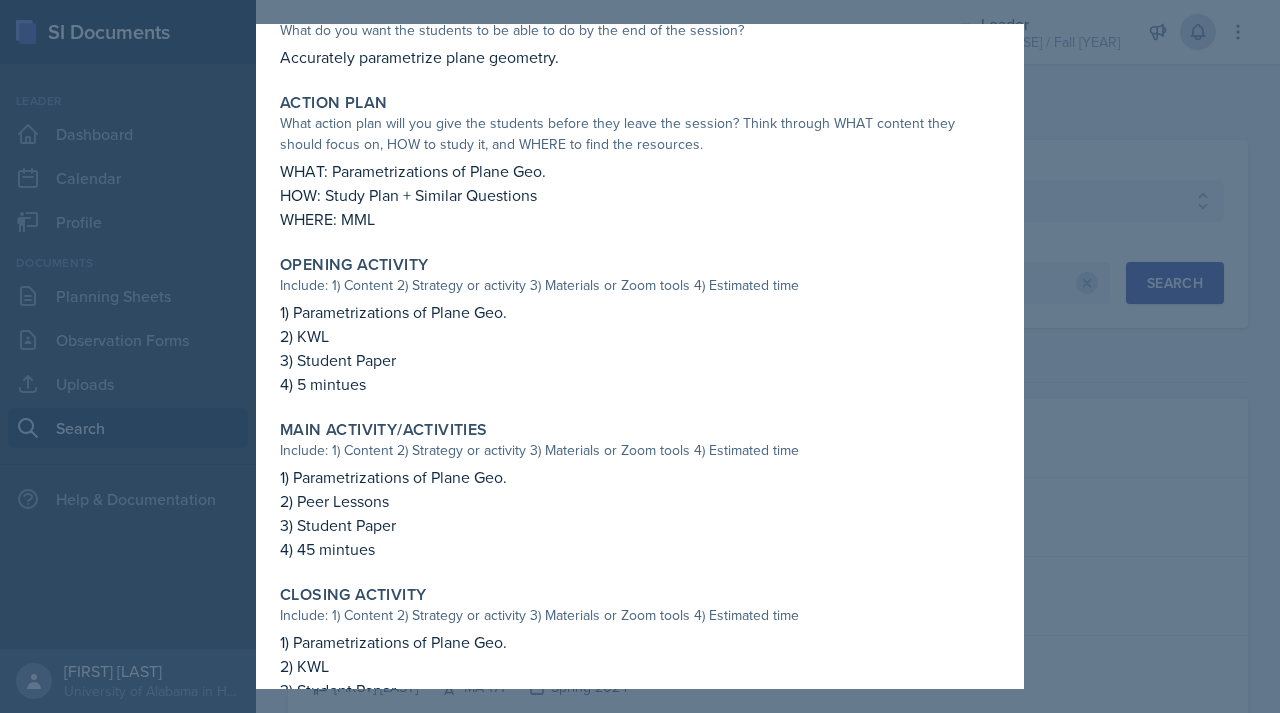 click on "Include:  1) Content  2) Strategy or activity 3) Materials or Zoom tools 4) Estimated time" at bounding box center [640, 450] 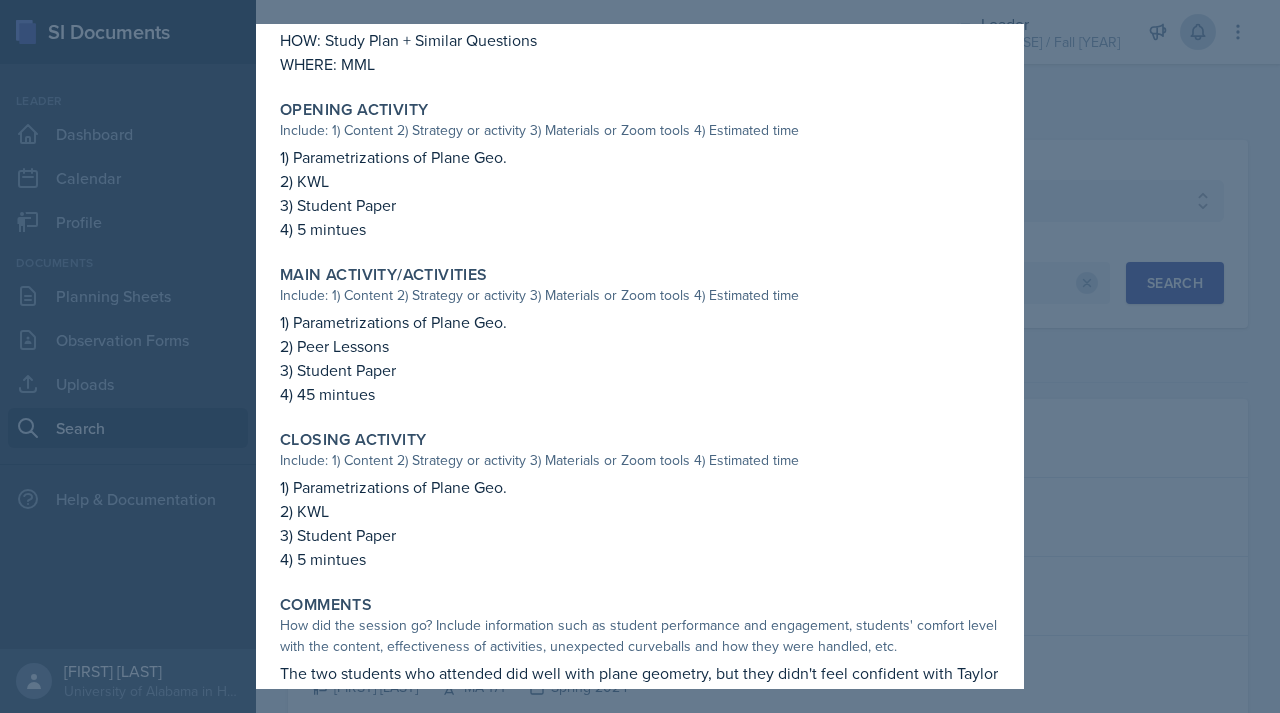 scroll, scrollTop: 683, scrollLeft: 0, axis: vertical 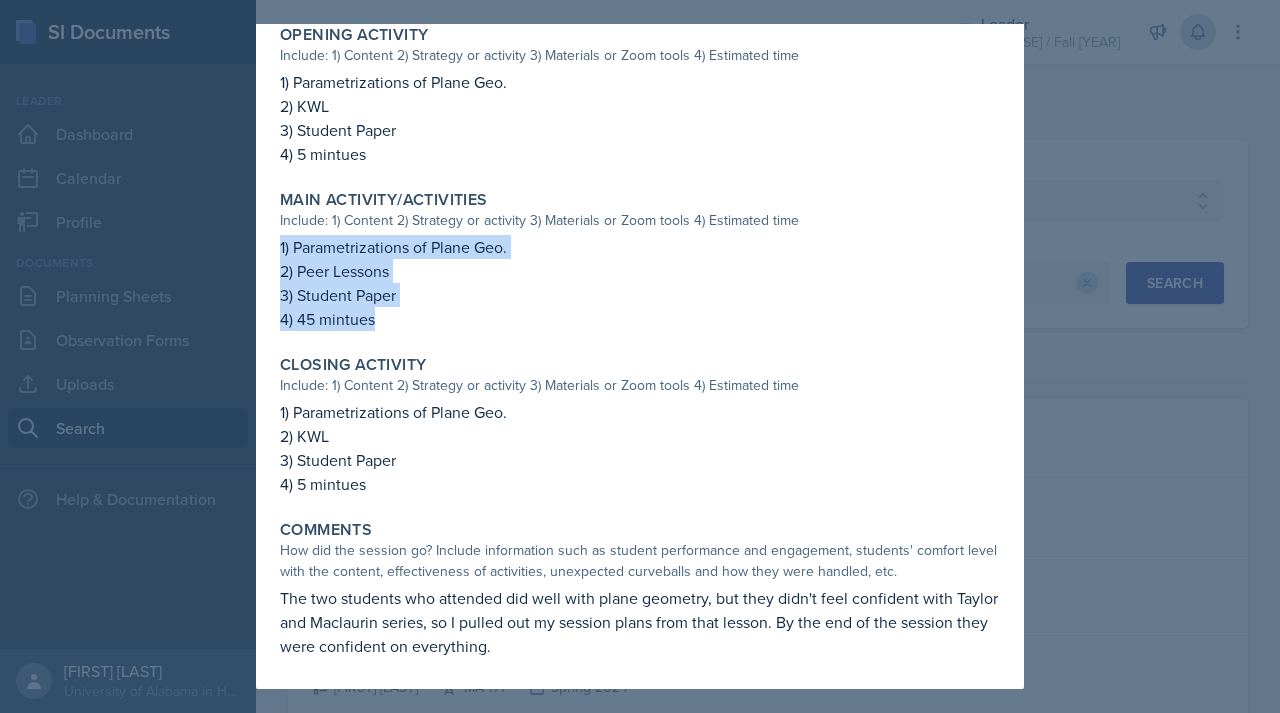 drag, startPoint x: 281, startPoint y: 248, endPoint x: 404, endPoint y: 335, distance: 150.65855 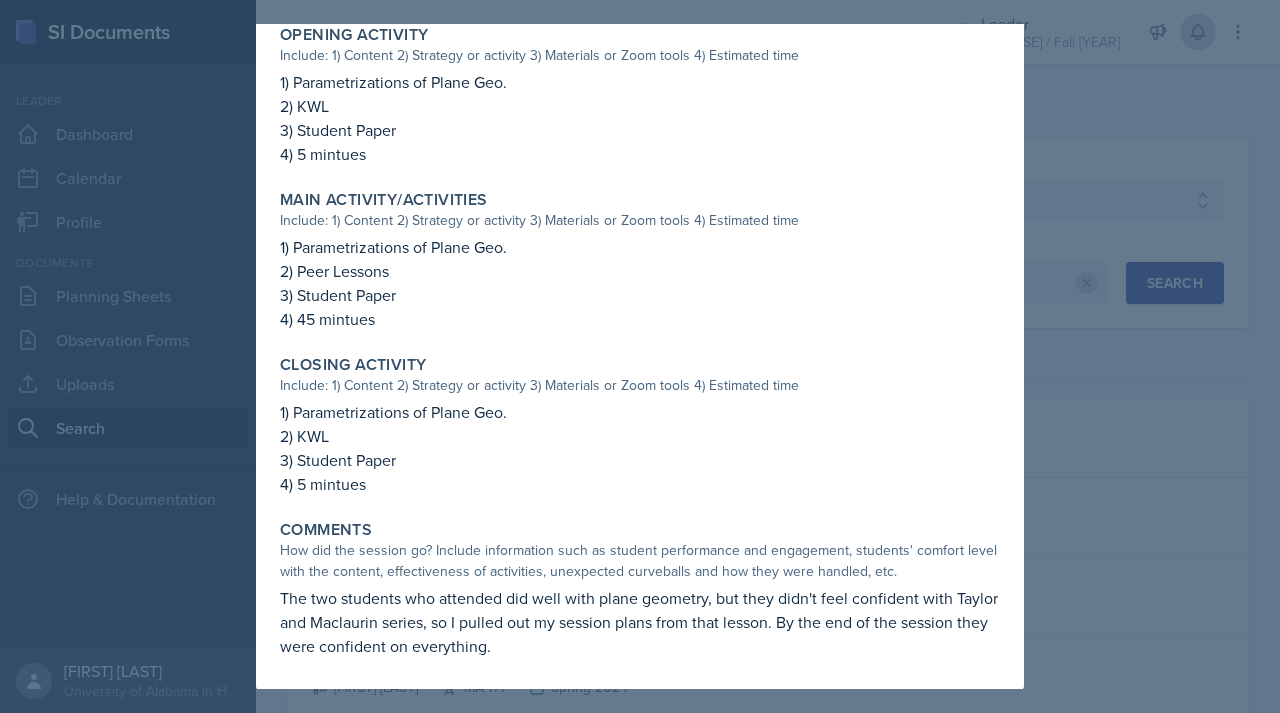 click on "1) Parametrizations of Plane Geo." at bounding box center [640, 412] 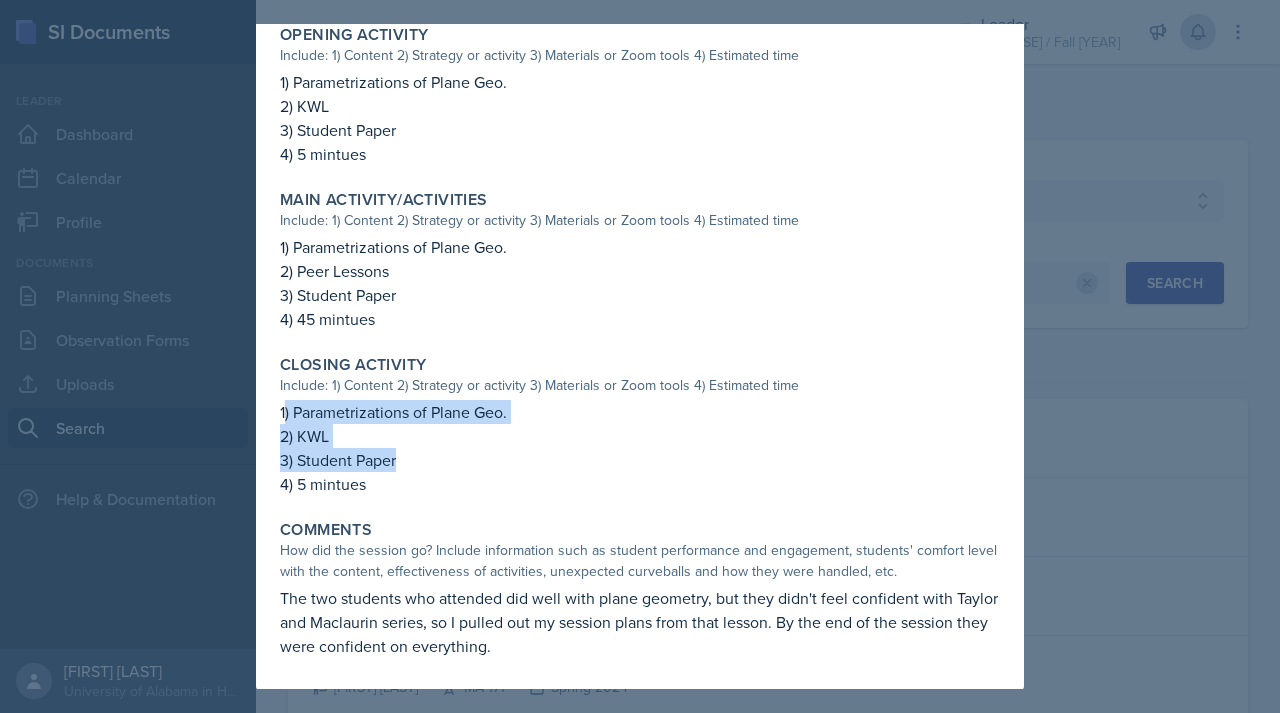 drag, startPoint x: 285, startPoint y: 410, endPoint x: 395, endPoint y: 464, distance: 122.53979 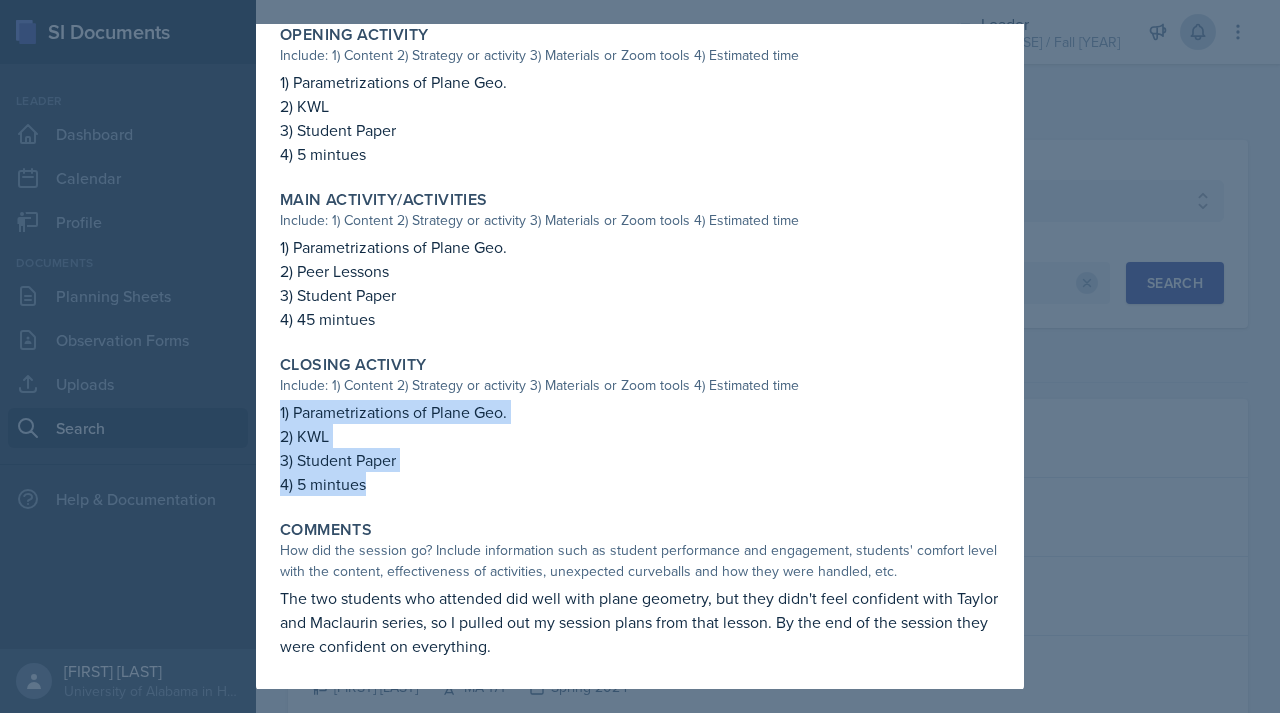 drag, startPoint x: 278, startPoint y: 412, endPoint x: 385, endPoint y: 501, distance: 139.17615 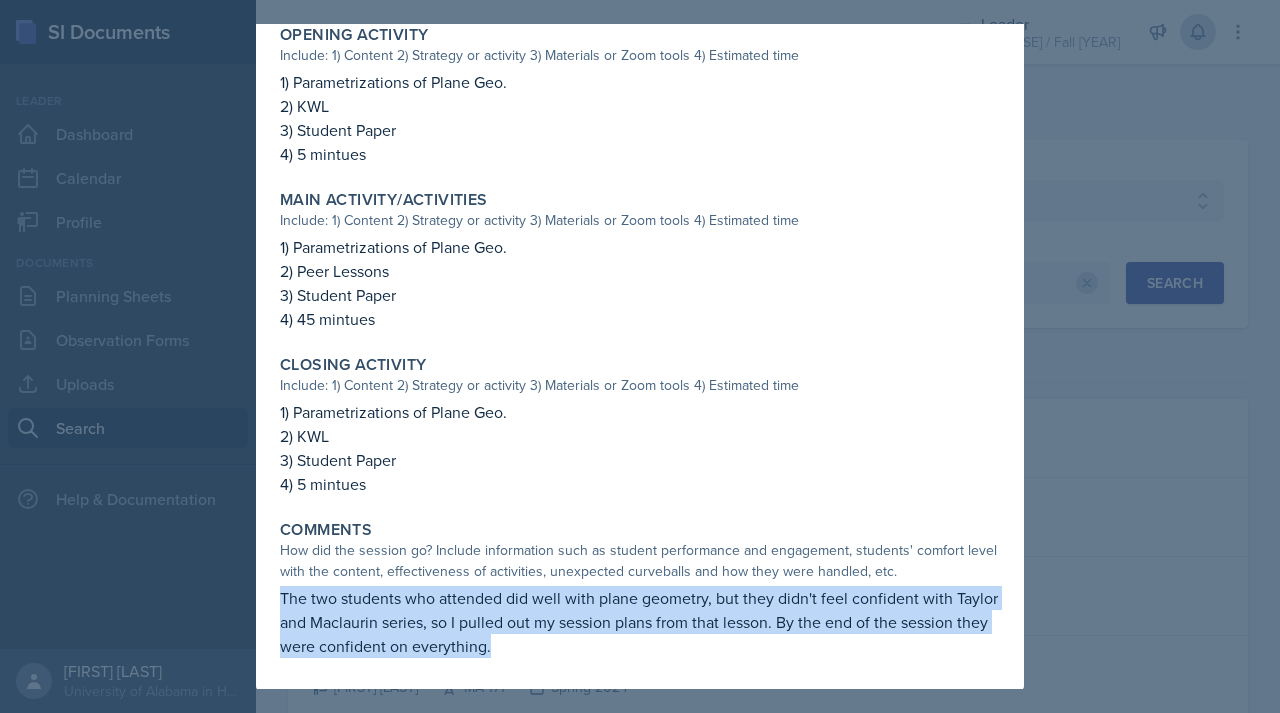 drag, startPoint x: 282, startPoint y: 593, endPoint x: 647, endPoint y: 674, distance: 373.87967 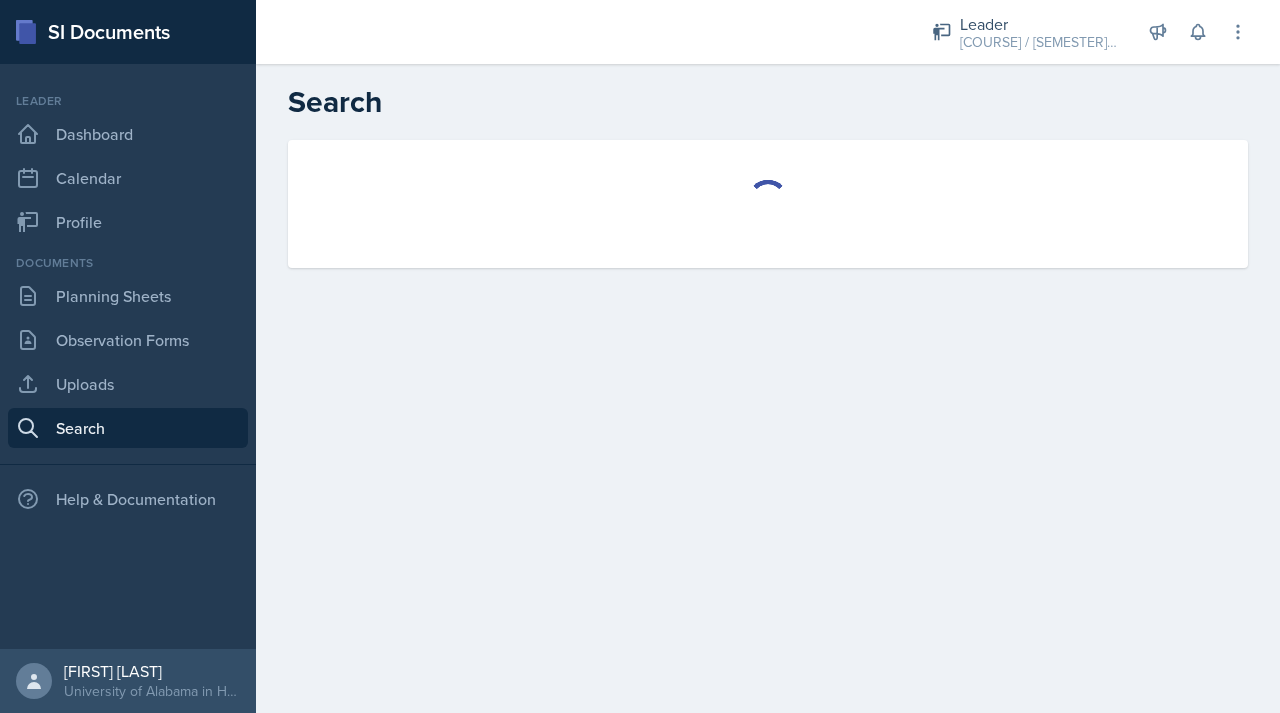 scroll, scrollTop: 0, scrollLeft: 0, axis: both 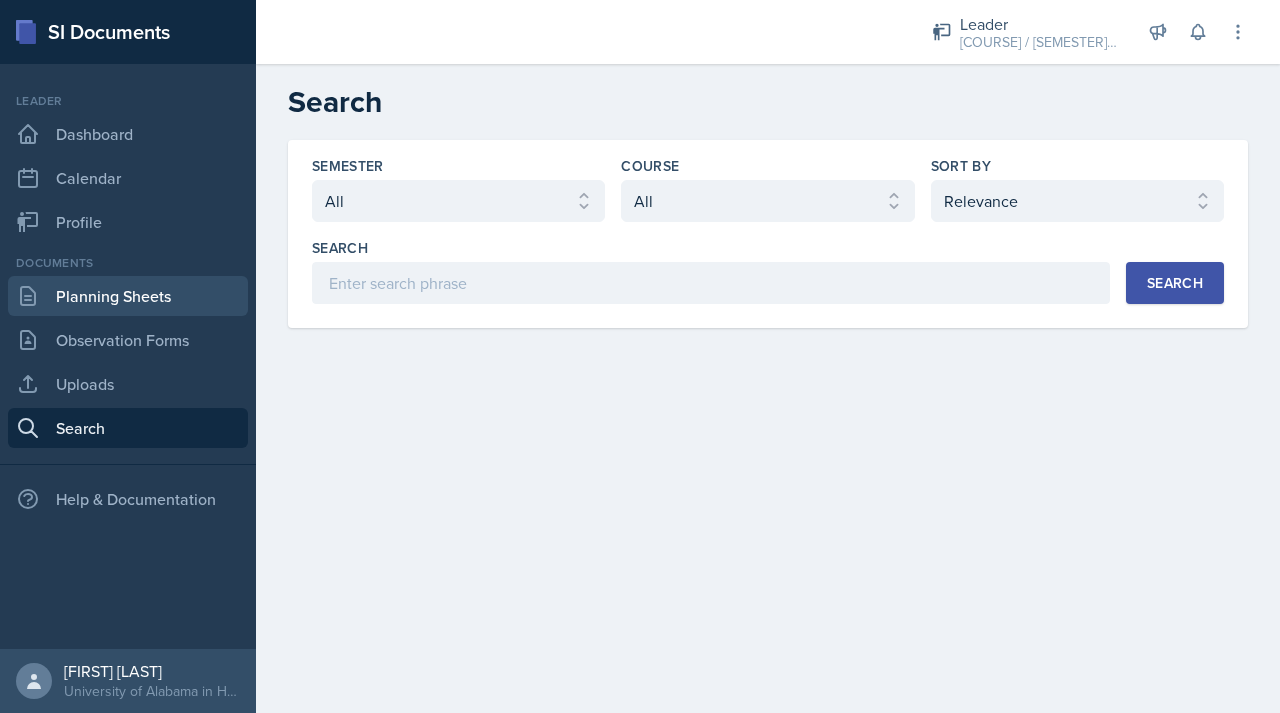 click on "Planning Sheets" at bounding box center [128, 296] 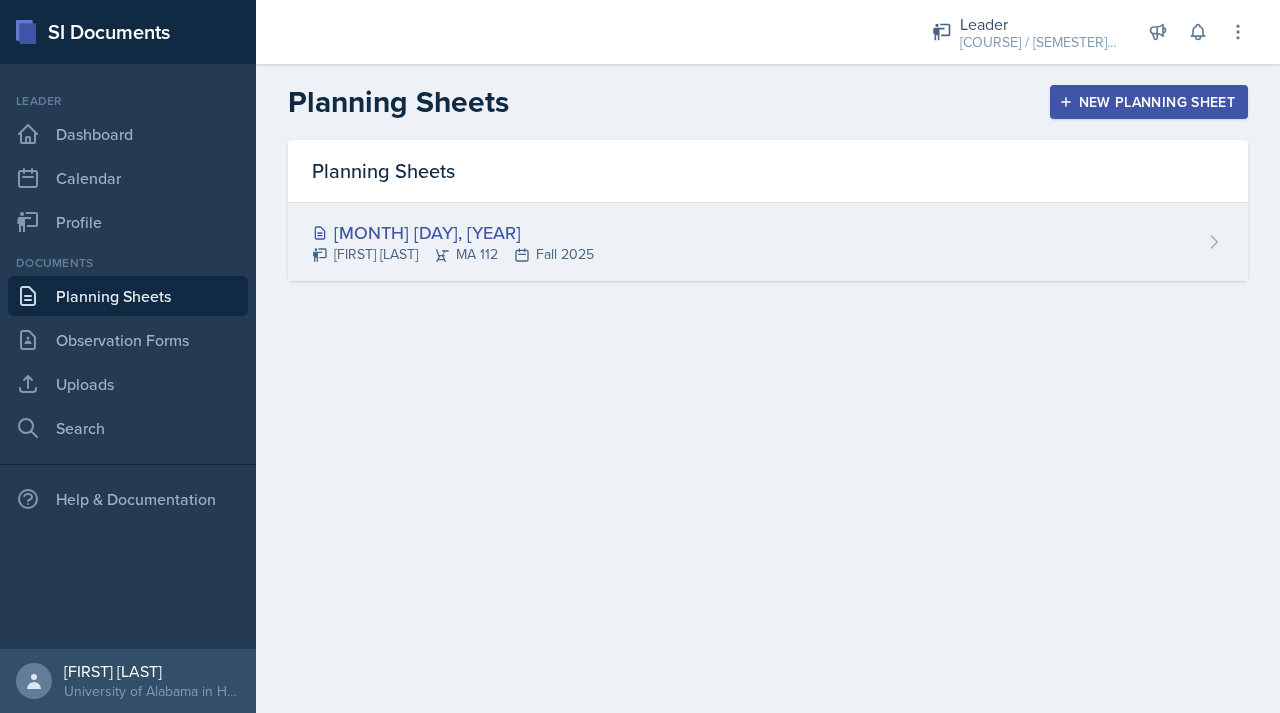 click on "[MONTH] [DAY], [YEAR]" at bounding box center (453, 232) 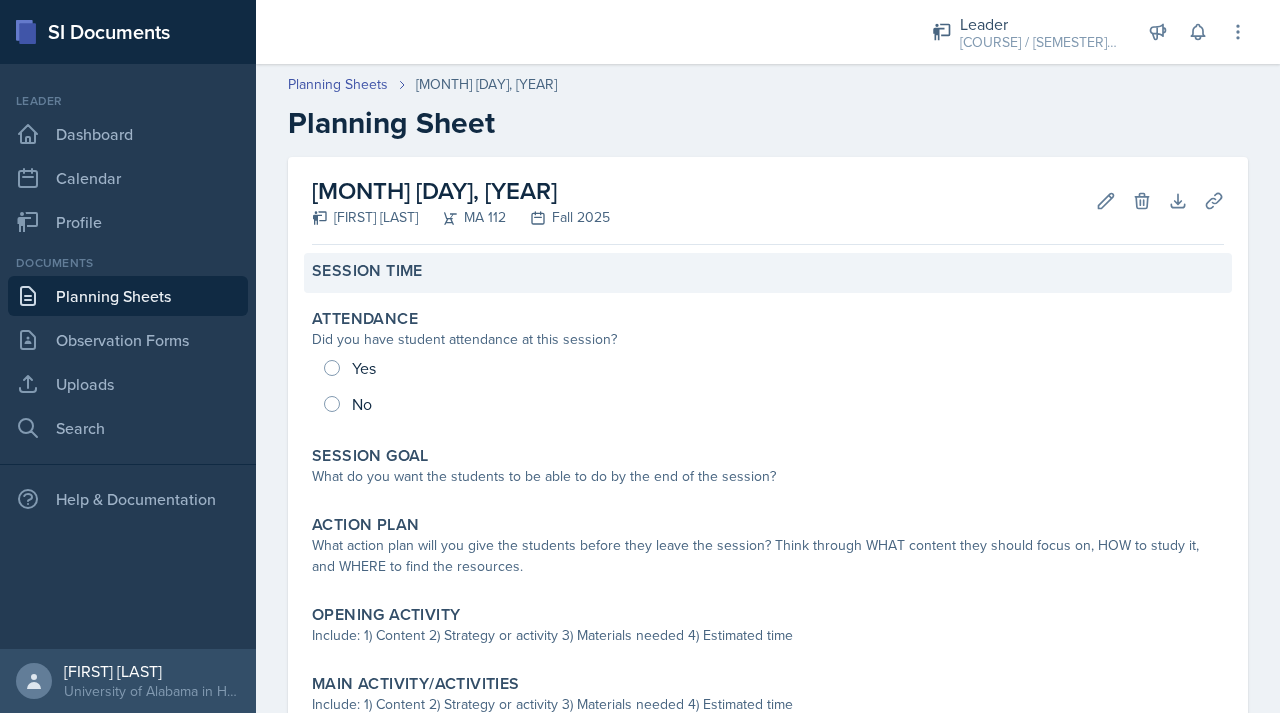 click on "Session Time" at bounding box center (367, 271) 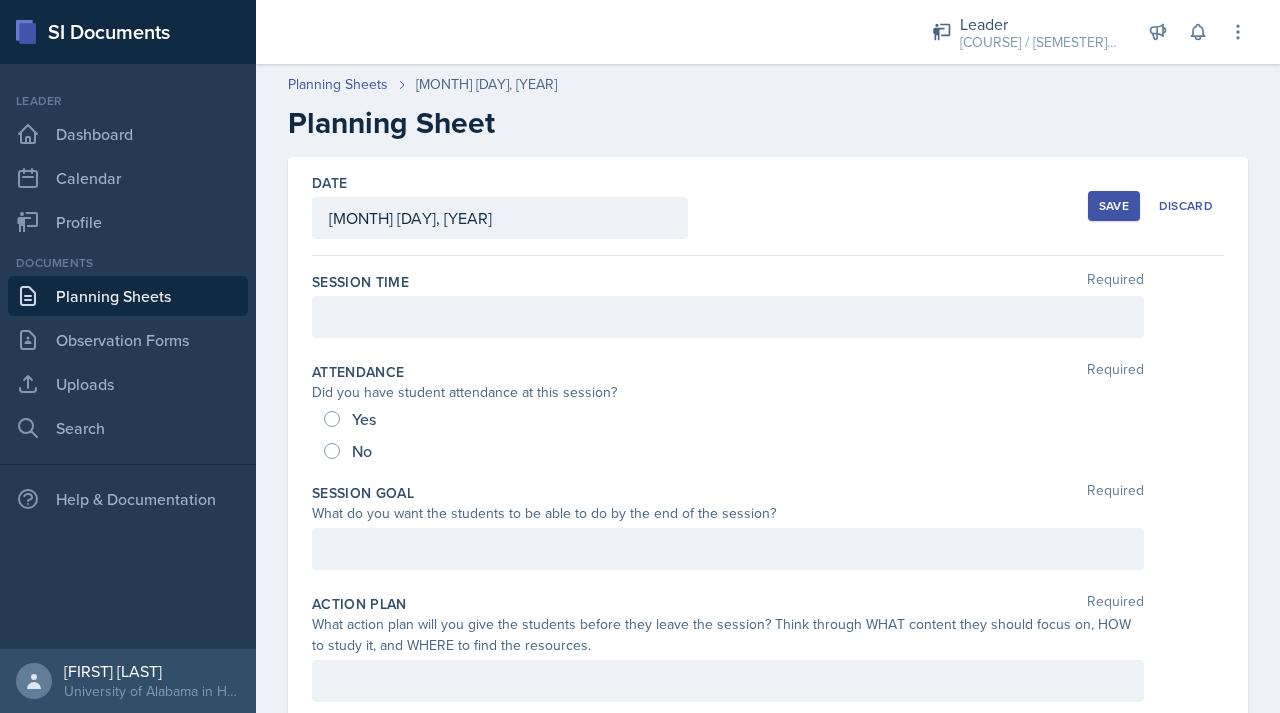 click on "Session Time" at bounding box center (360, 282) 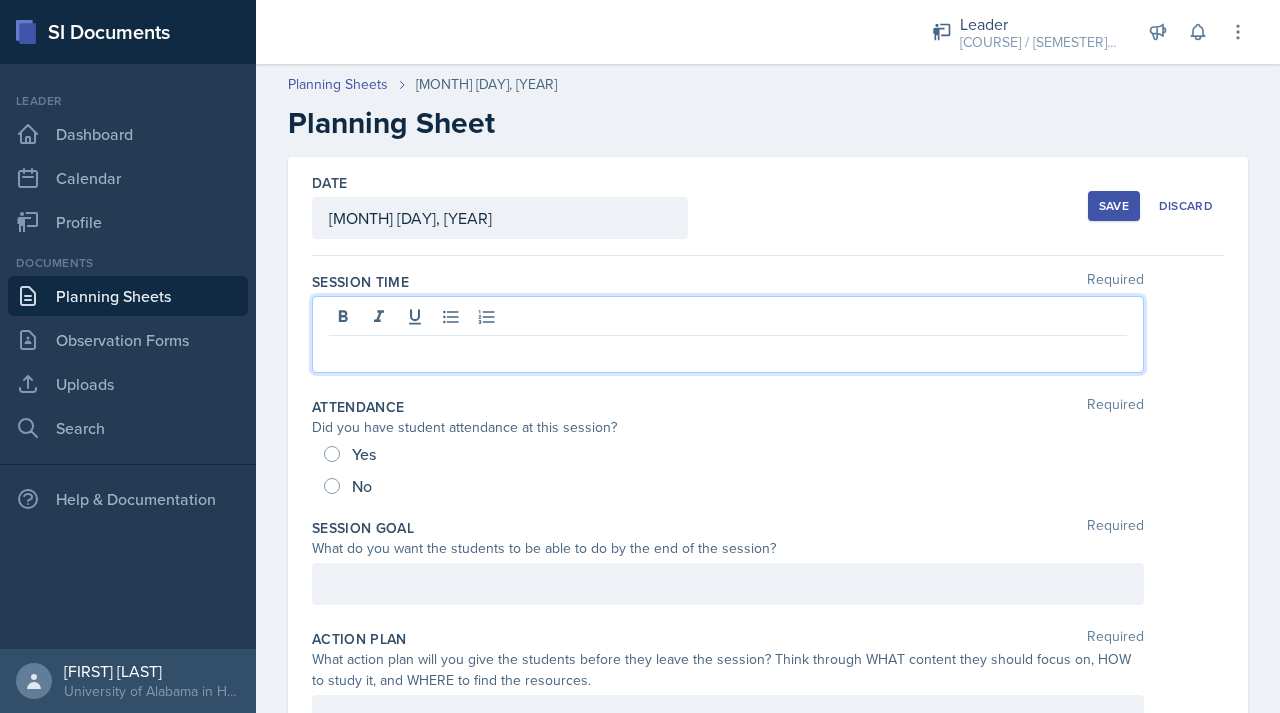 type 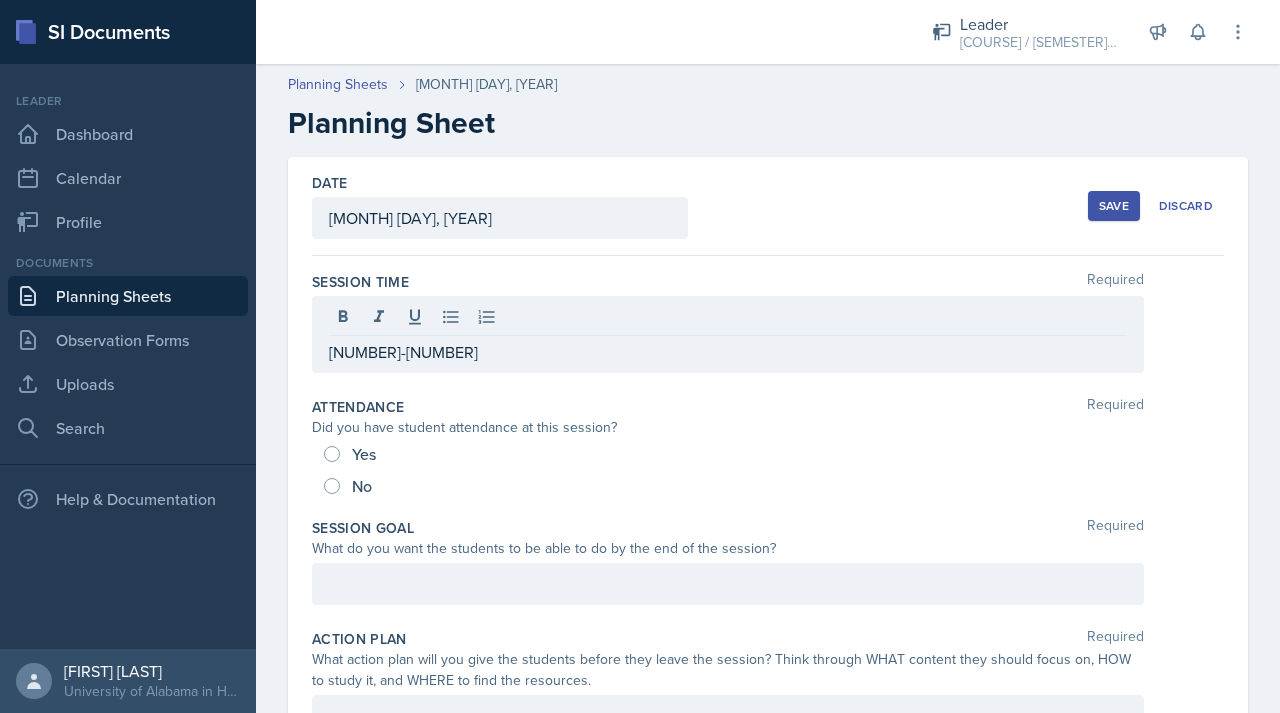 click on "Yes" at bounding box center (364, 454) 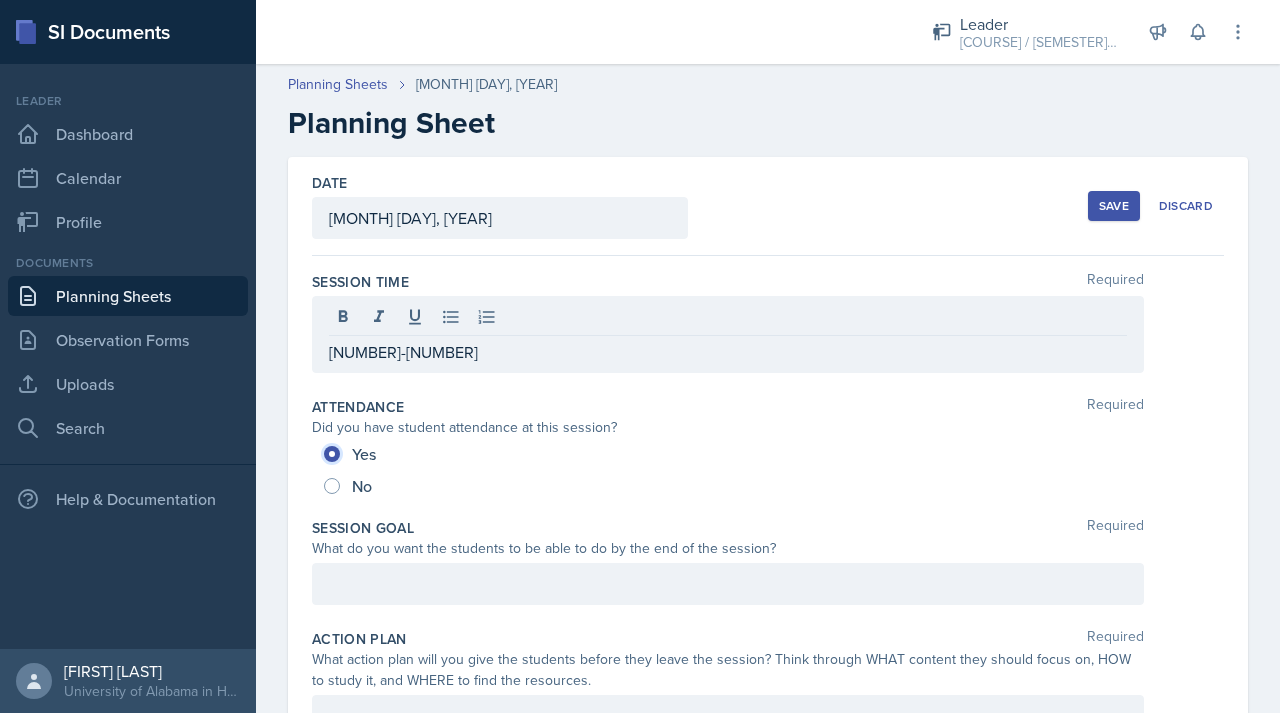 radio on "true" 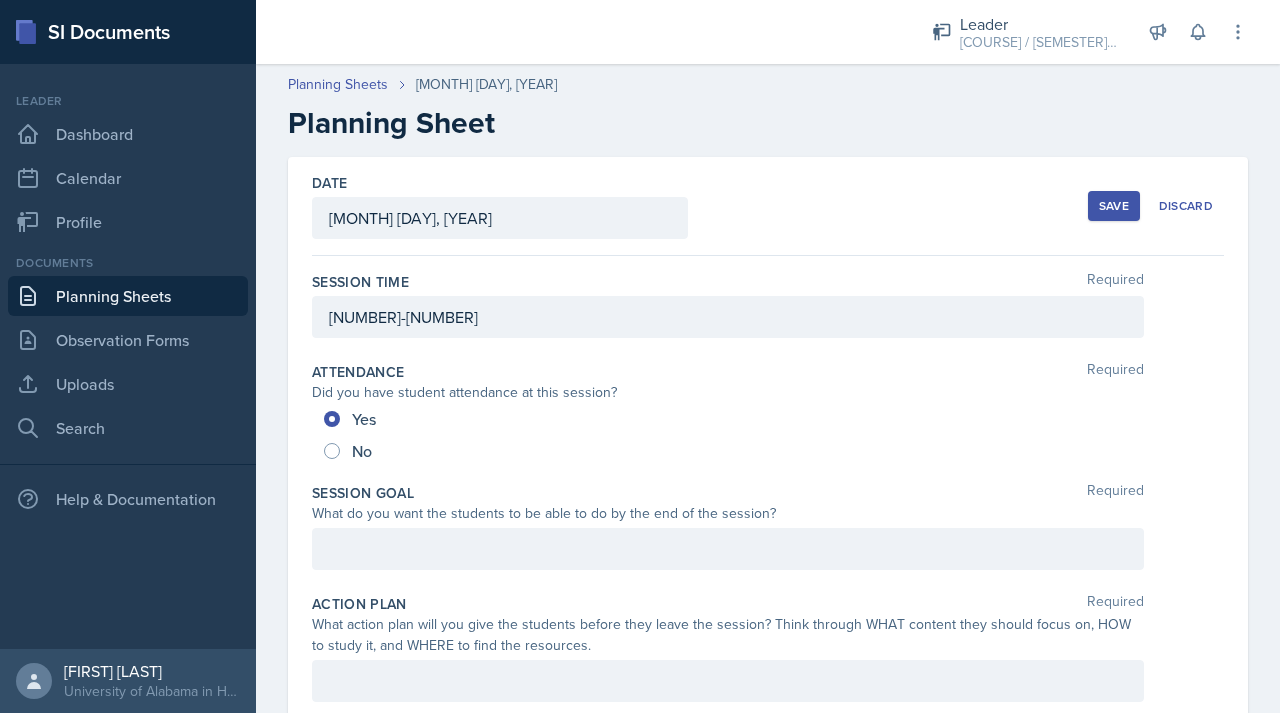 click at bounding box center (728, 549) 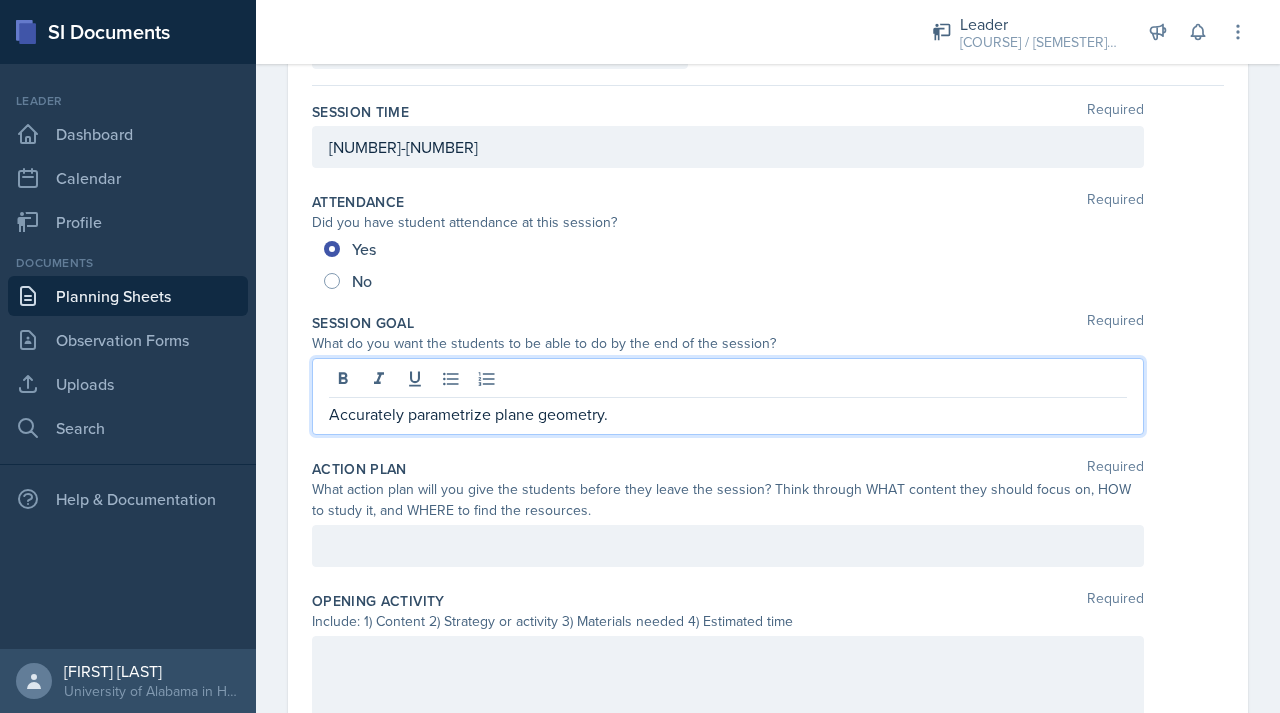 scroll, scrollTop: 430, scrollLeft: 0, axis: vertical 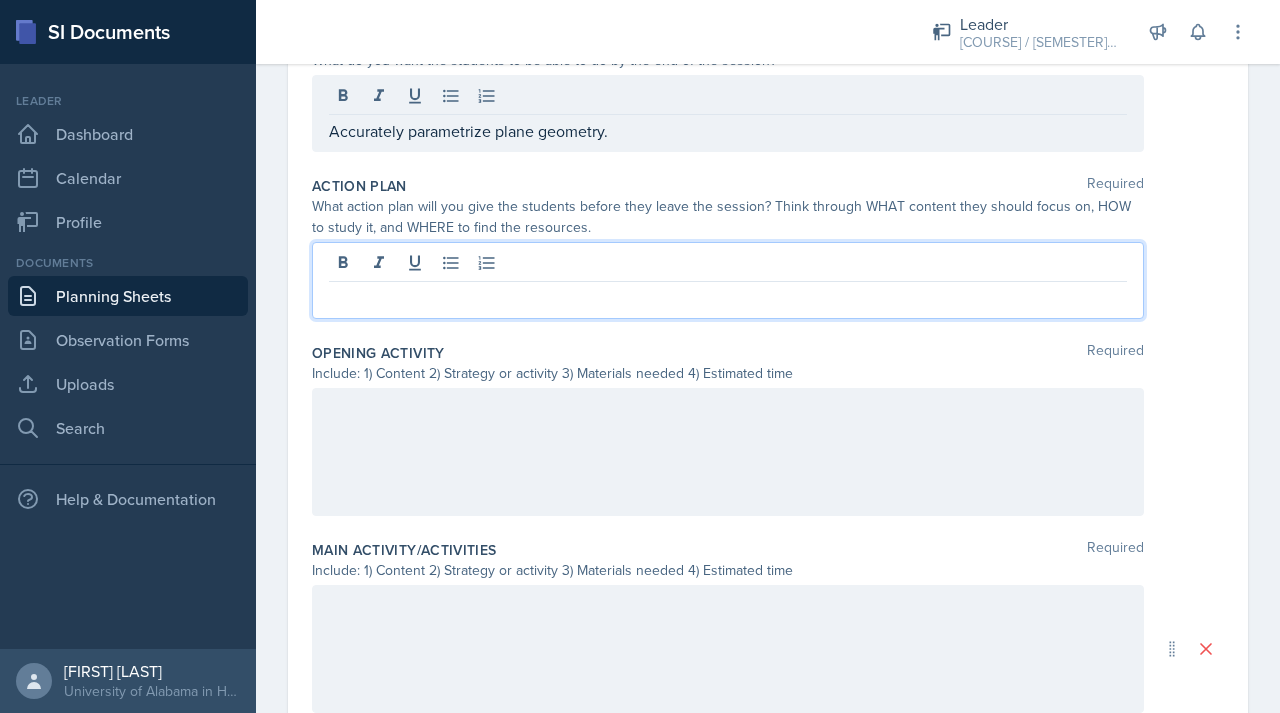 click at bounding box center (728, 298) 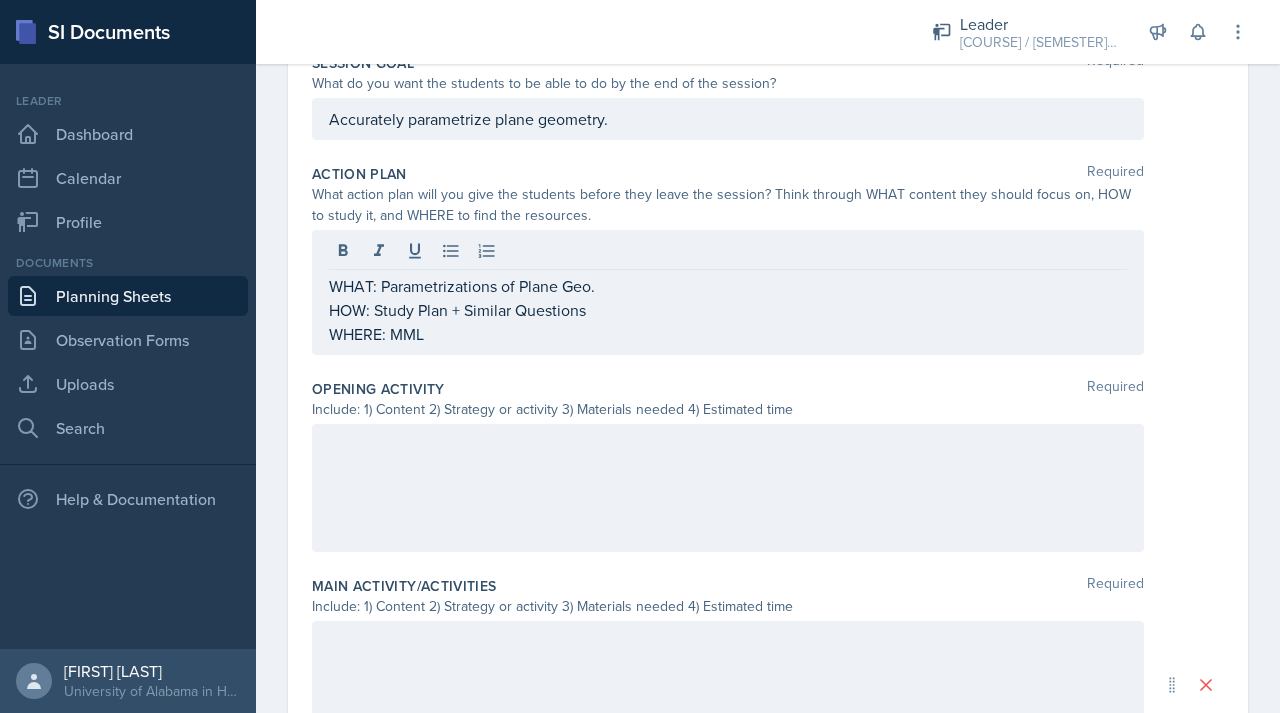 click at bounding box center [728, 488] 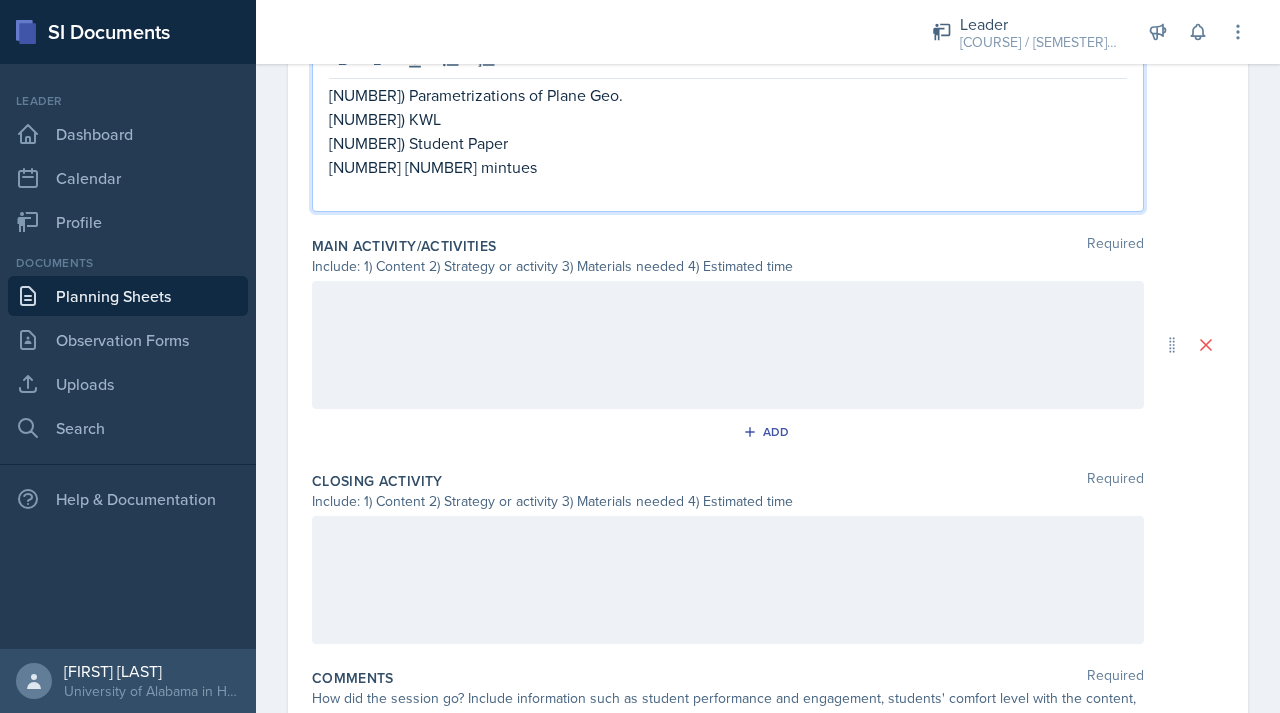 scroll, scrollTop: 793, scrollLeft: 0, axis: vertical 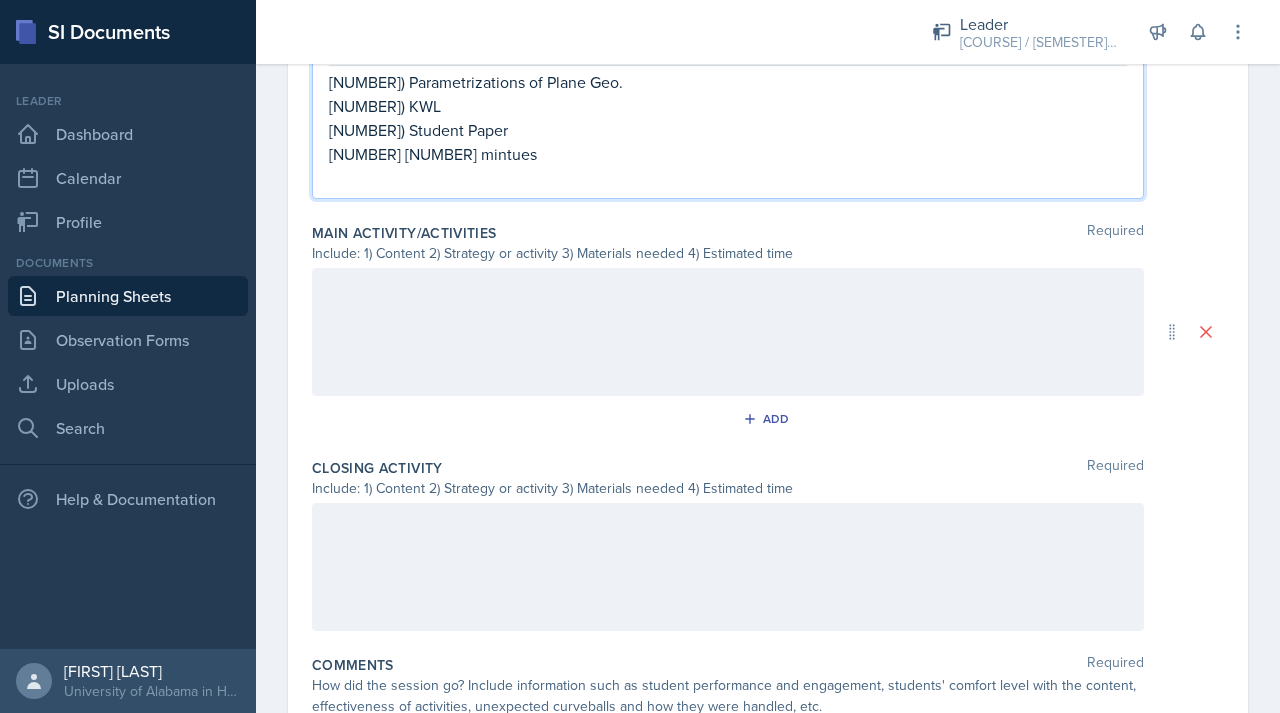click at bounding box center (728, 332) 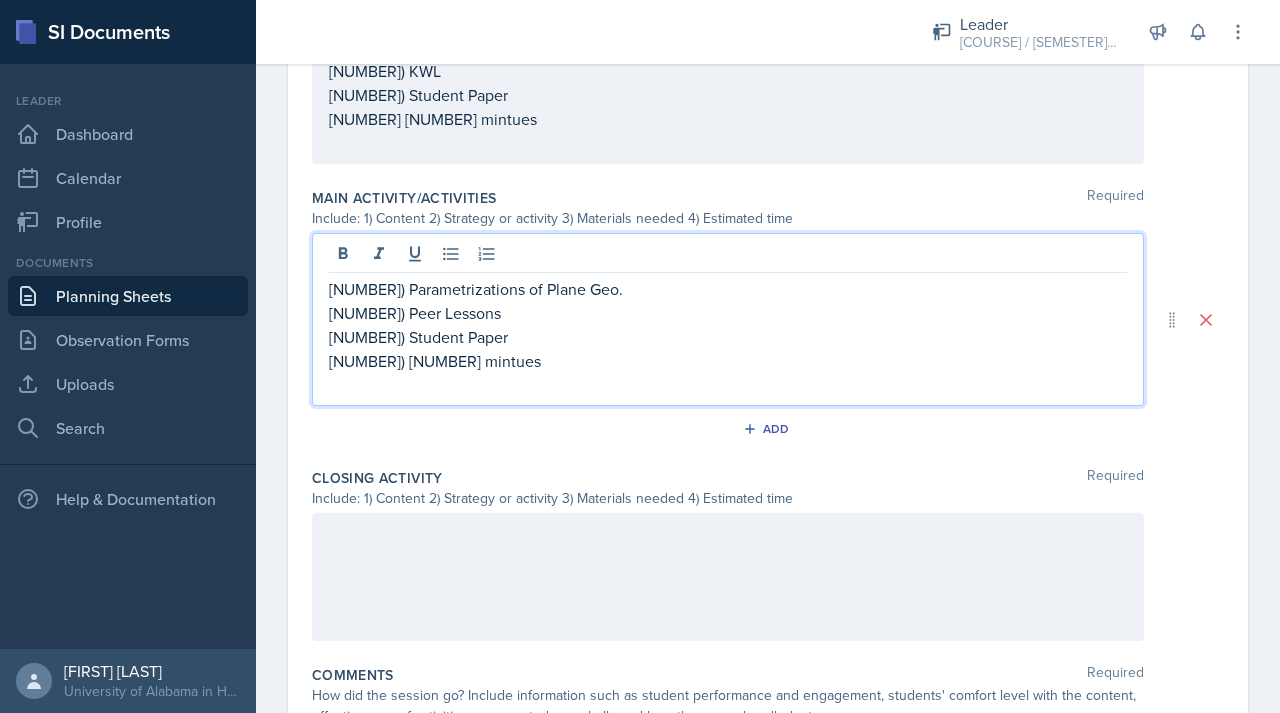 scroll, scrollTop: 933, scrollLeft: 0, axis: vertical 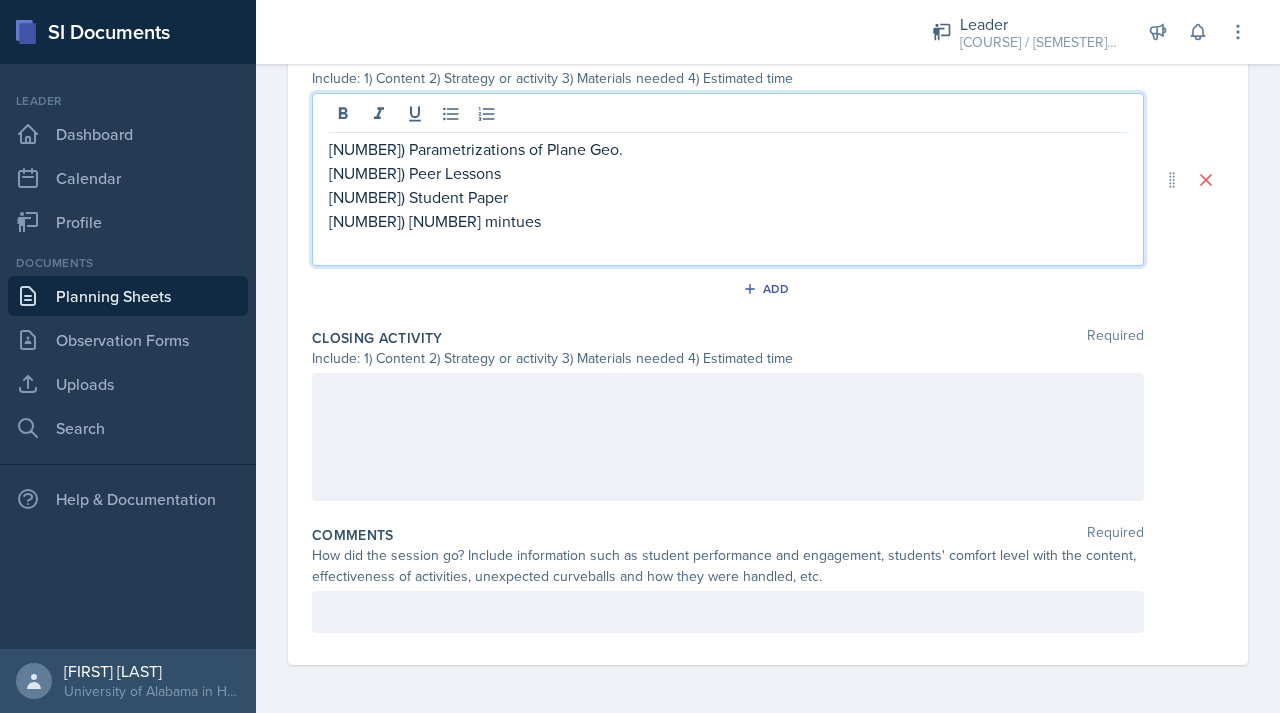 click at bounding box center (728, 437) 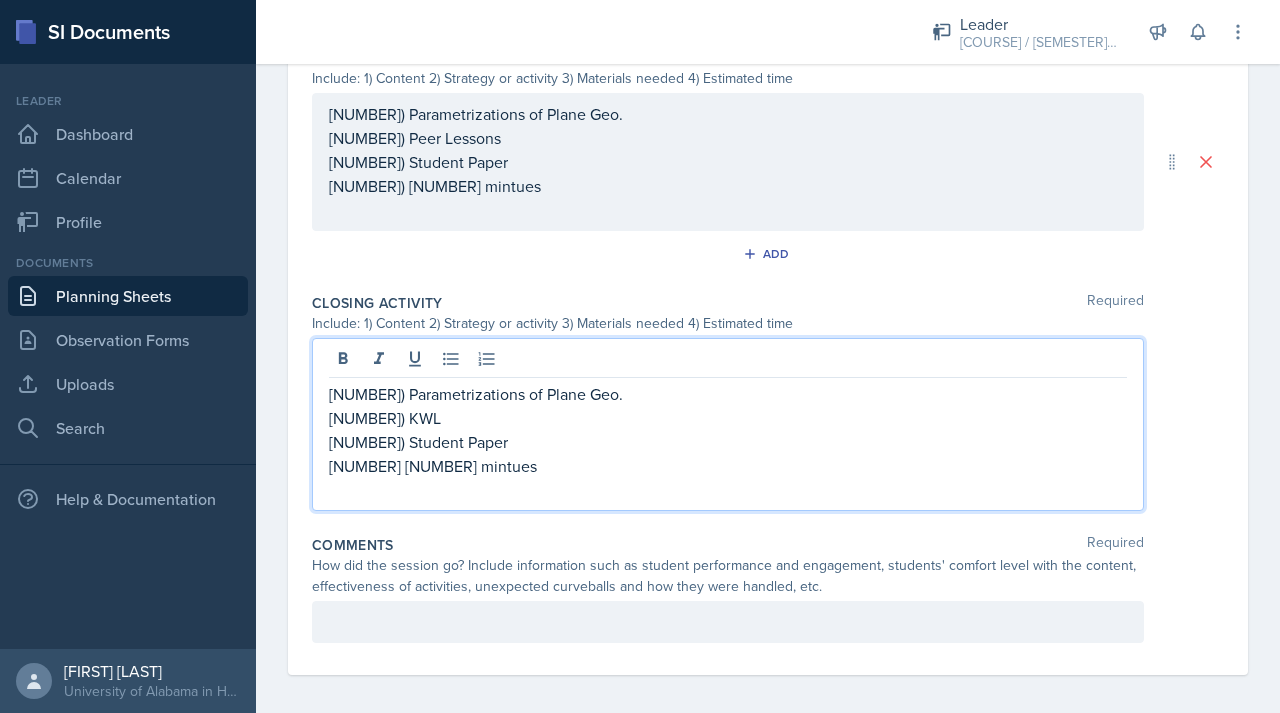 scroll, scrollTop: 943, scrollLeft: 0, axis: vertical 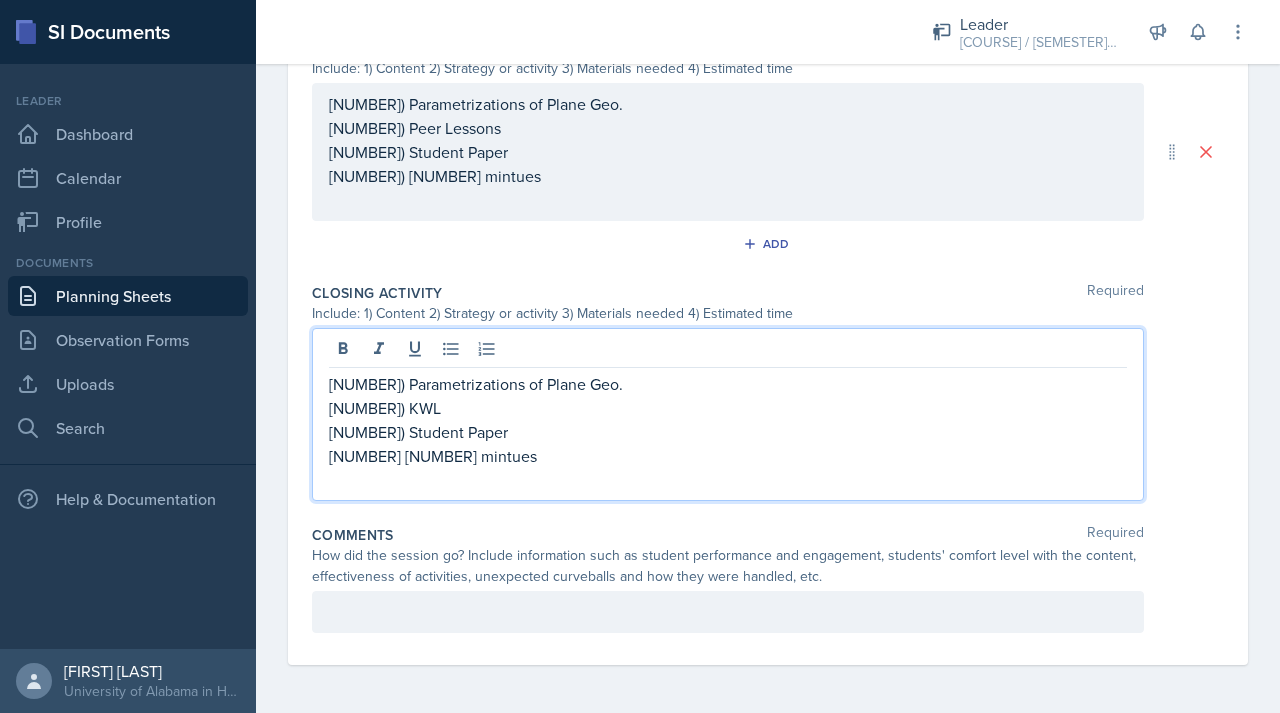 click at bounding box center [728, 612] 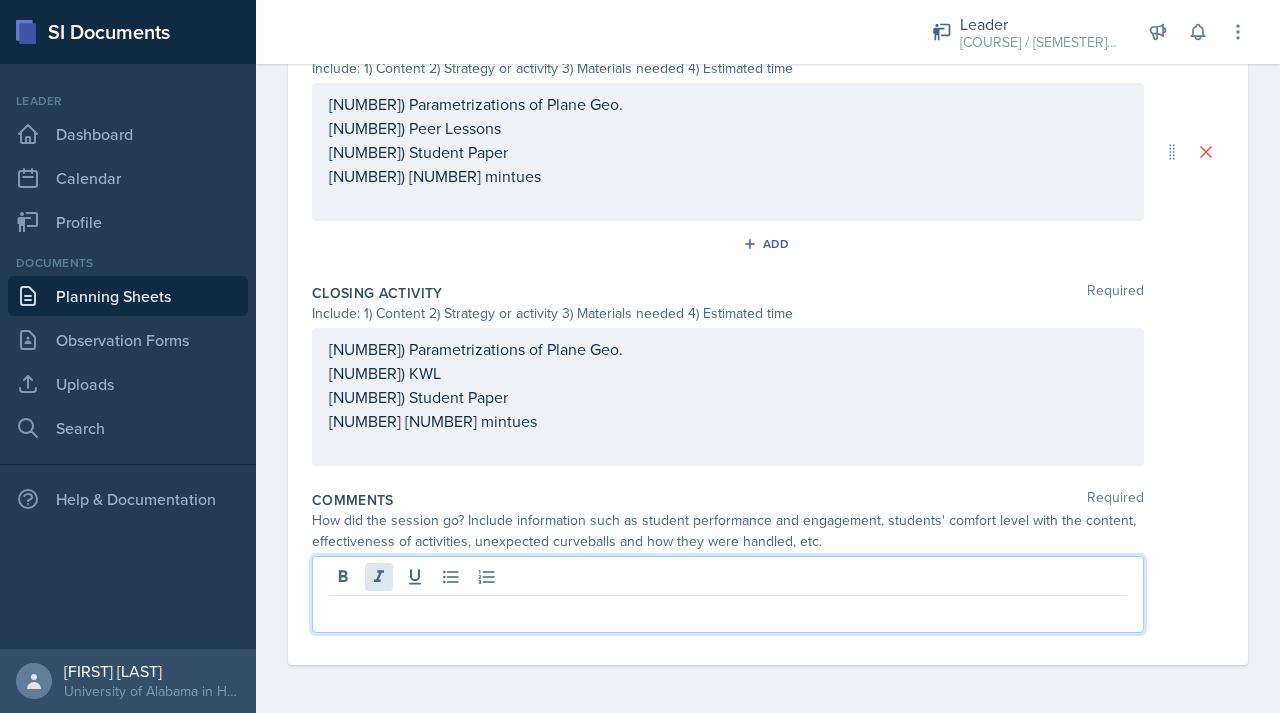 scroll, scrollTop: 908, scrollLeft: 0, axis: vertical 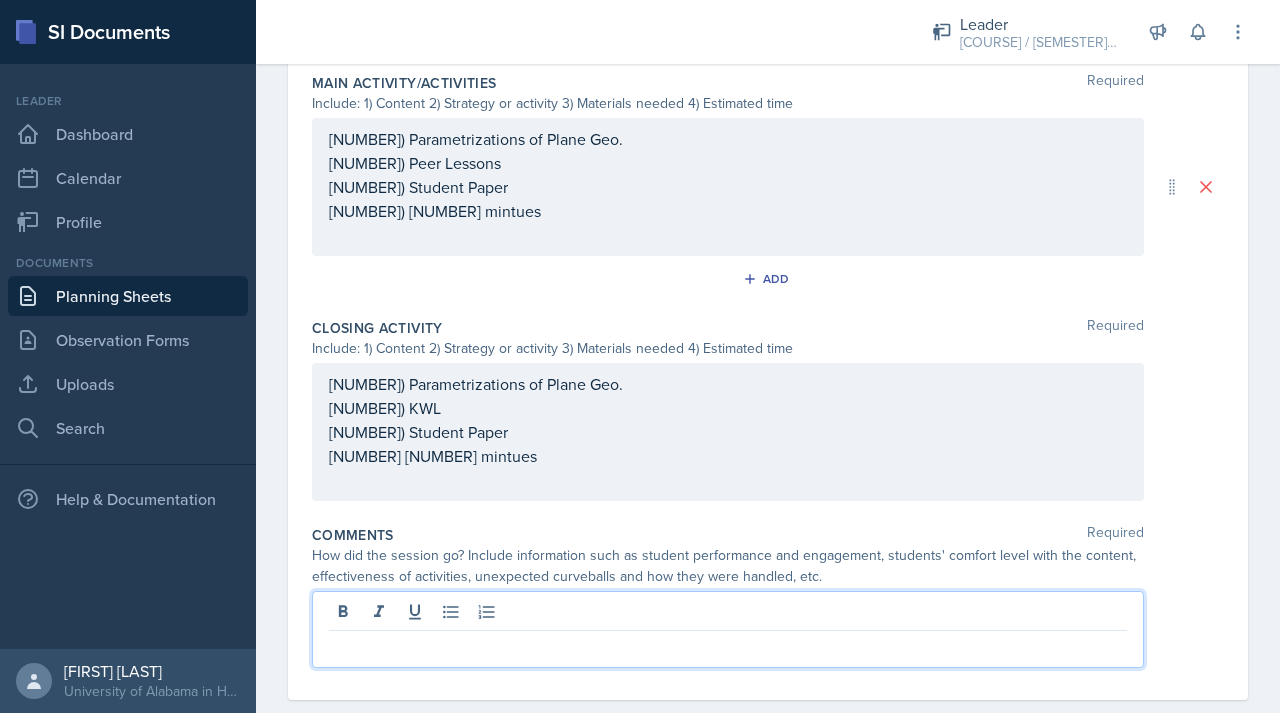 click at bounding box center (728, 647) 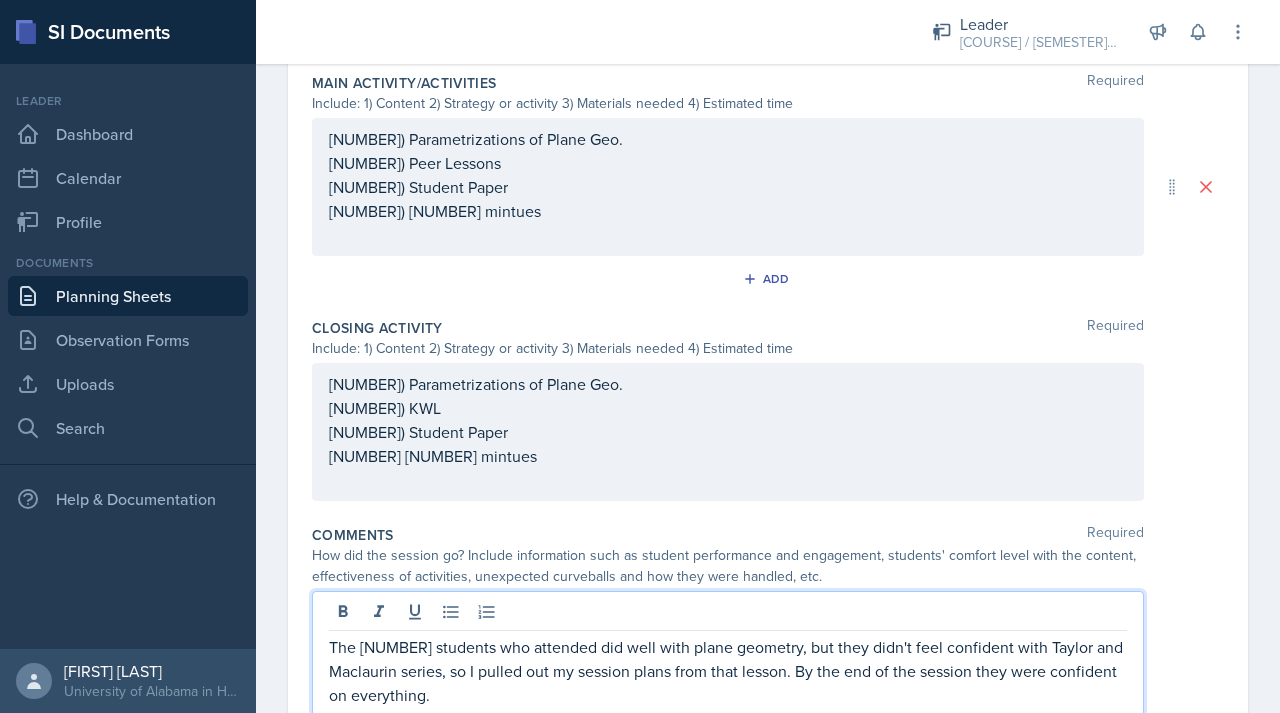 scroll, scrollTop: 991, scrollLeft: 0, axis: vertical 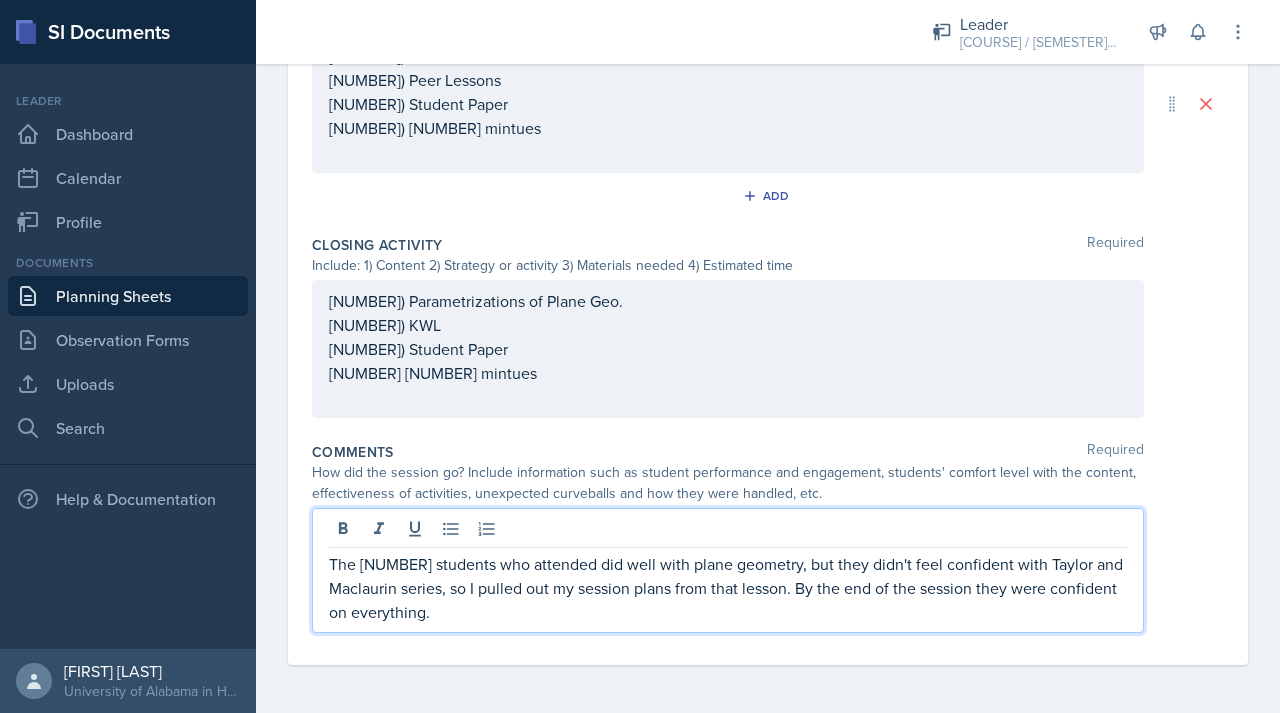 click on "The two students who attended did well with plane geometry, but they didn't feel confident with Taylor and Maclaurin series, so I pulled out my session plans from that lesson. By the end of the session they were confident on everything." at bounding box center (768, 570) 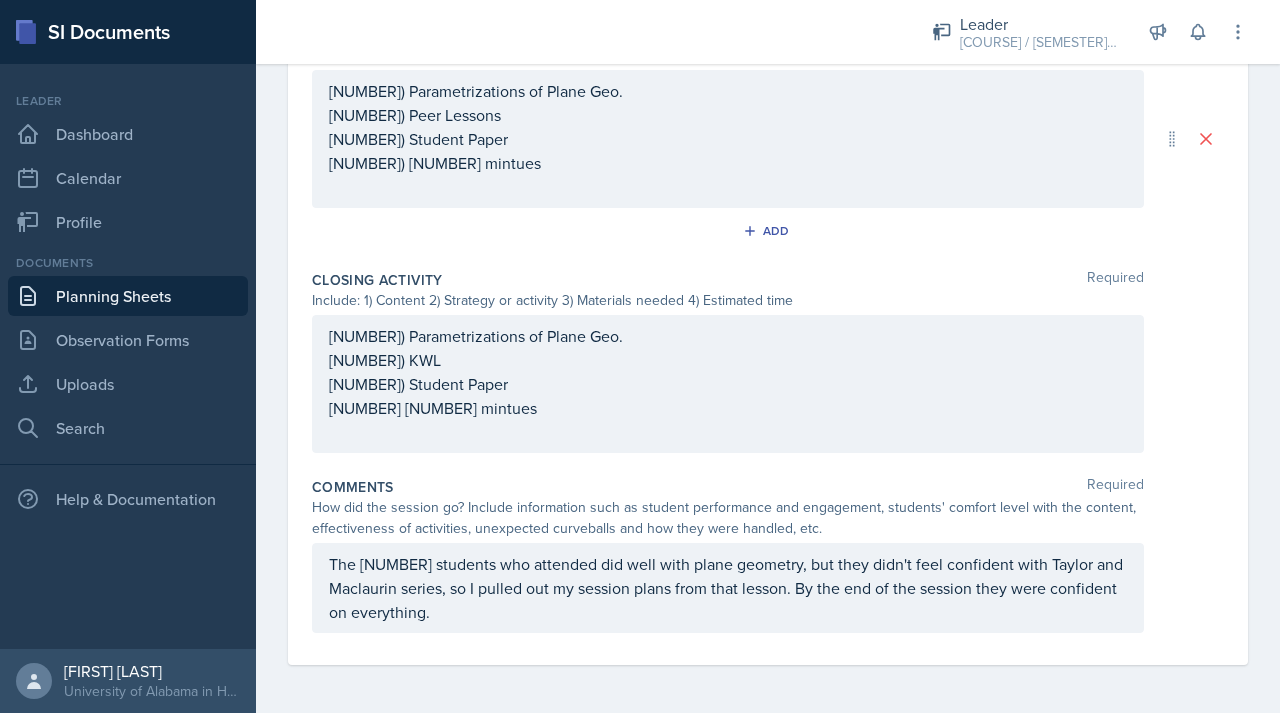 scroll, scrollTop: 0, scrollLeft: 0, axis: both 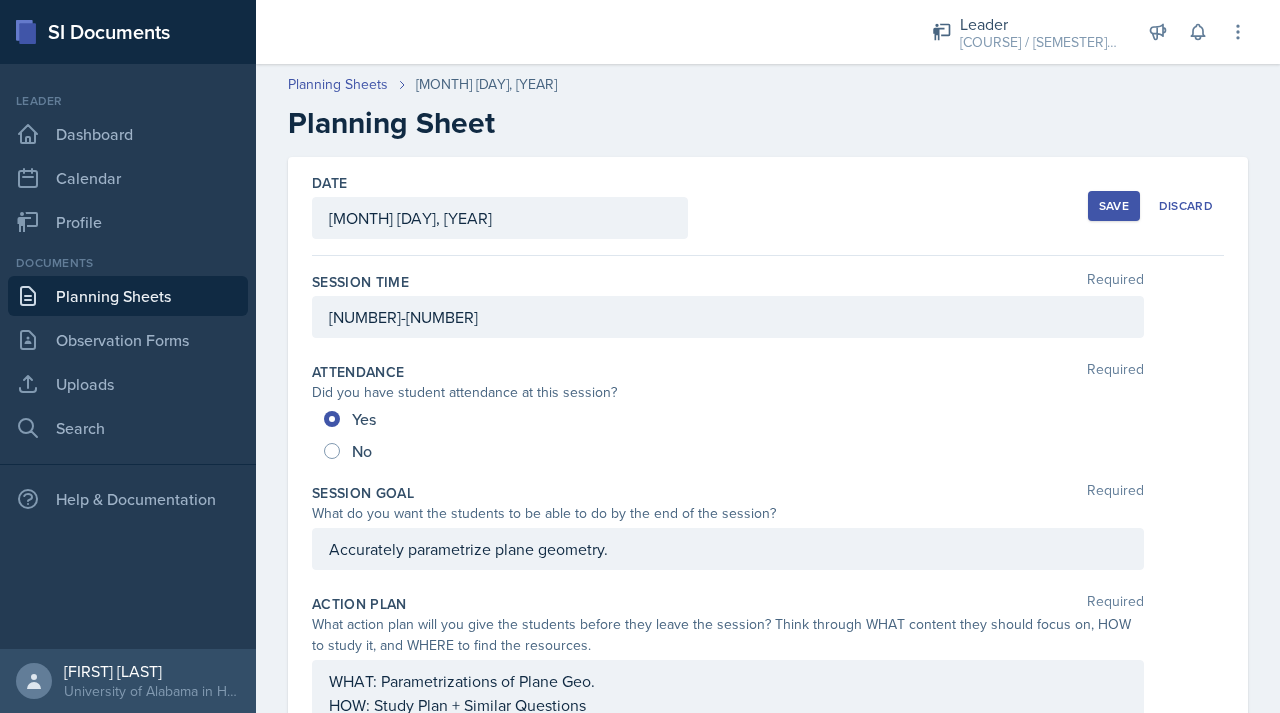 click on "Save" at bounding box center (1114, 206) 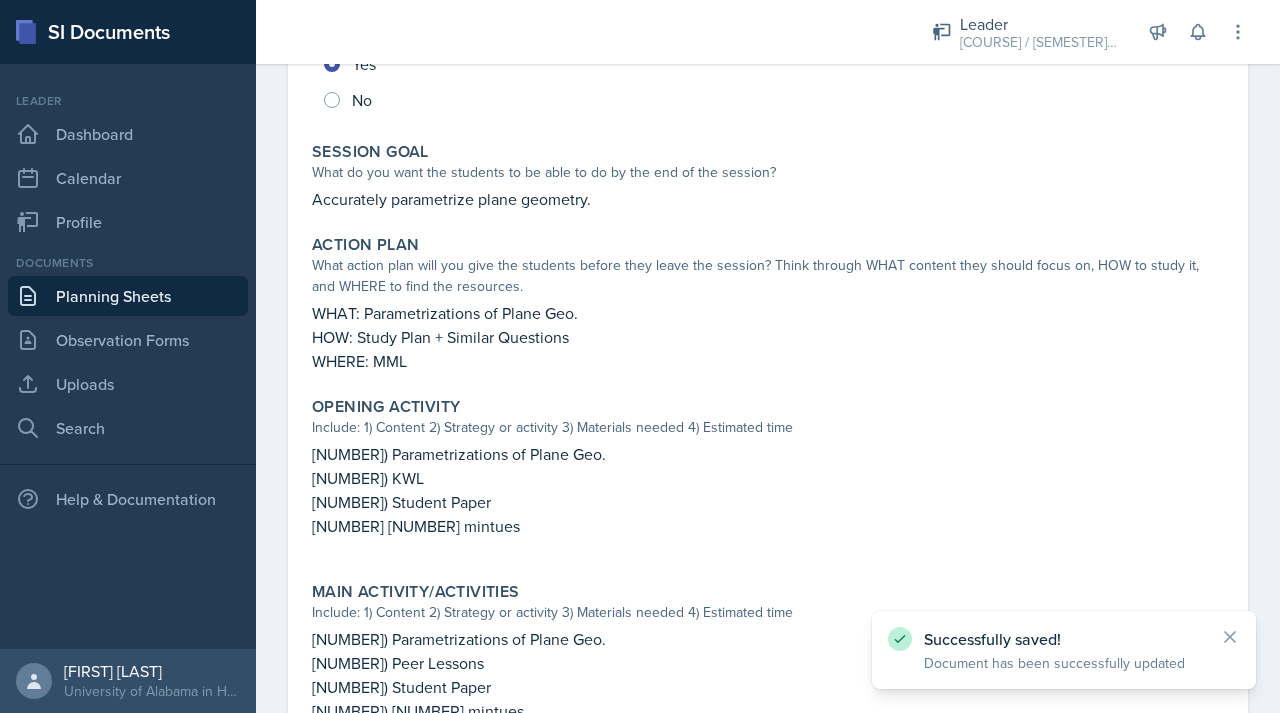 scroll, scrollTop: 819, scrollLeft: 0, axis: vertical 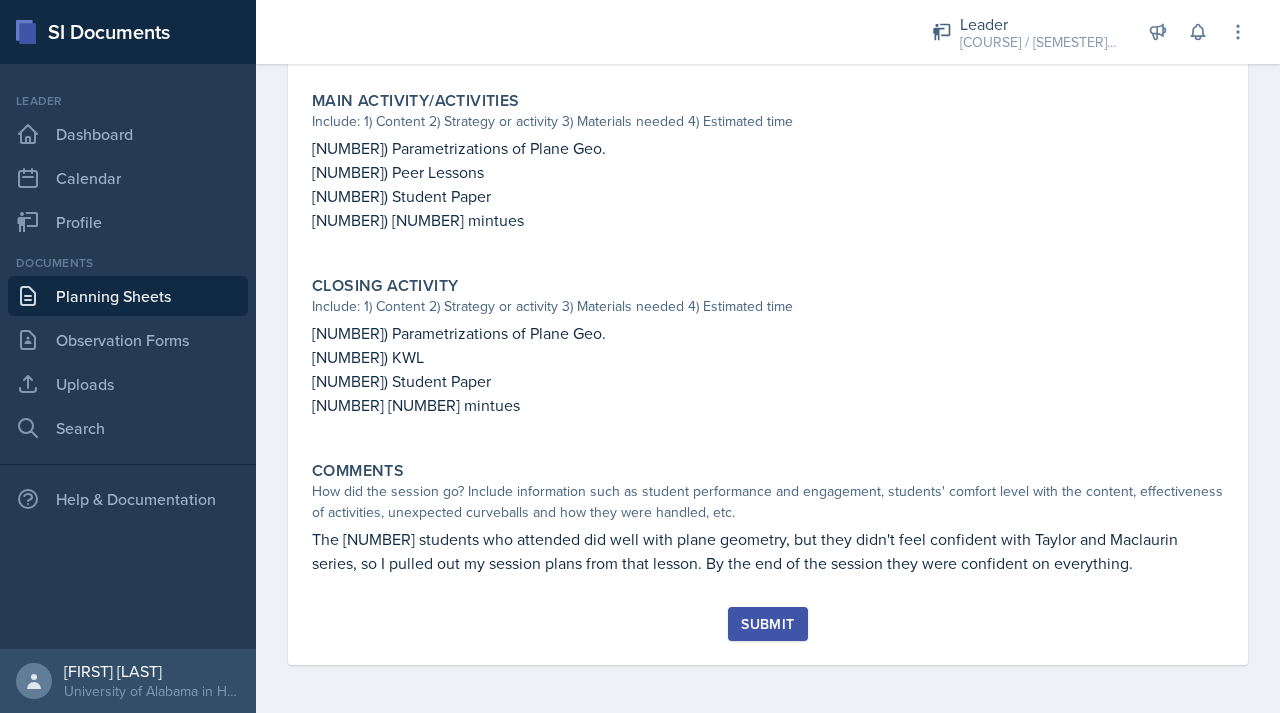 click on "Submit" at bounding box center (767, 624) 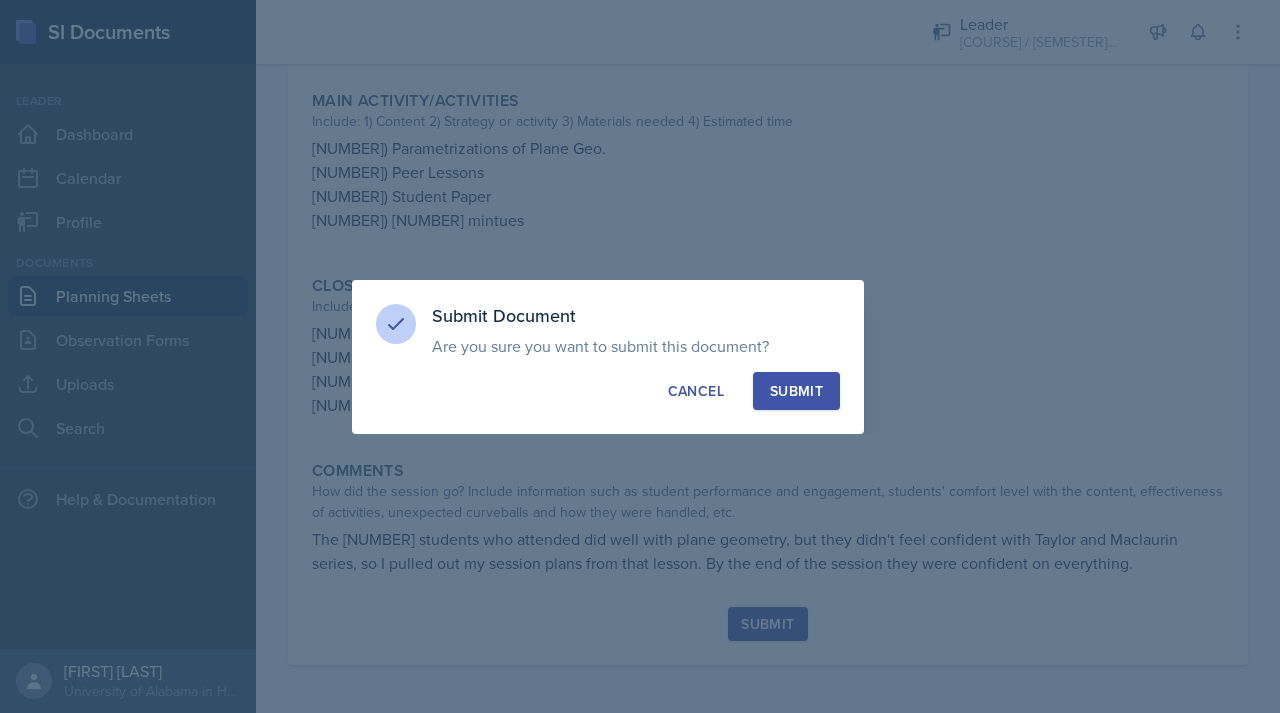 click on "Submit" at bounding box center (796, 391) 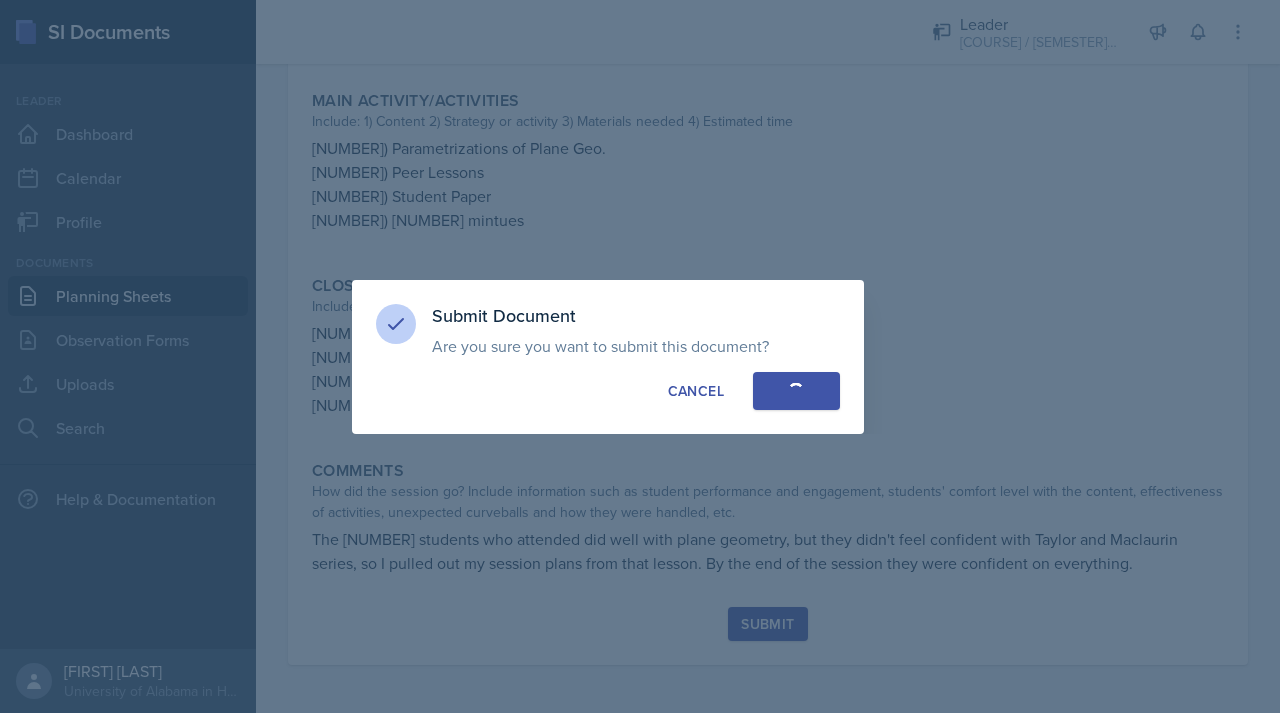 radio on "true" 